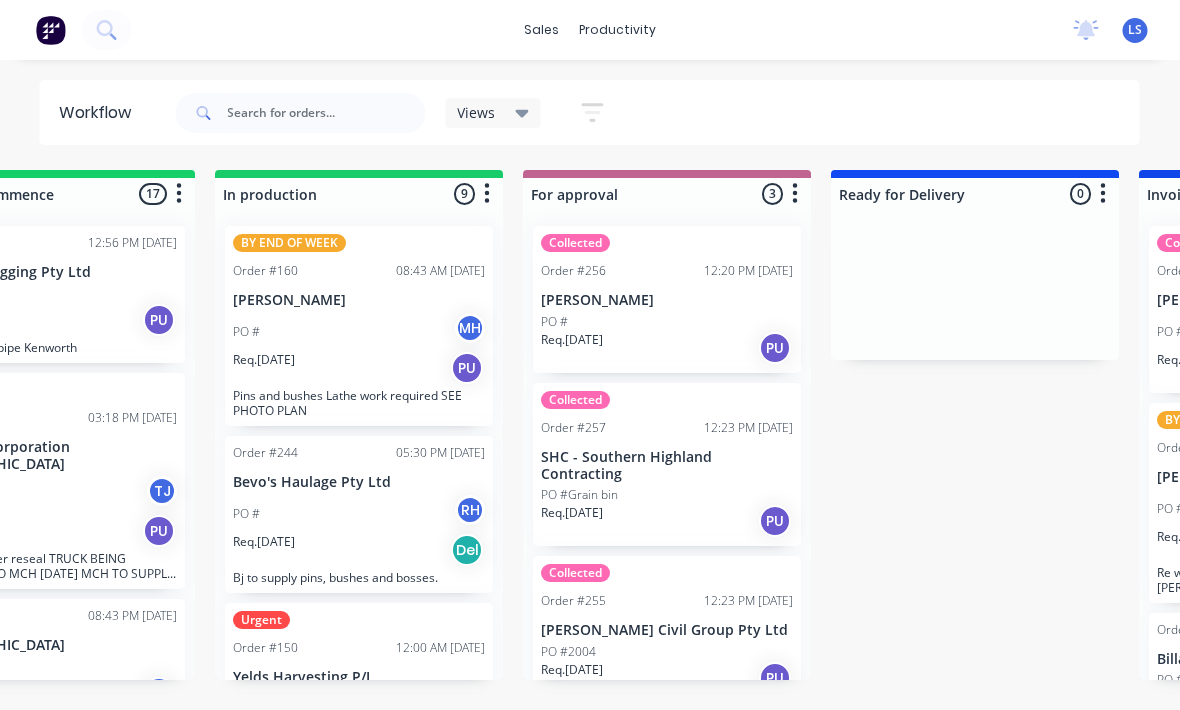 scroll, scrollTop: 0, scrollLeft: 1060, axis: horizontal 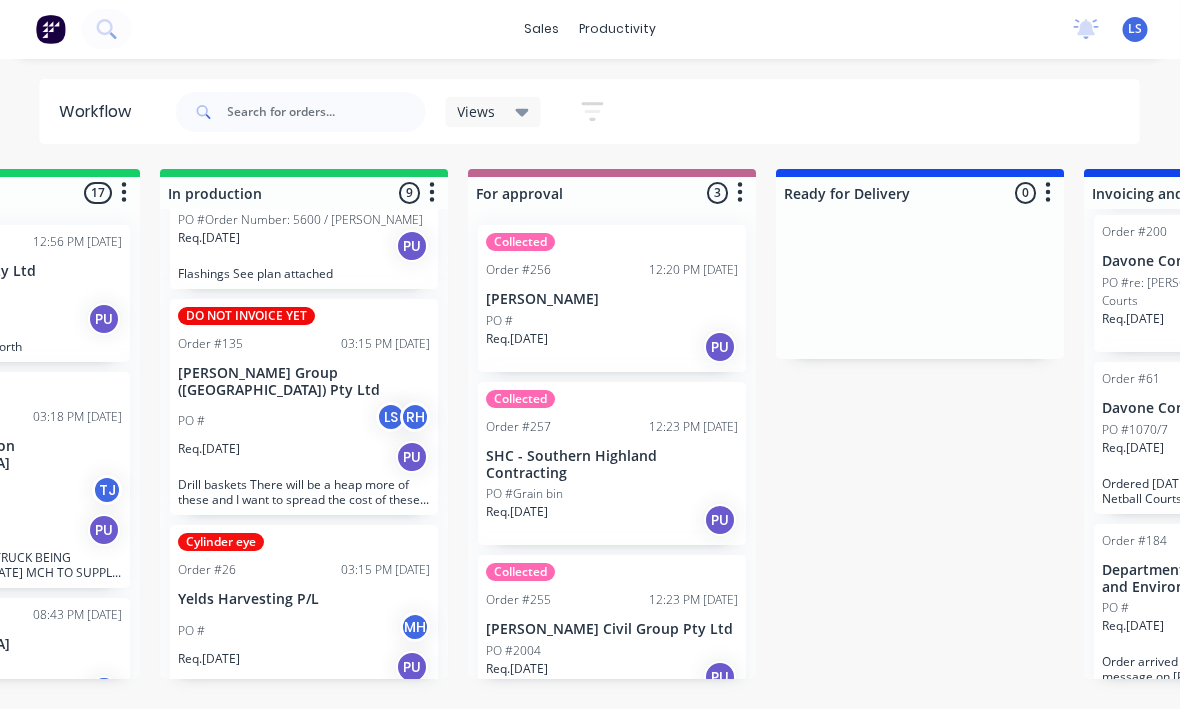 click on "Req. [DATE] PU" at bounding box center [305, 458] 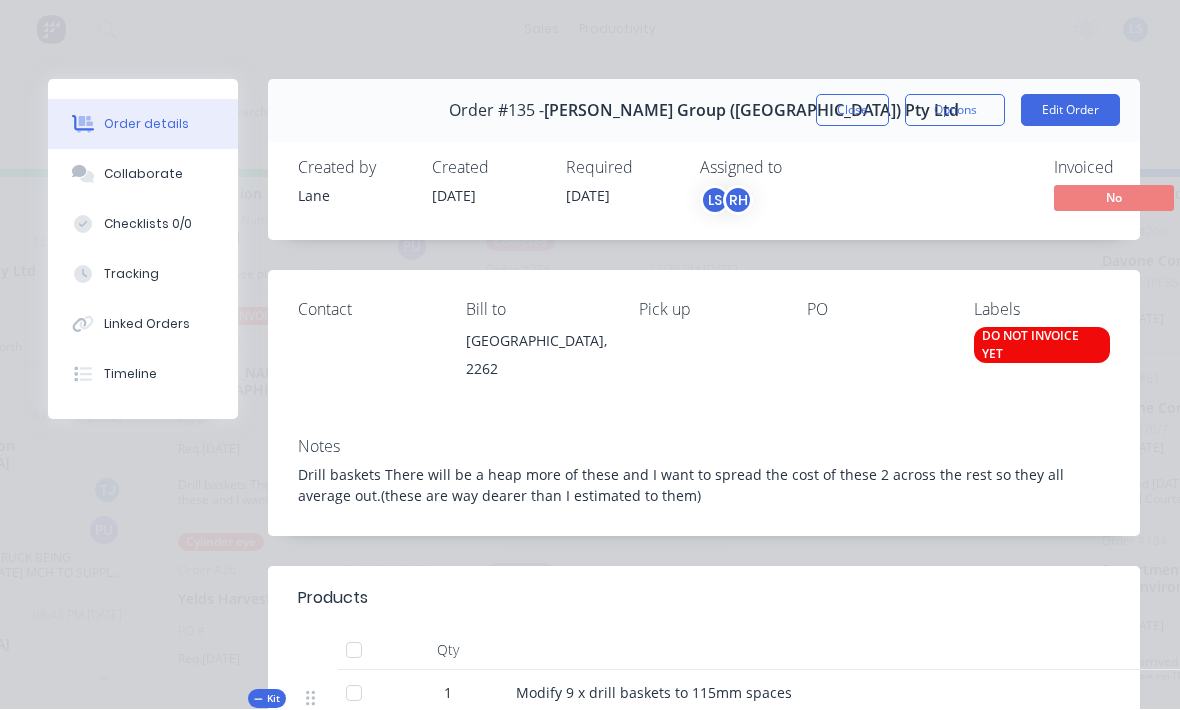 click on "Edit Order" at bounding box center [1070, 111] 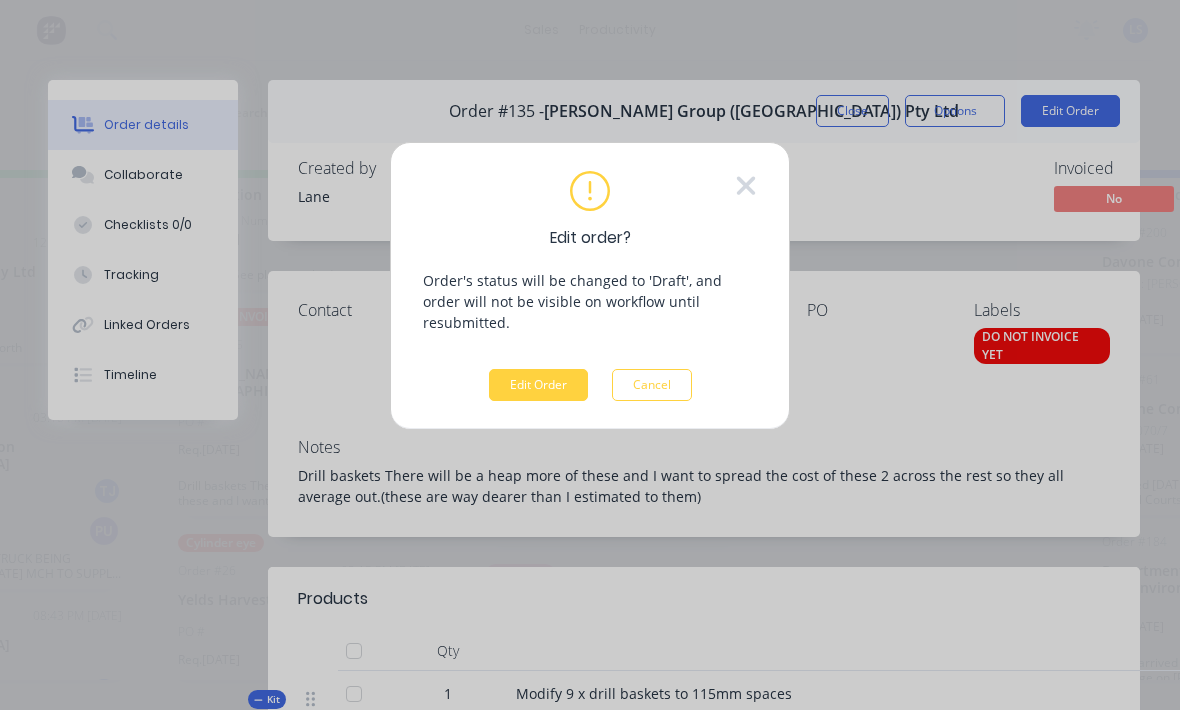 click on "Edit Order" at bounding box center [538, 385] 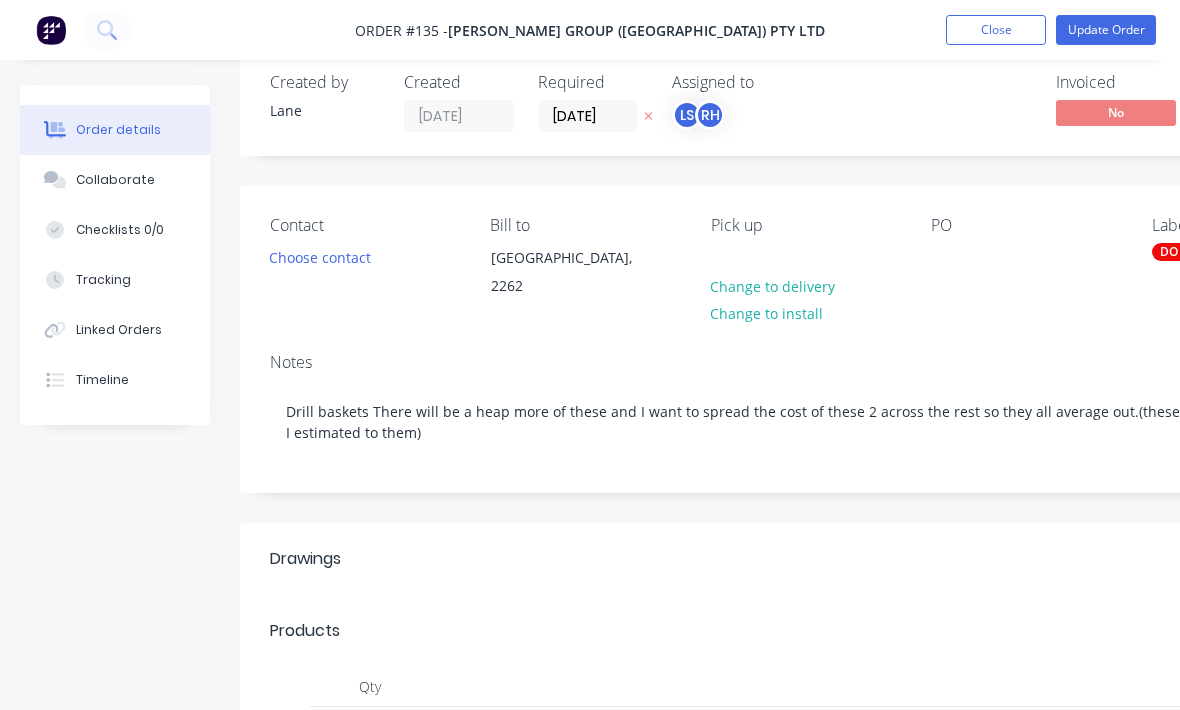 scroll, scrollTop: 0, scrollLeft: 0, axis: both 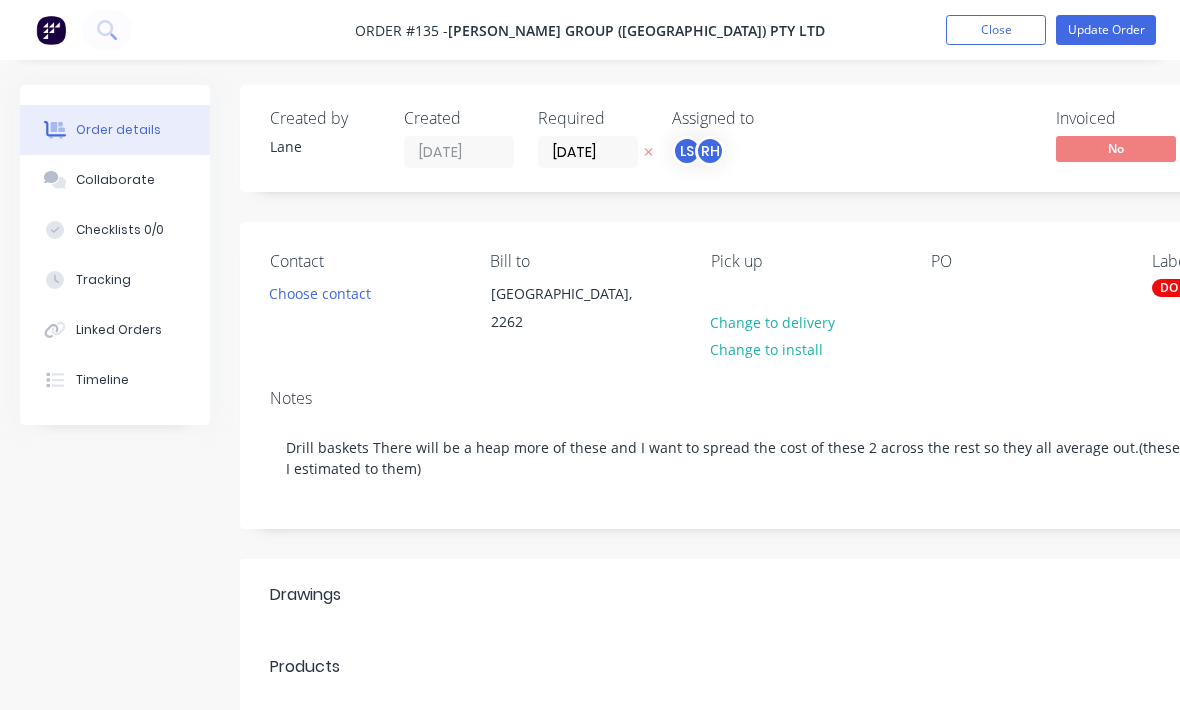 click on "Update Order" at bounding box center [1106, 30] 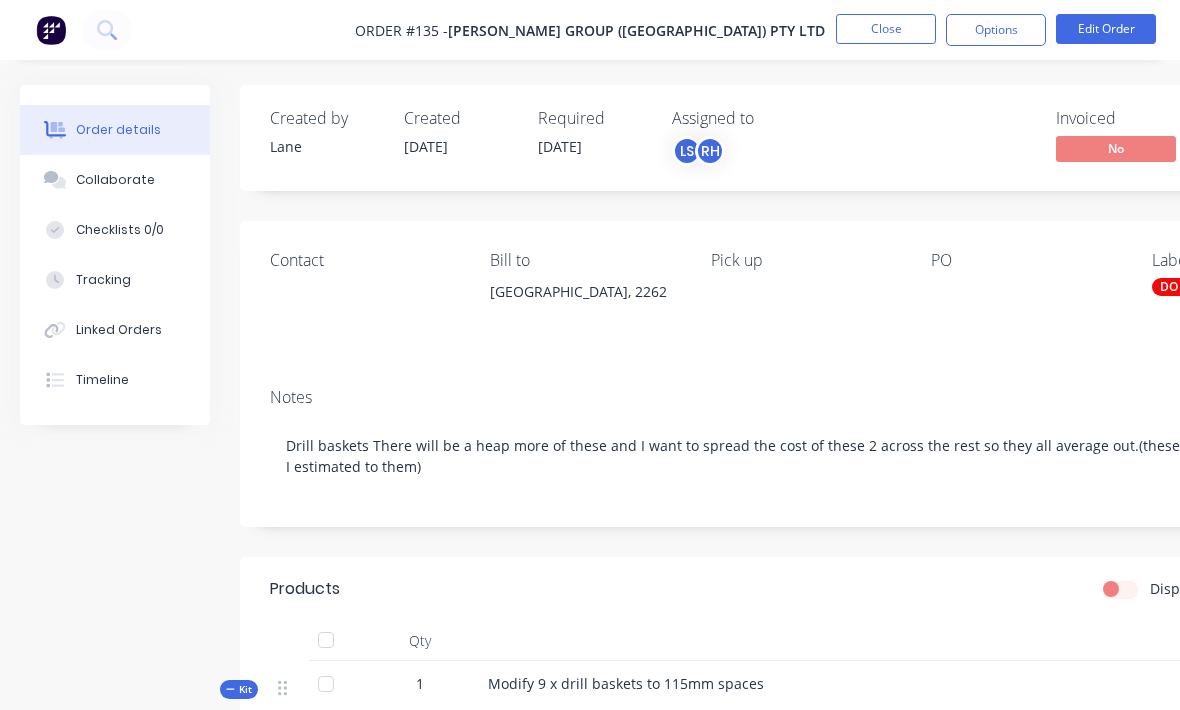 click on "Edit Order" at bounding box center (1106, 29) 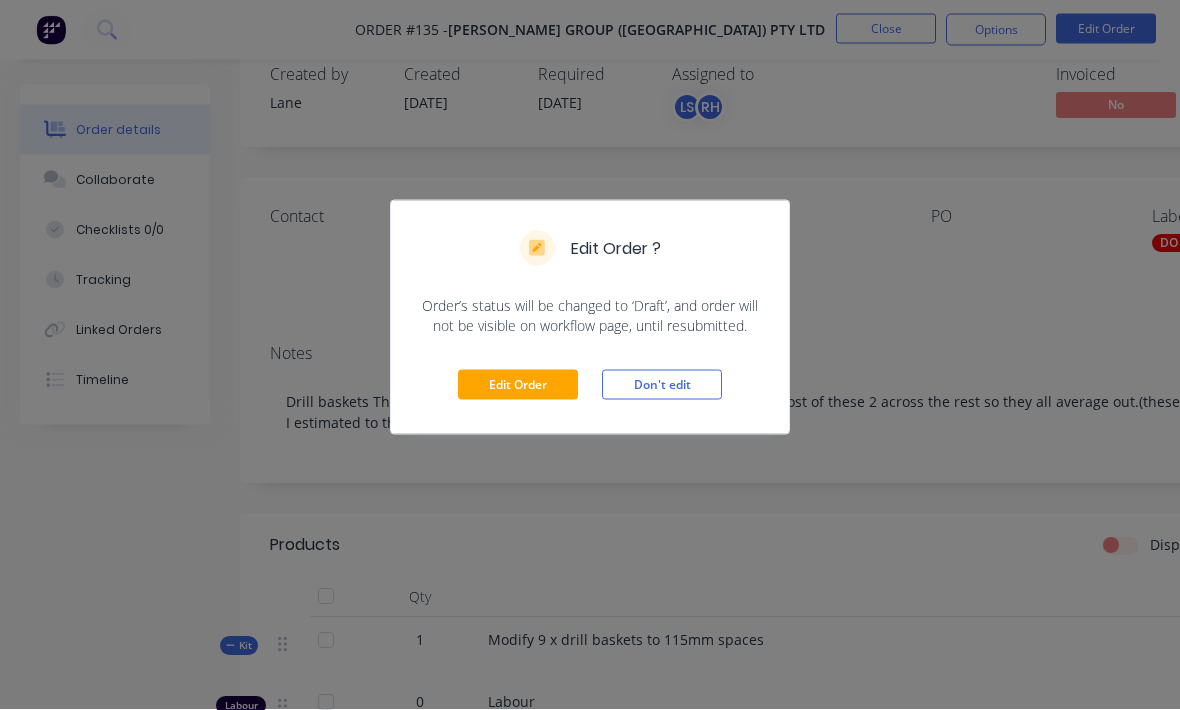 scroll, scrollTop: 46, scrollLeft: 0, axis: vertical 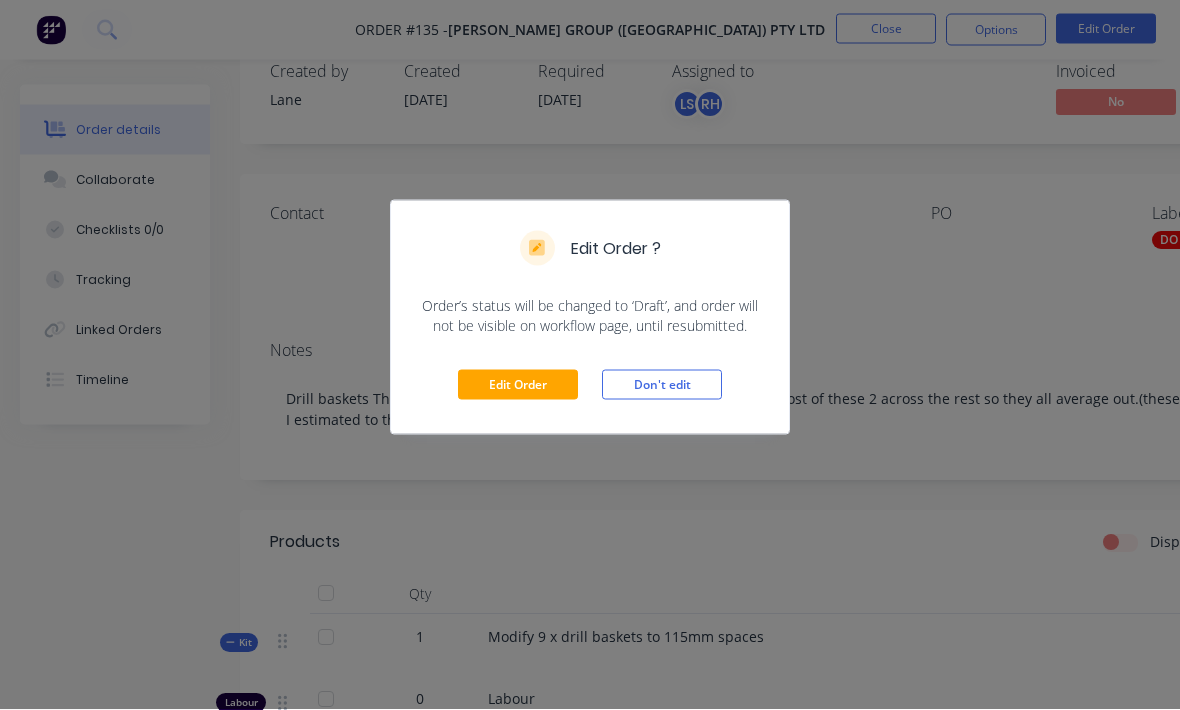 click on "Edit Order" at bounding box center [518, 385] 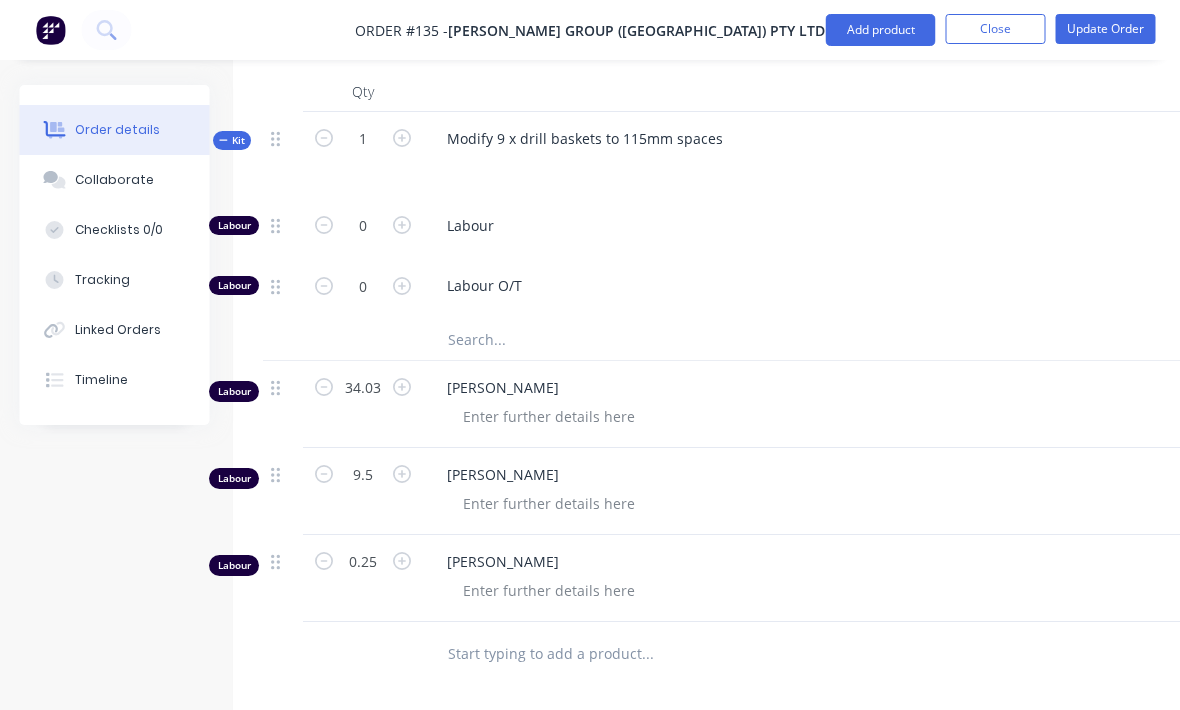 scroll, scrollTop: 630, scrollLeft: 6, axis: both 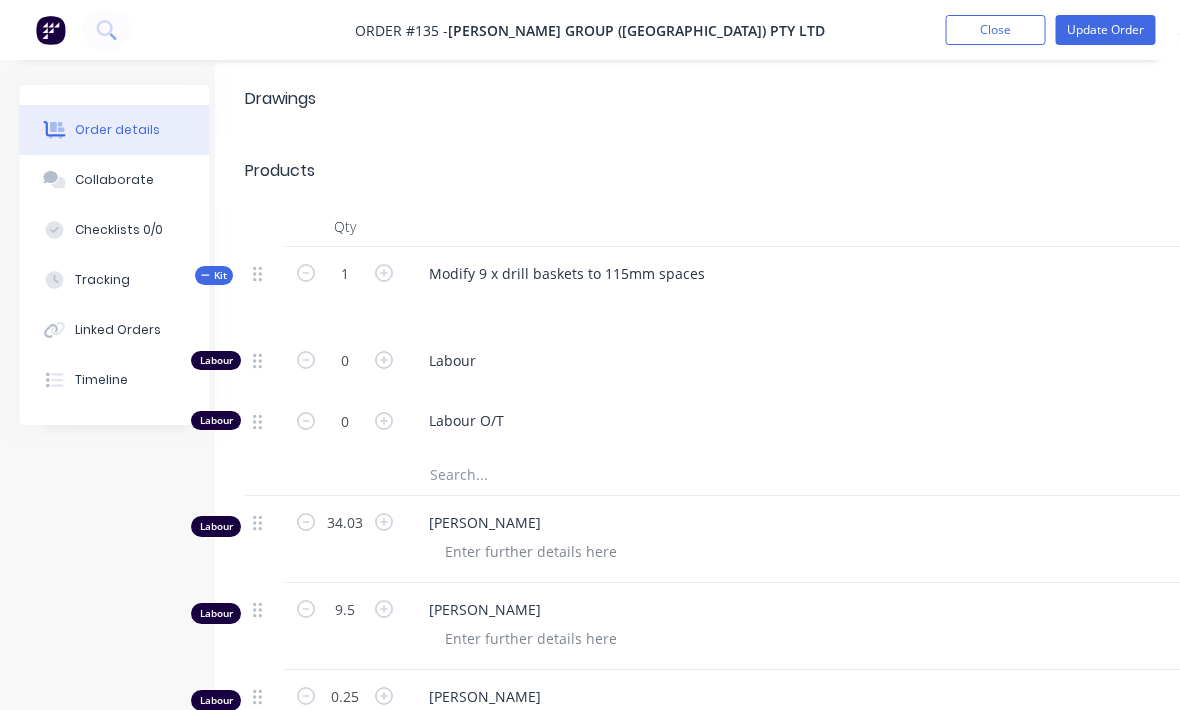click at bounding box center [630, 475] 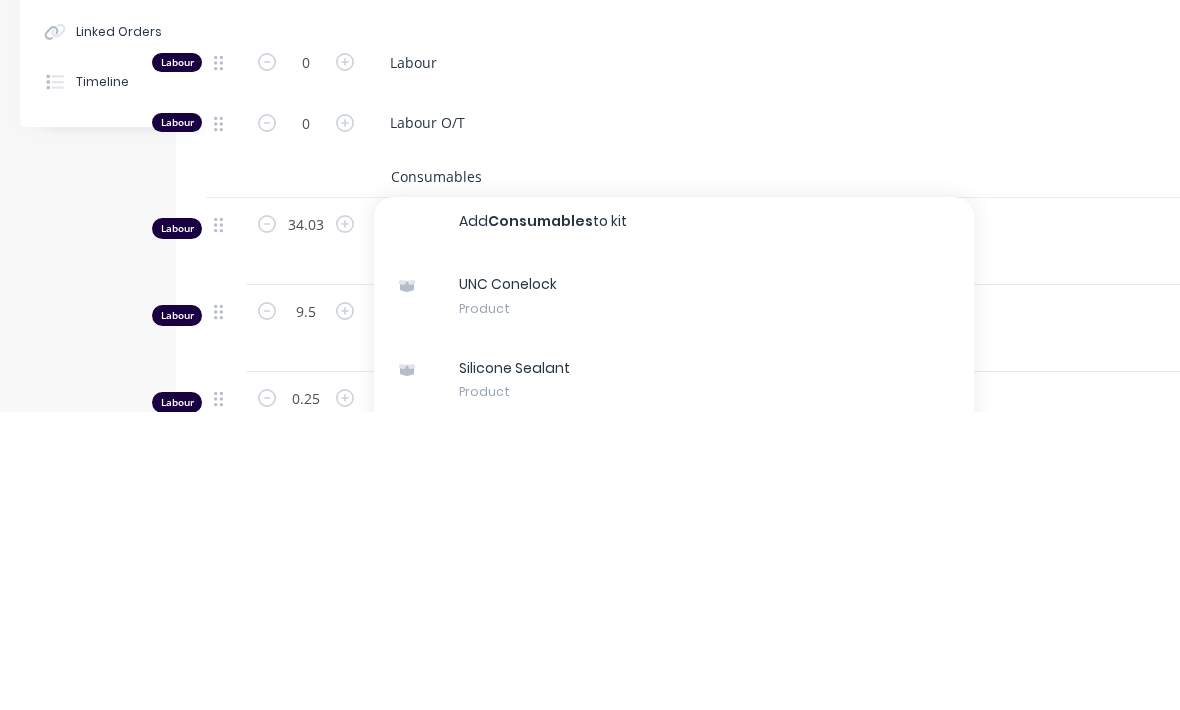 scroll, scrollTop: 6, scrollLeft: 0, axis: vertical 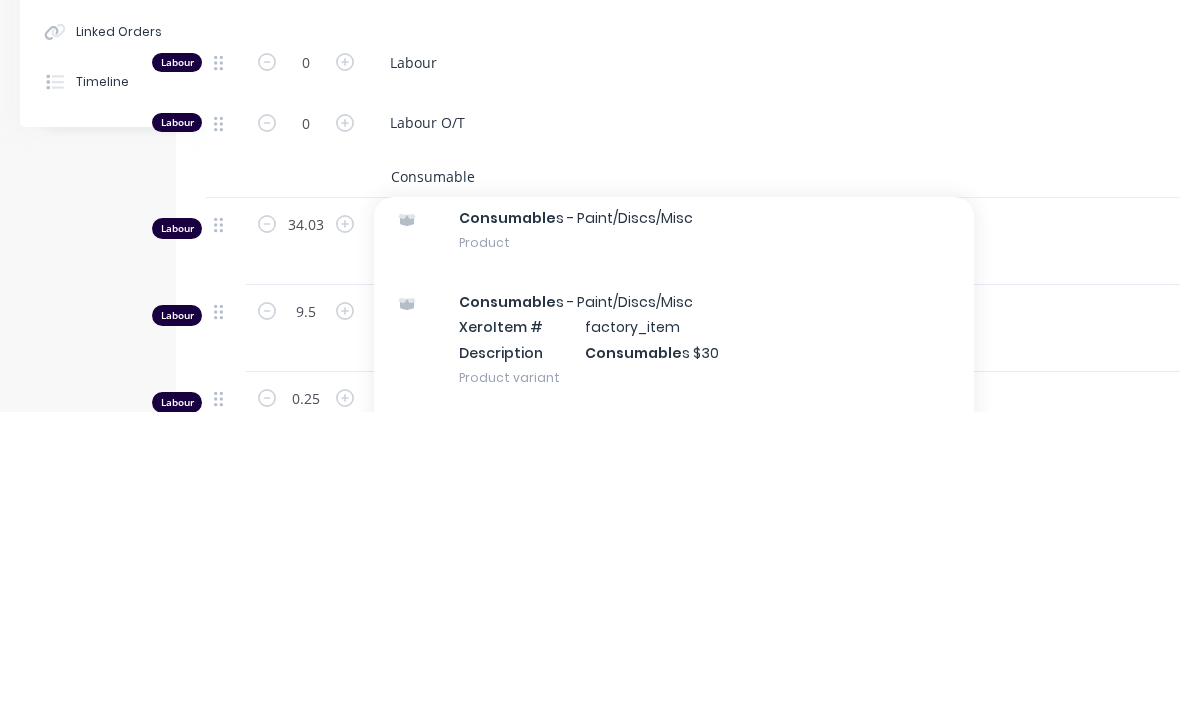 type on "Consumable" 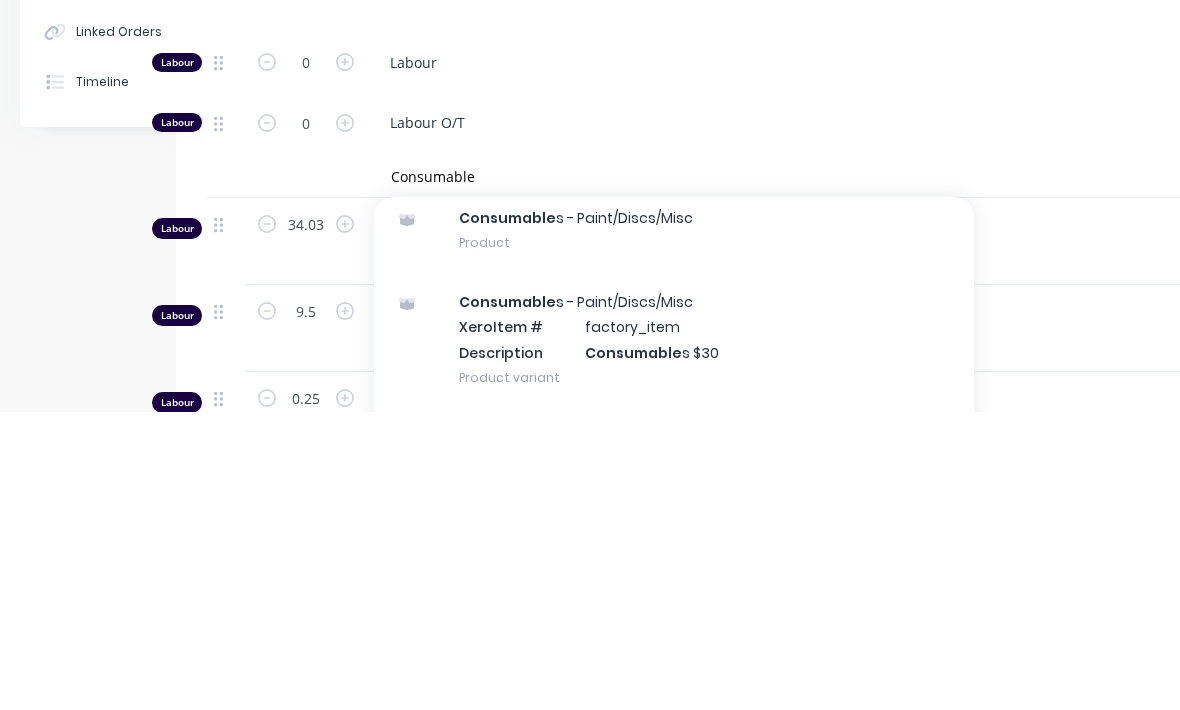 click on "Consumable s - Paint/Discs/Misc Product" at bounding box center (674, 528) 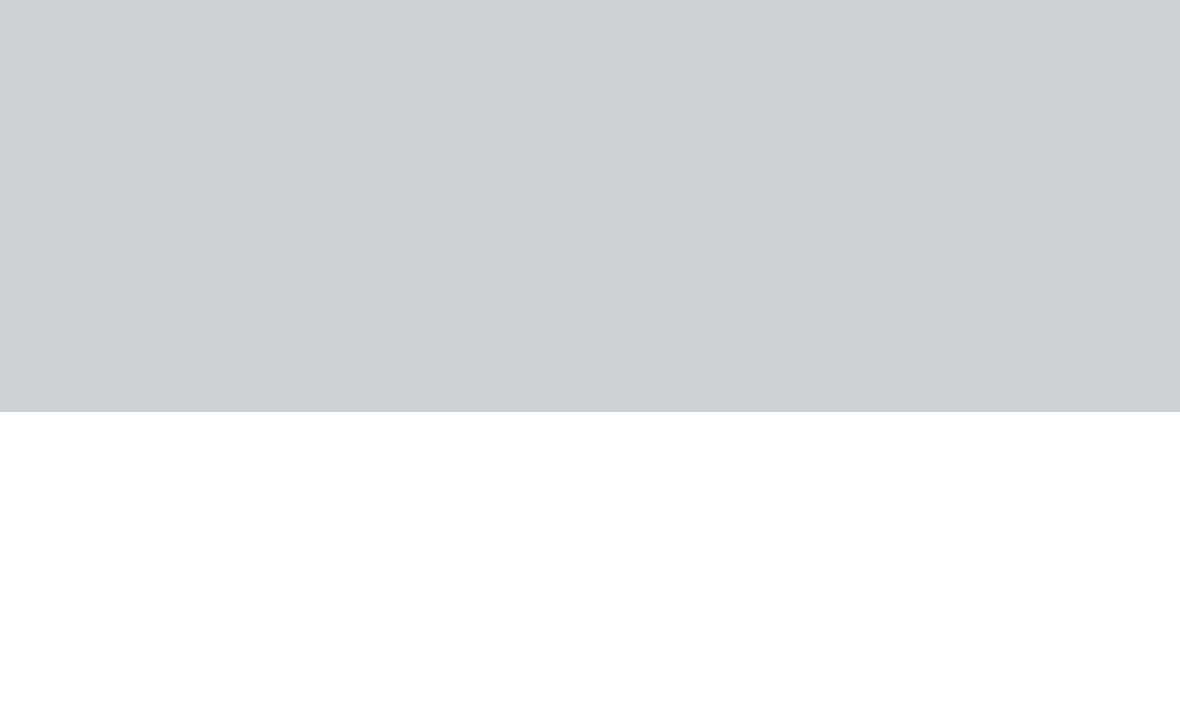 scroll, scrollTop: 794, scrollLeft: 64, axis: both 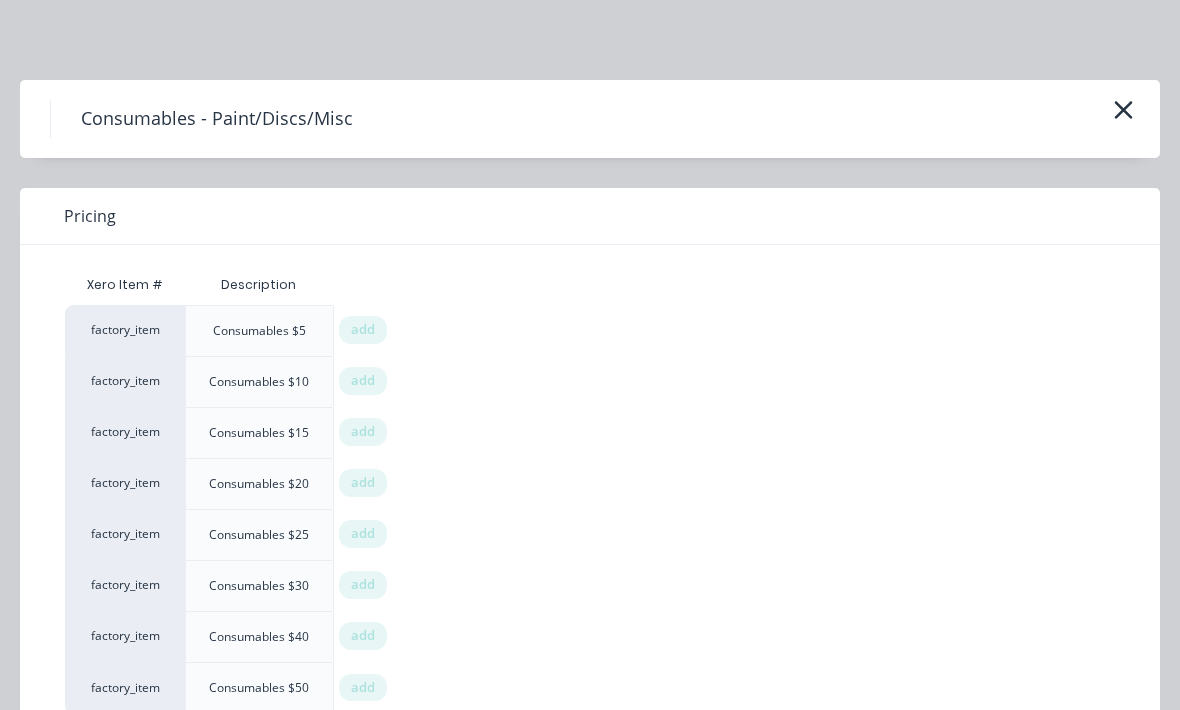 click on "add" at bounding box center [363, 381] 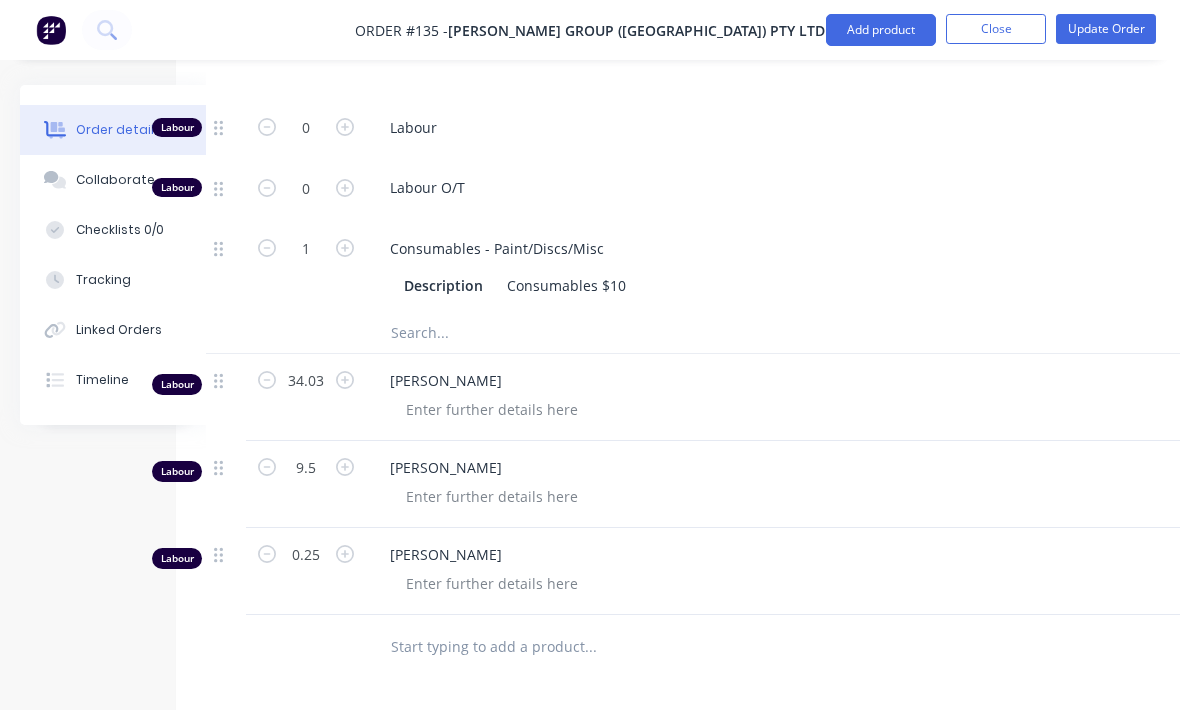 scroll, scrollTop: 728, scrollLeft: 64, axis: both 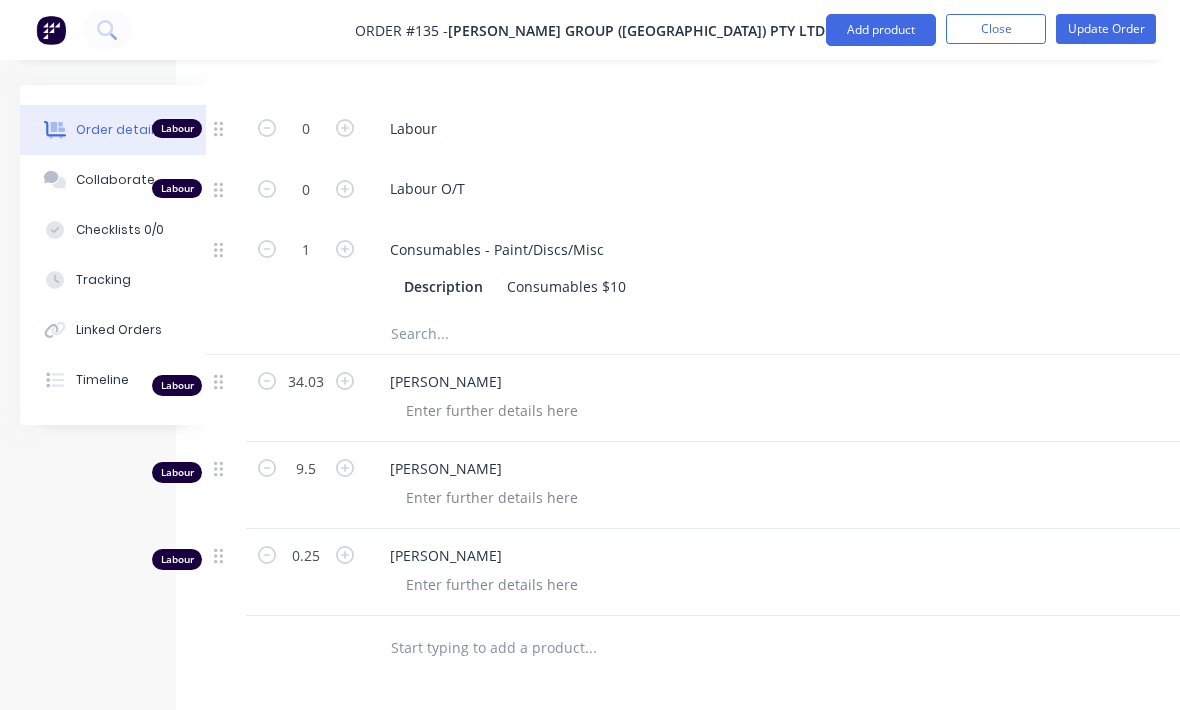 click 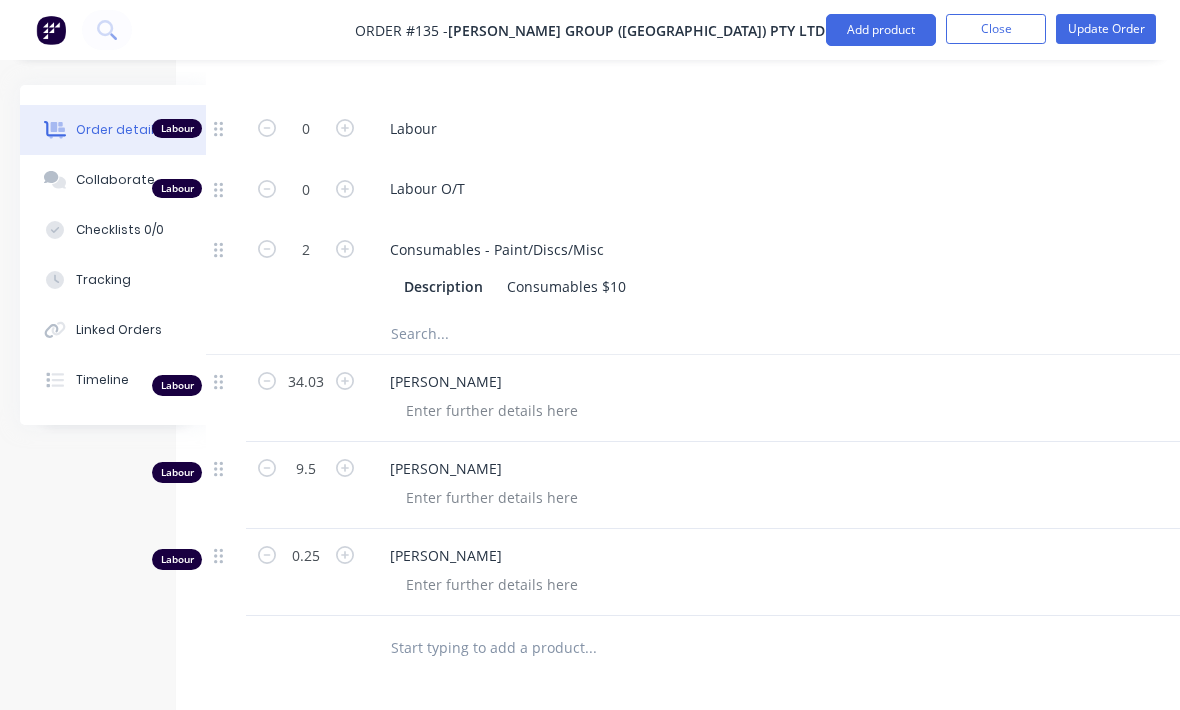 click 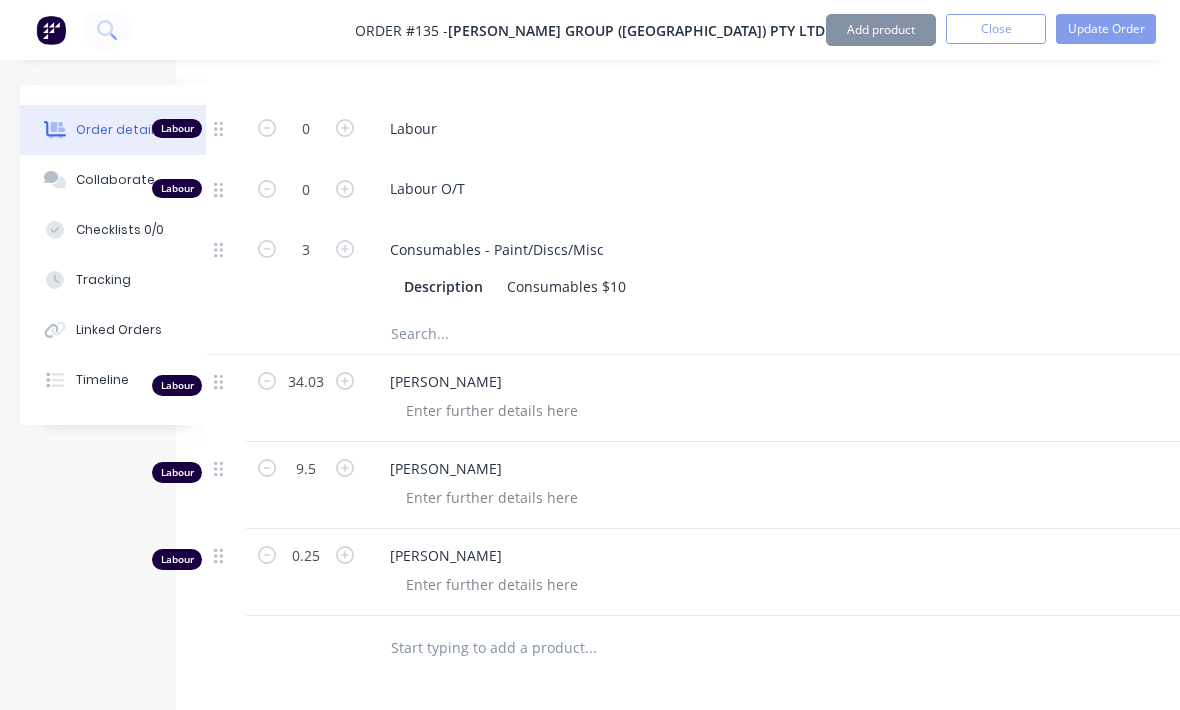 click 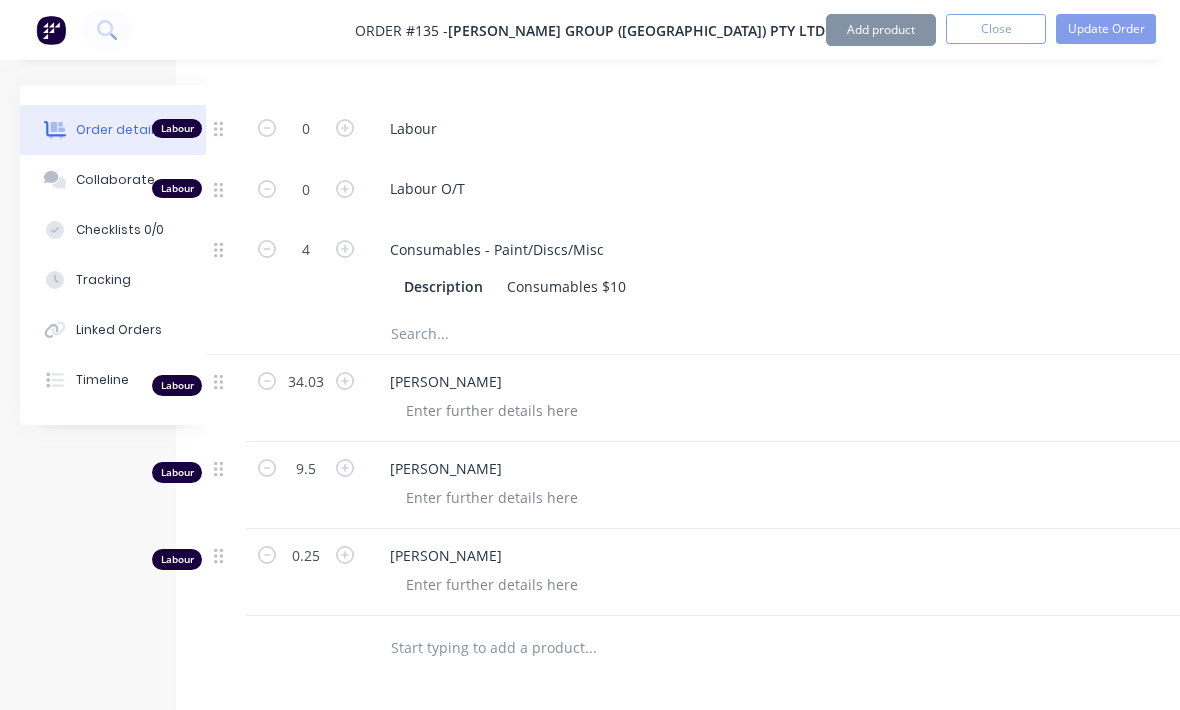 click 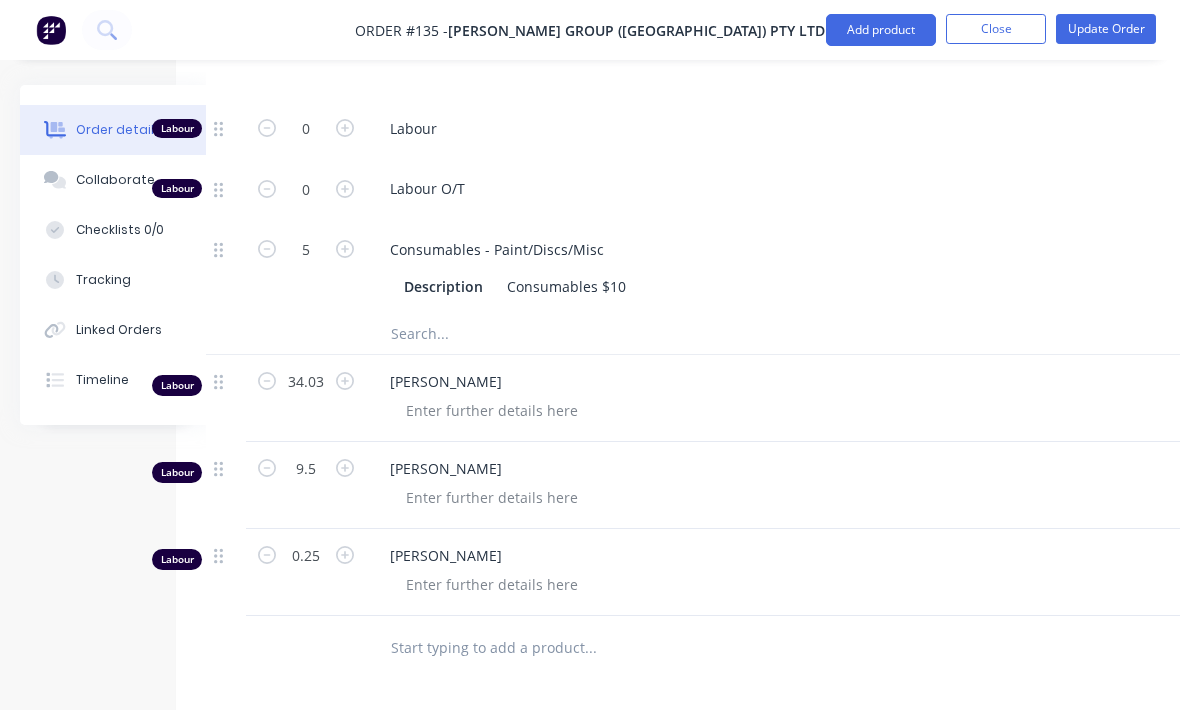 click 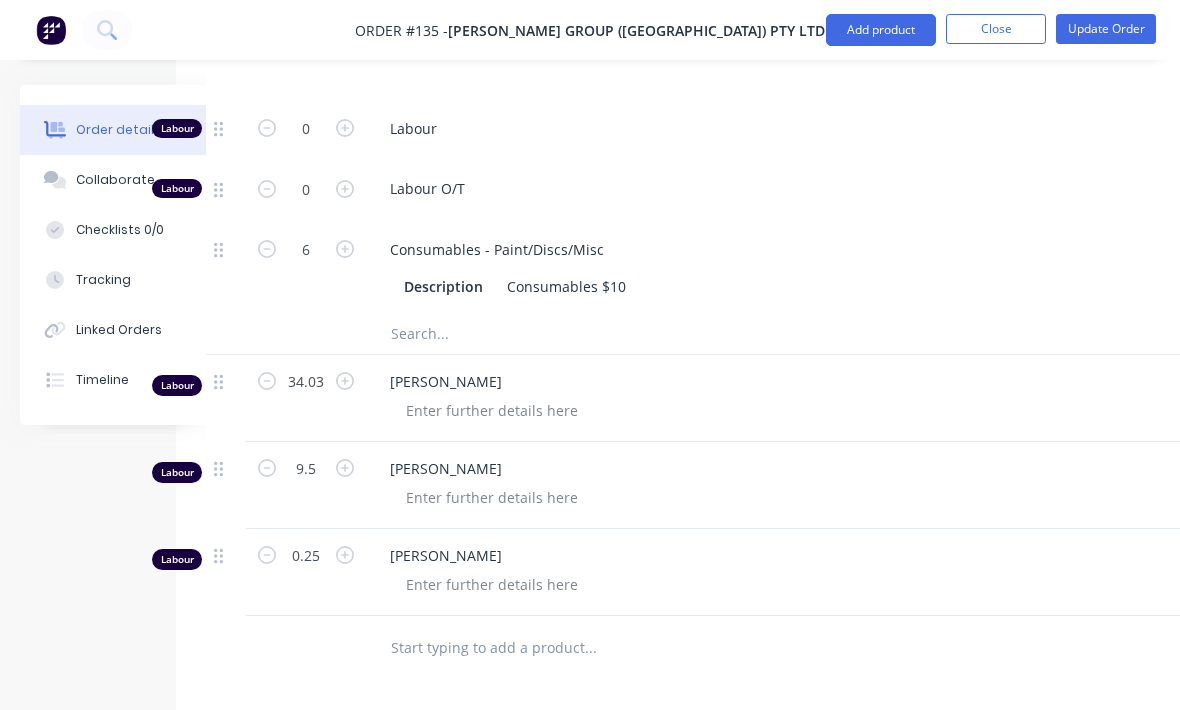 click 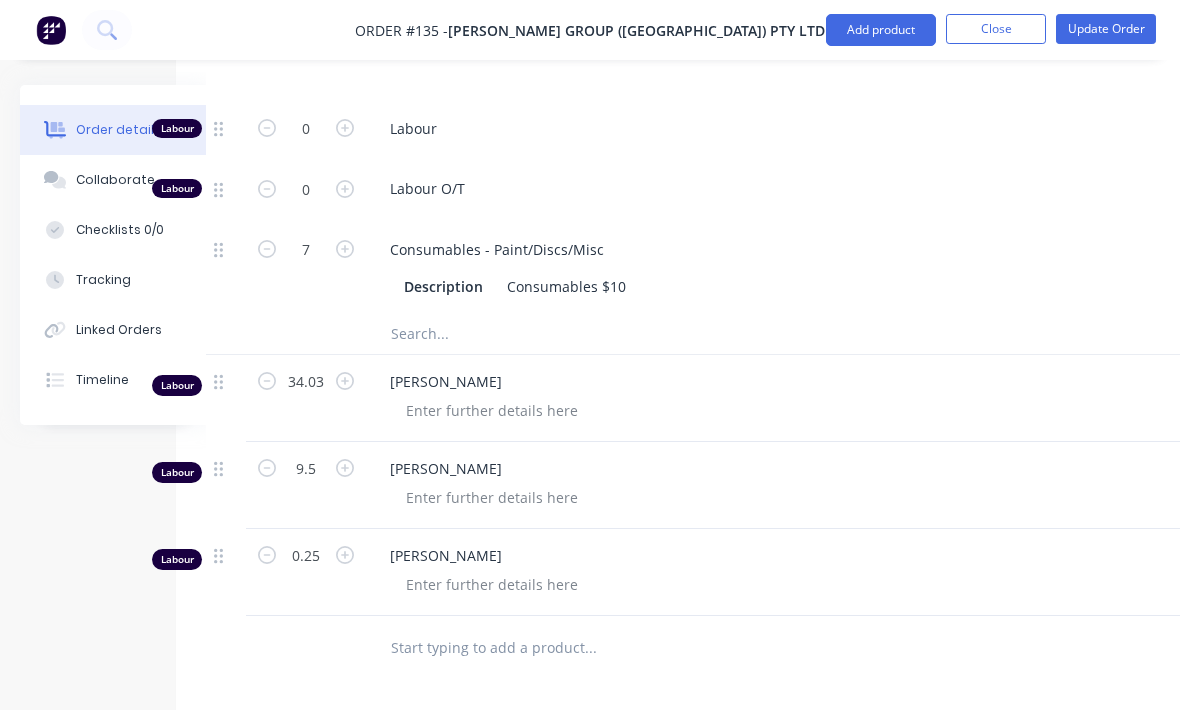 click 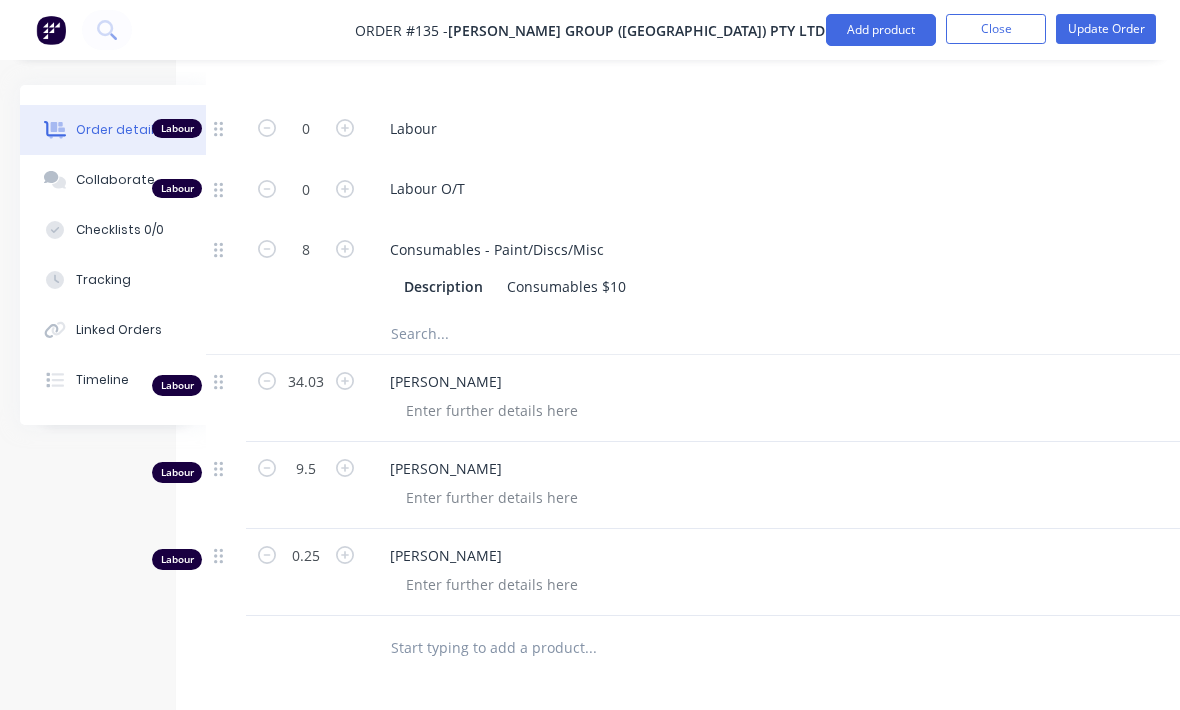 click at bounding box center (590, 334) 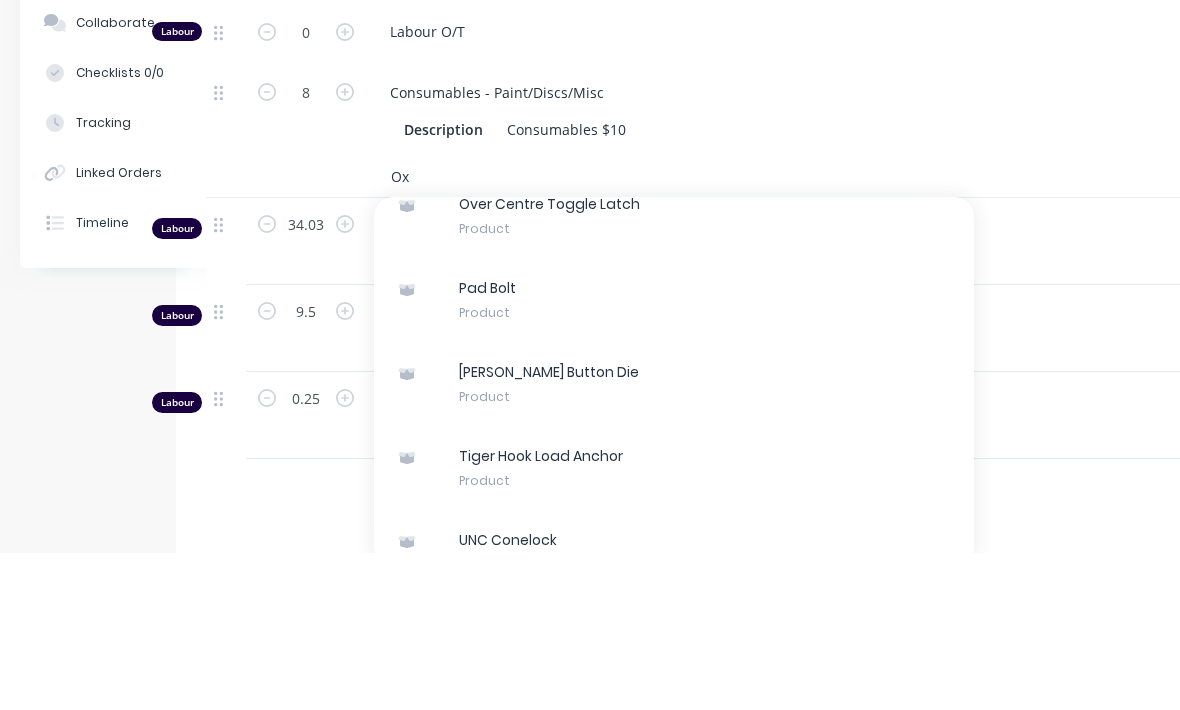 scroll, scrollTop: 1113, scrollLeft: 0, axis: vertical 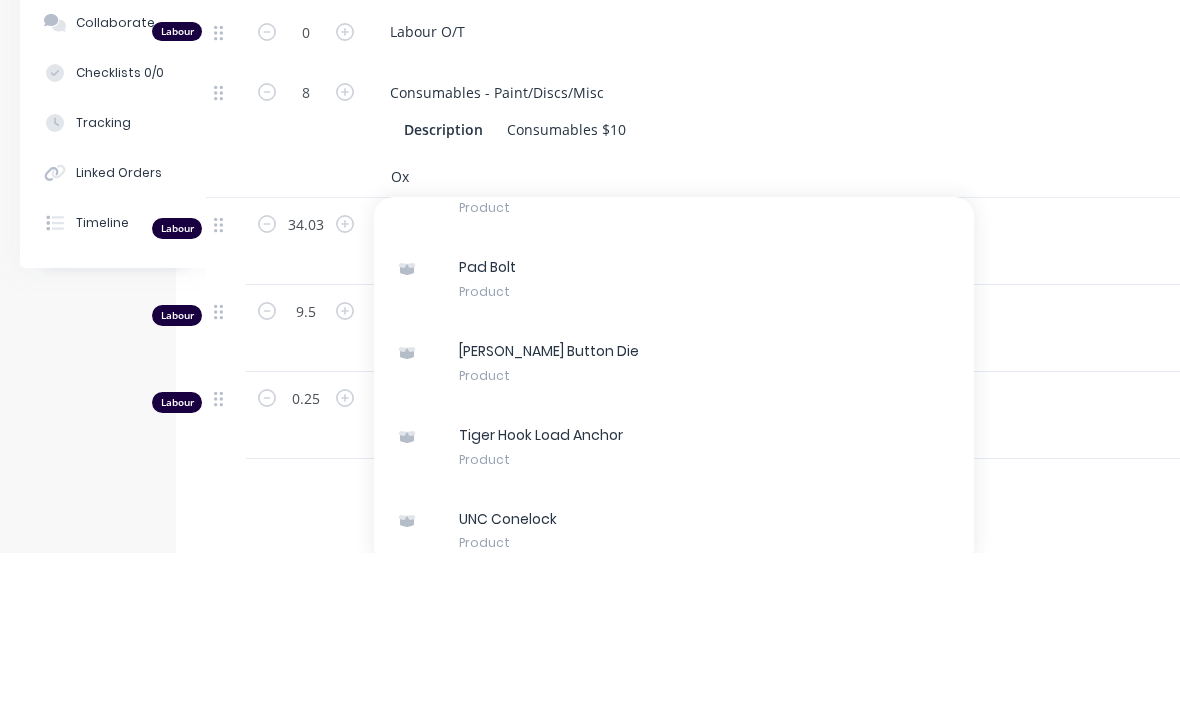 type on "O" 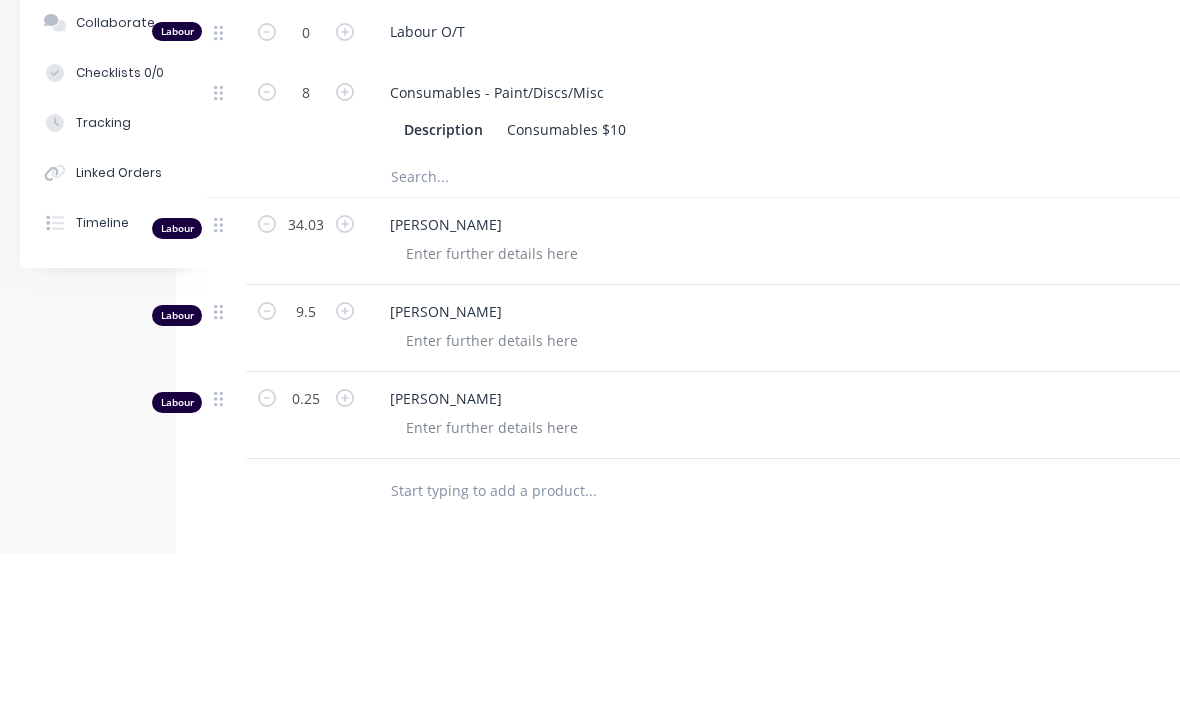 click at bounding box center [774, 410] 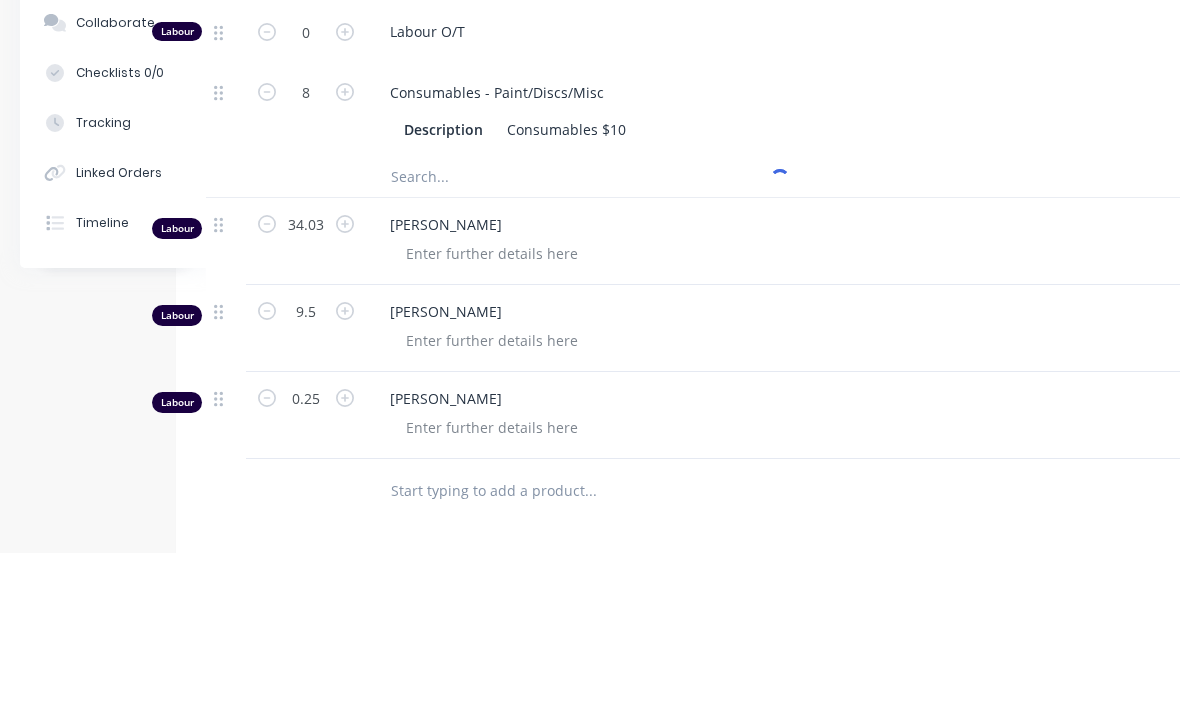 scroll, scrollTop: 885, scrollLeft: 64, axis: both 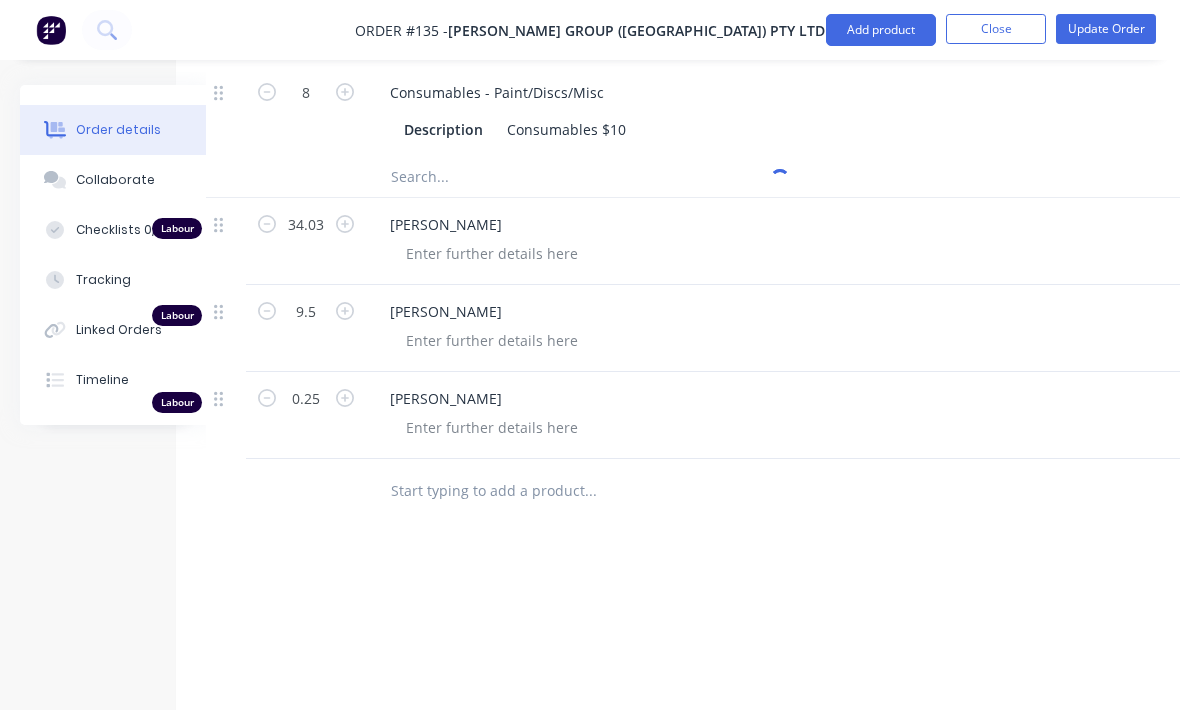 click at bounding box center (590, 177) 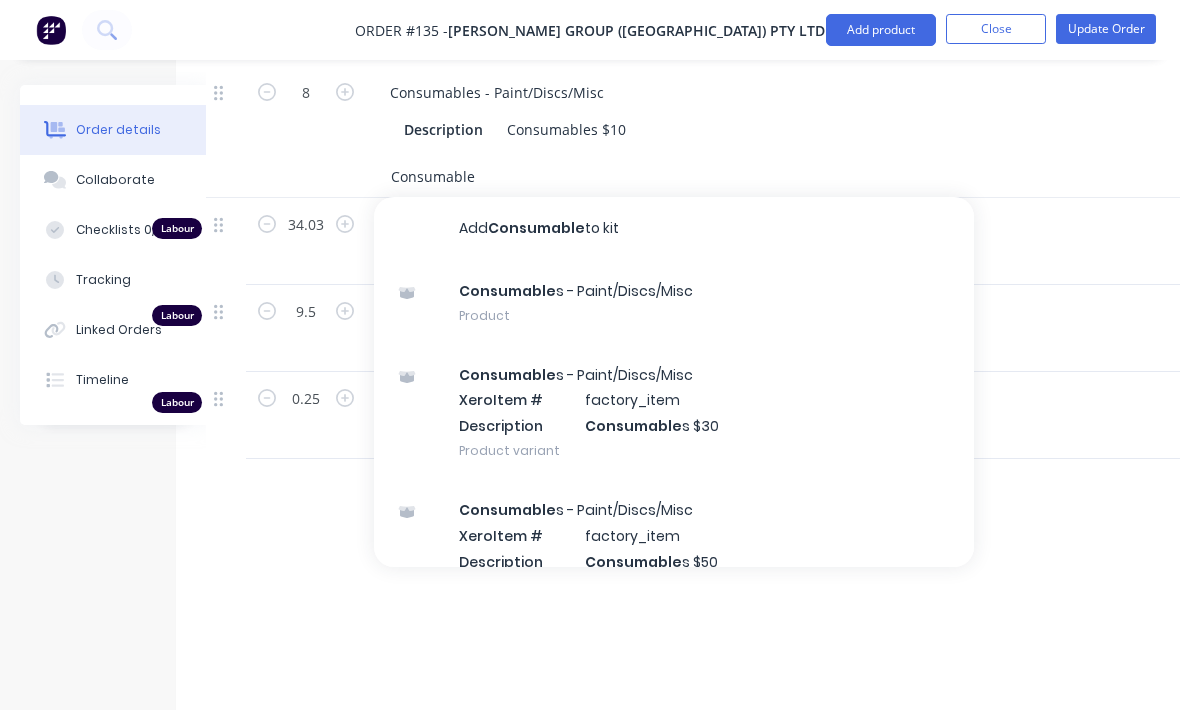 type on "Consumable" 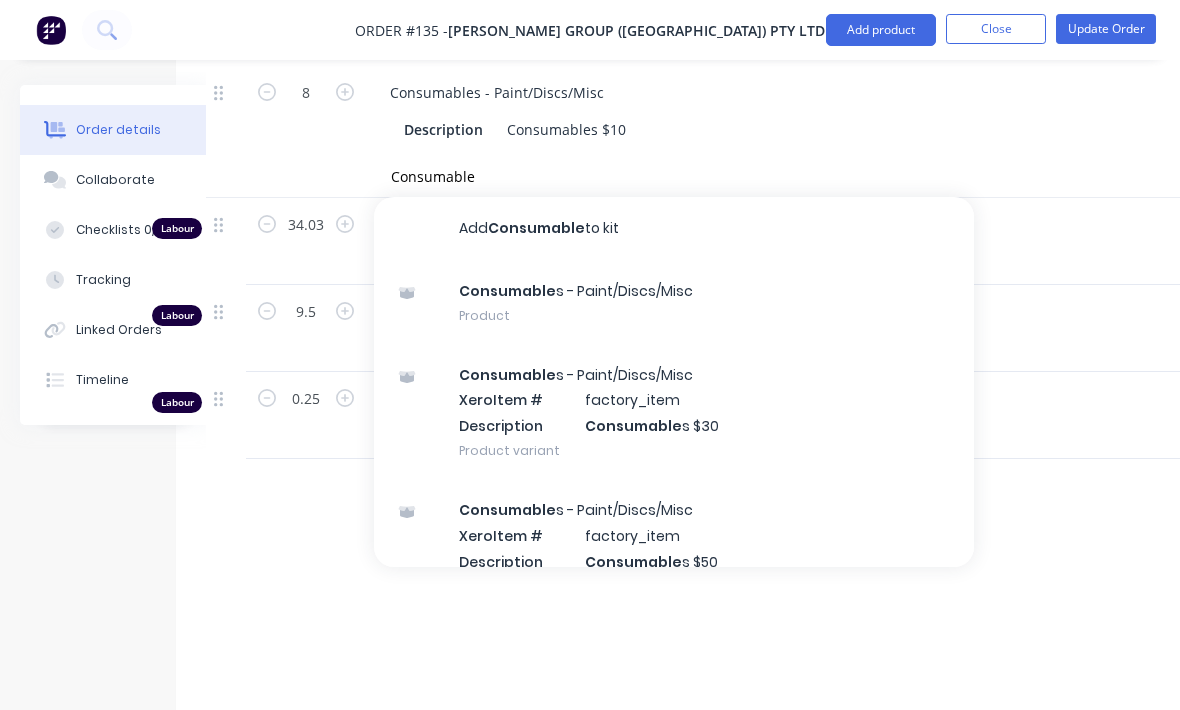 click on "Consumable s - Paint/Discs/Misc Product" at bounding box center [674, 303] 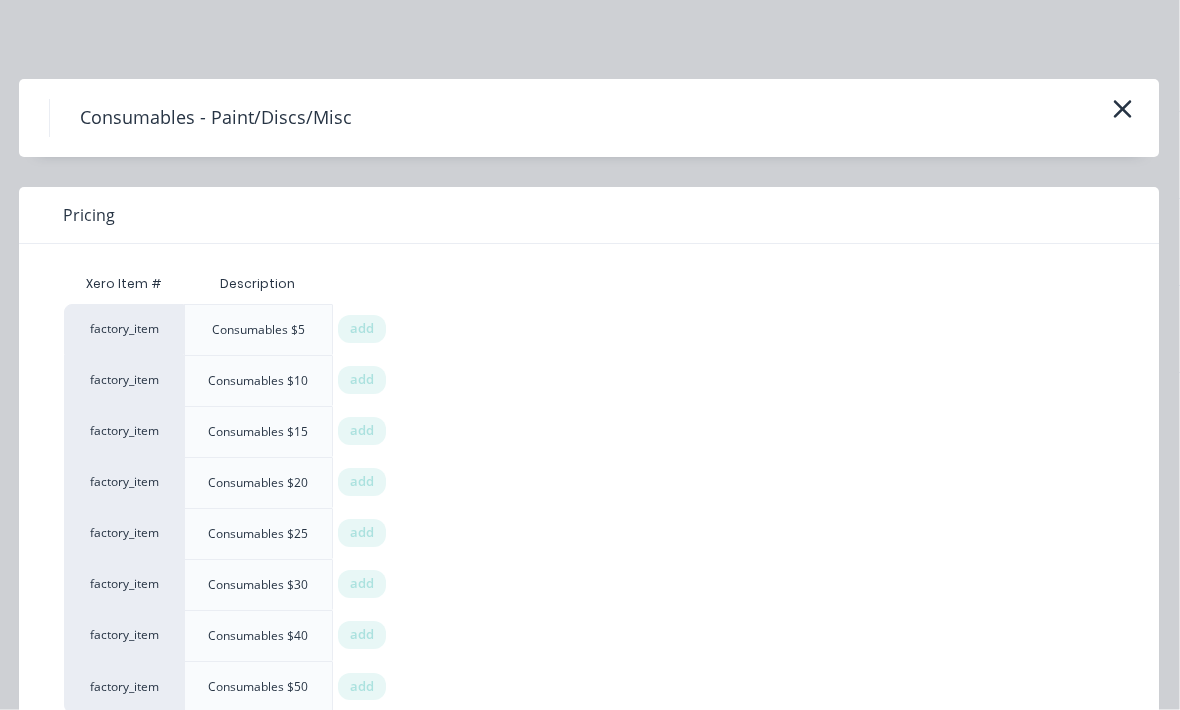 scroll, scrollTop: 971, scrollLeft: 45, axis: both 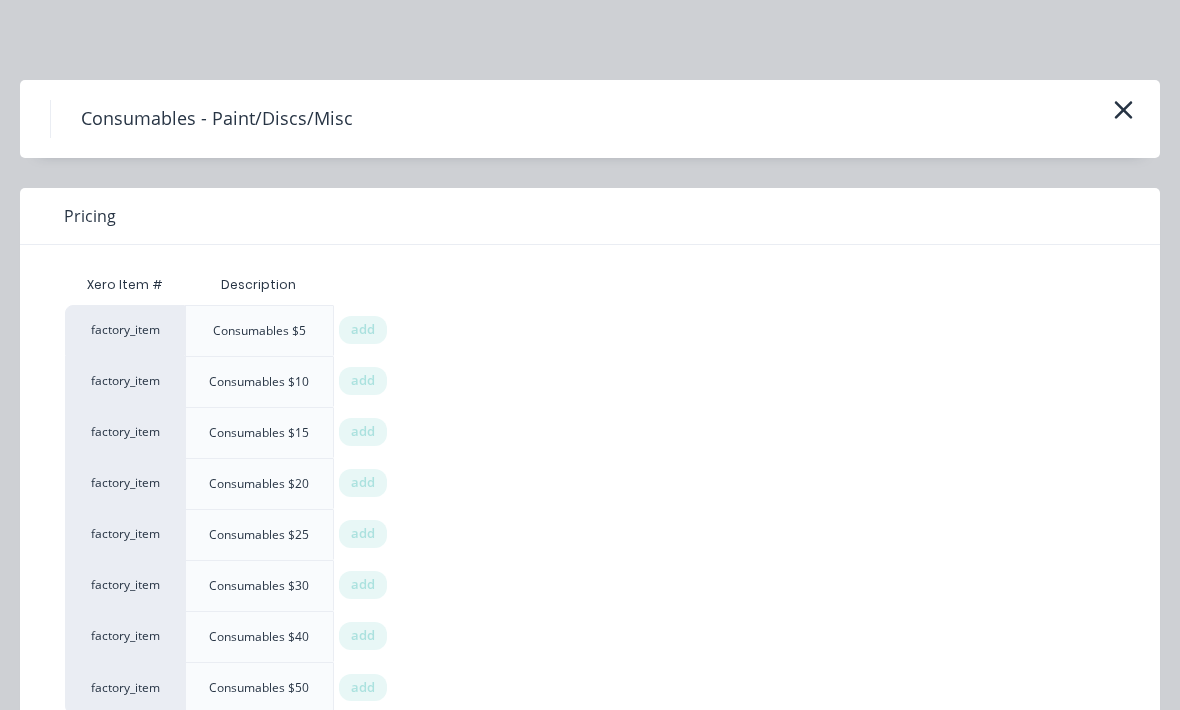 click on "add" at bounding box center [363, 534] 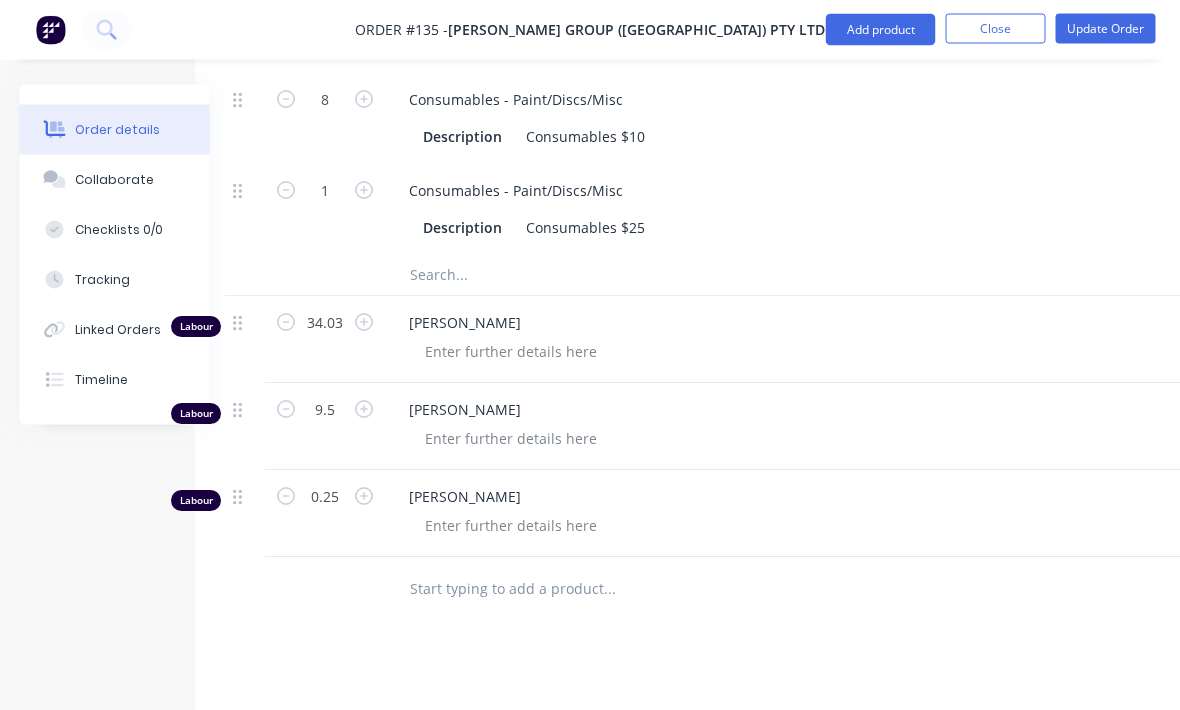 click 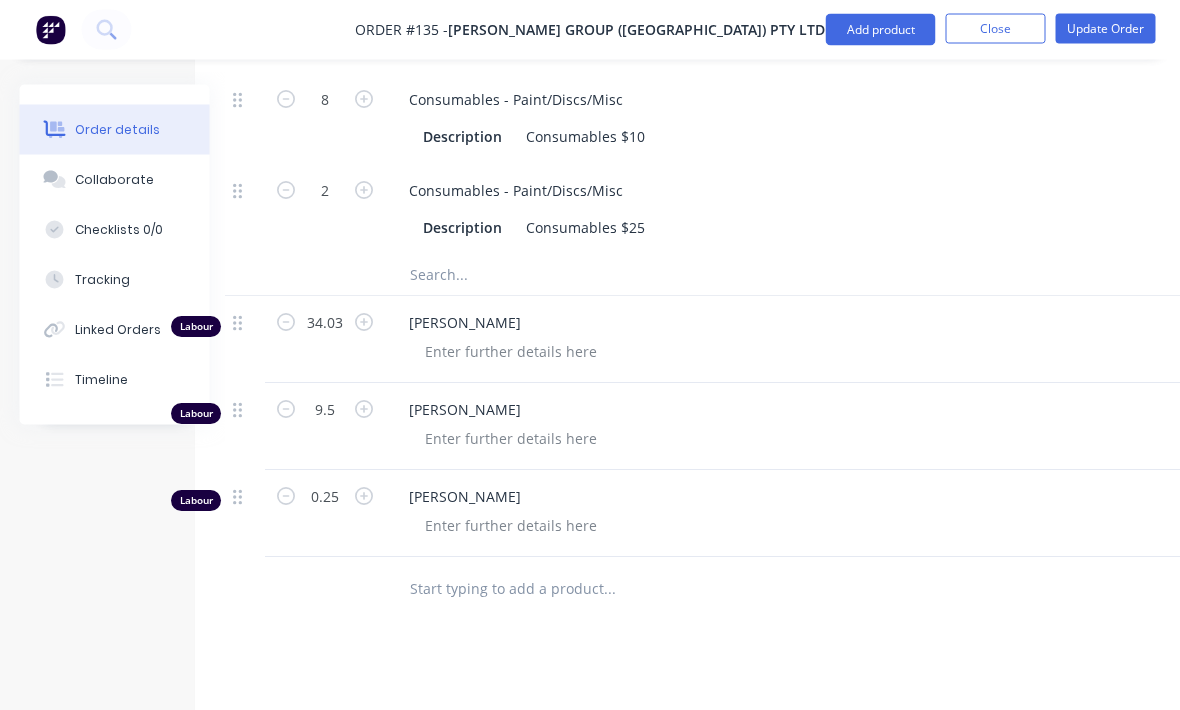 scroll, scrollTop: 878, scrollLeft: 45, axis: both 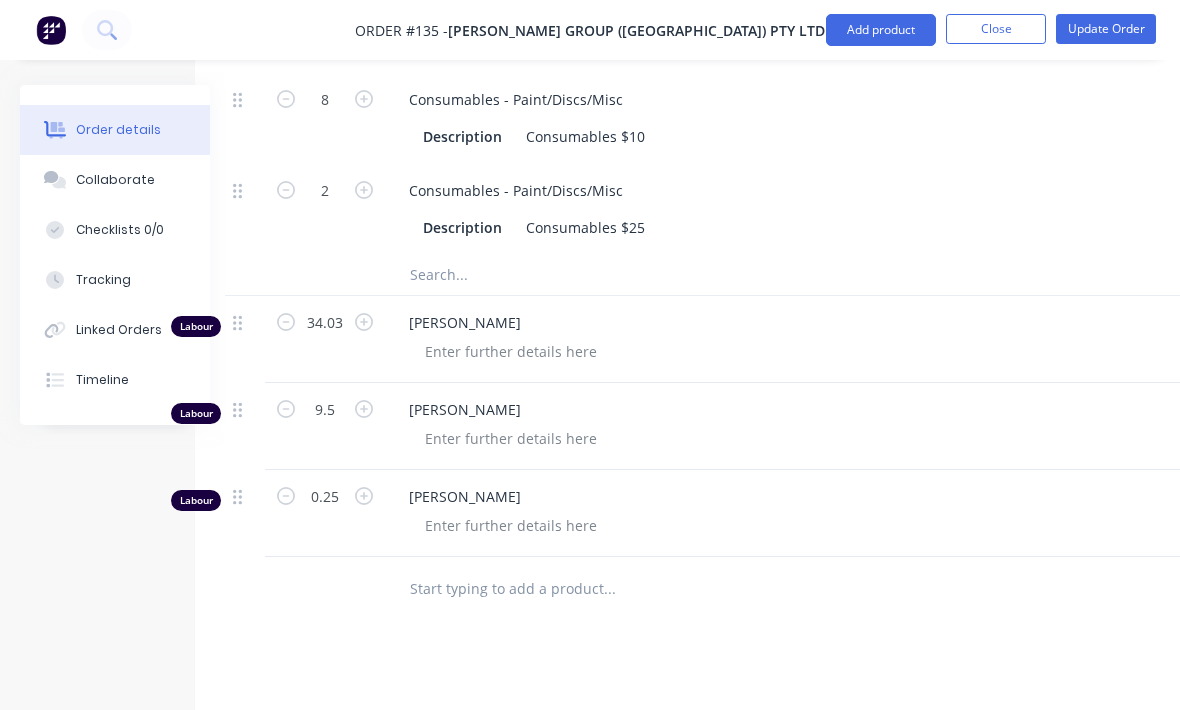 click 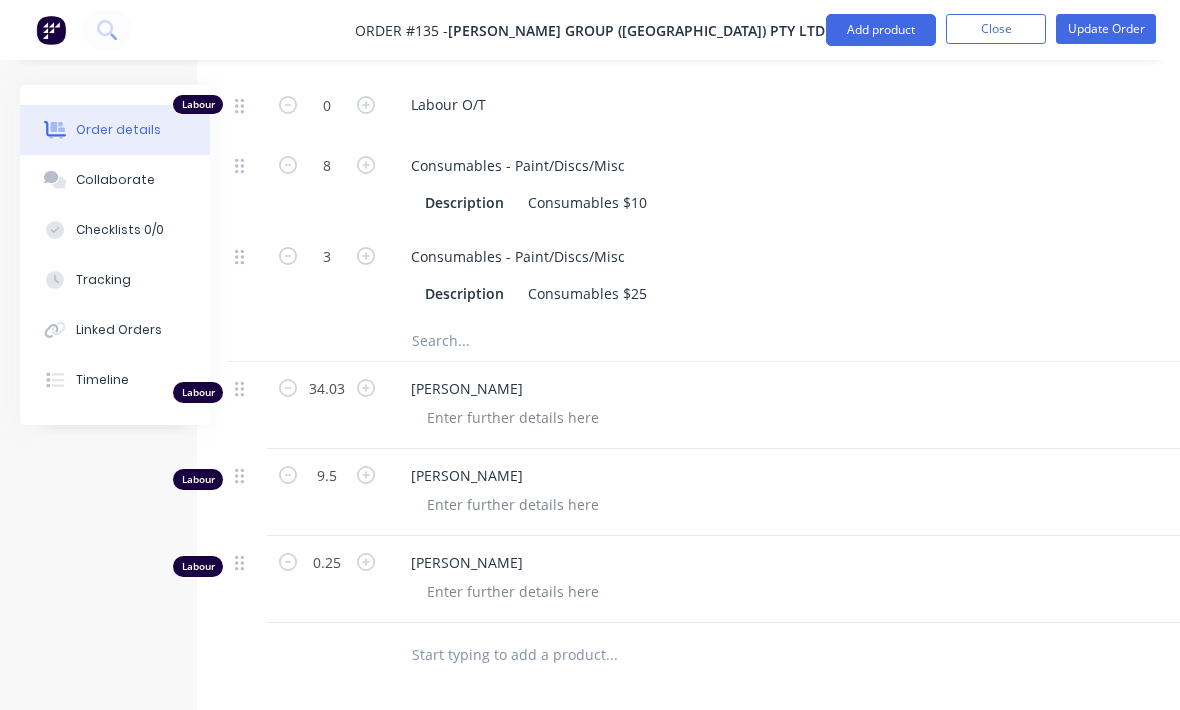 scroll, scrollTop: 751, scrollLeft: 41, axis: both 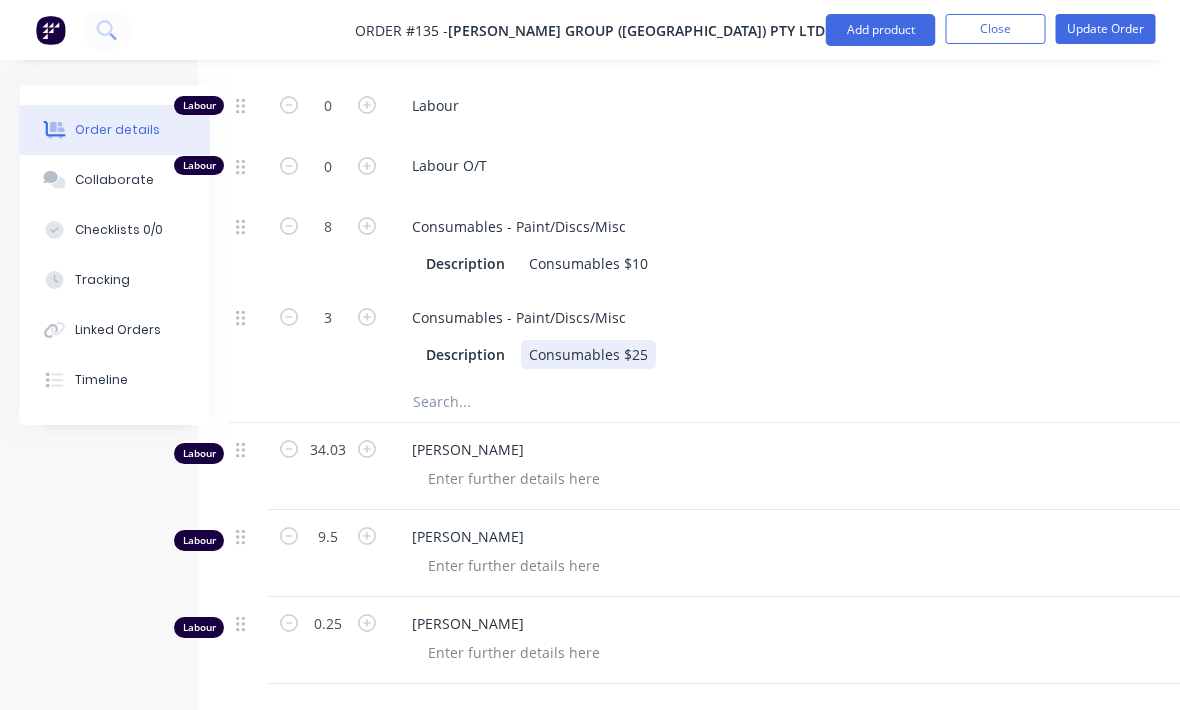 click on "Description Consumables $25" at bounding box center (785, 354) 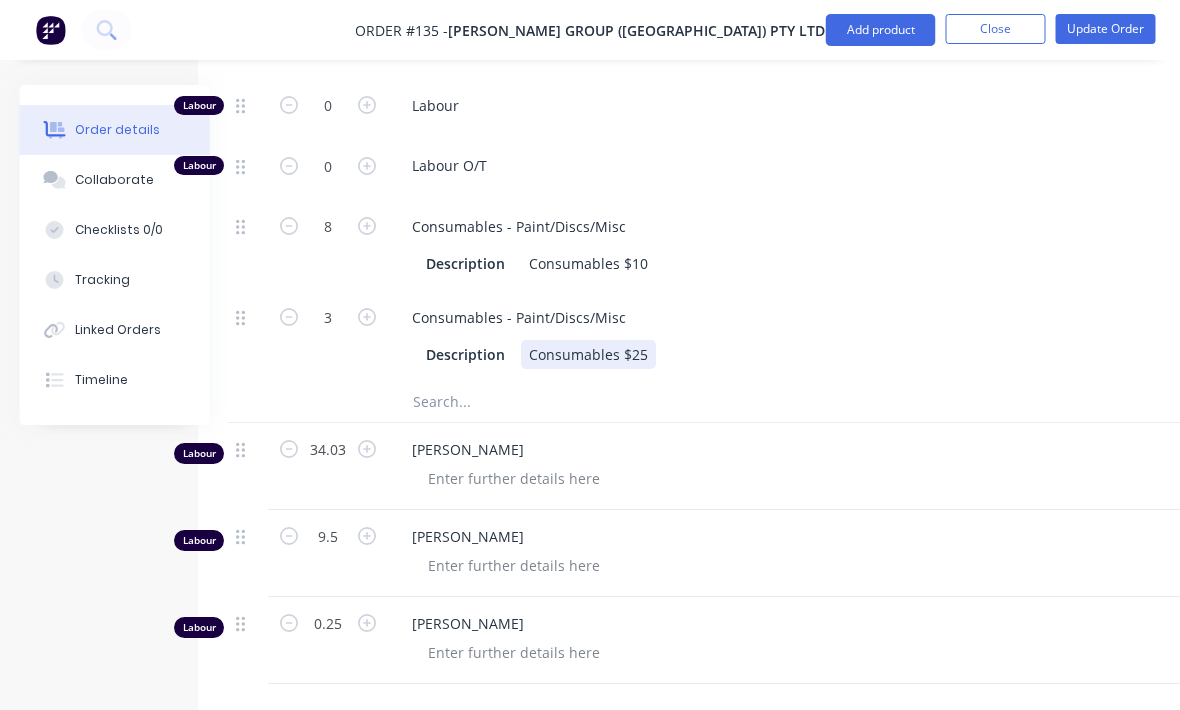 scroll, scrollTop: 751, scrollLeft: 37, axis: both 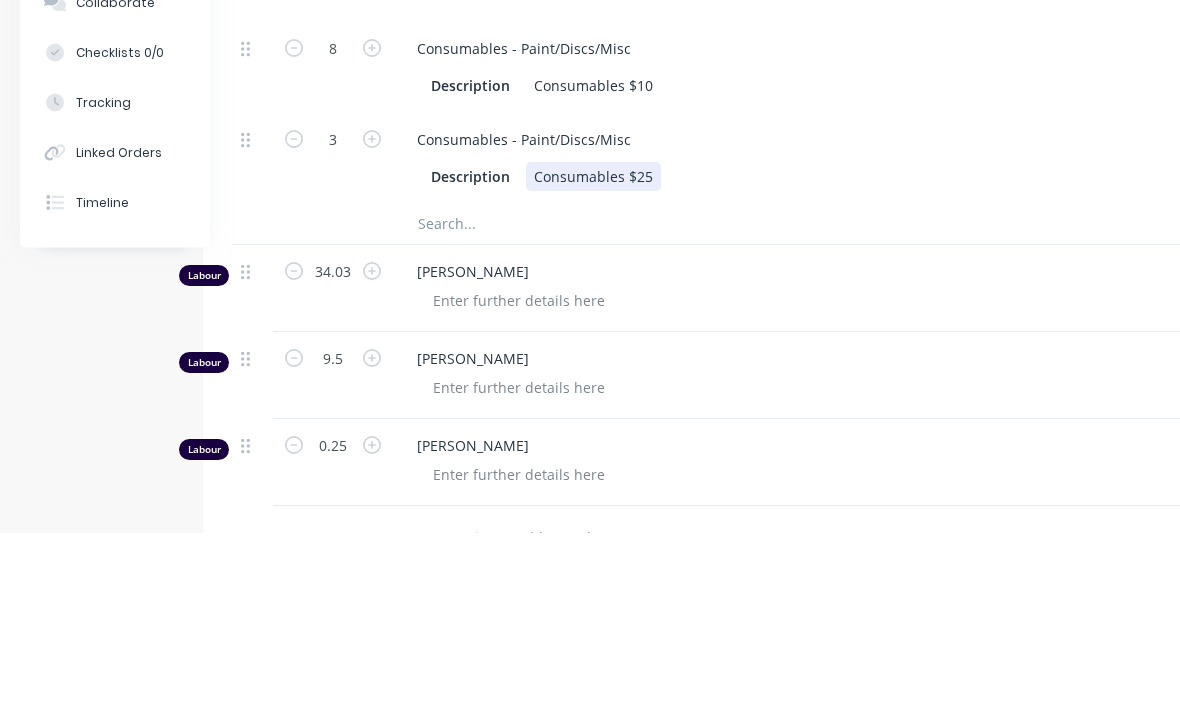 click on "Consumables $25" at bounding box center (593, 354) 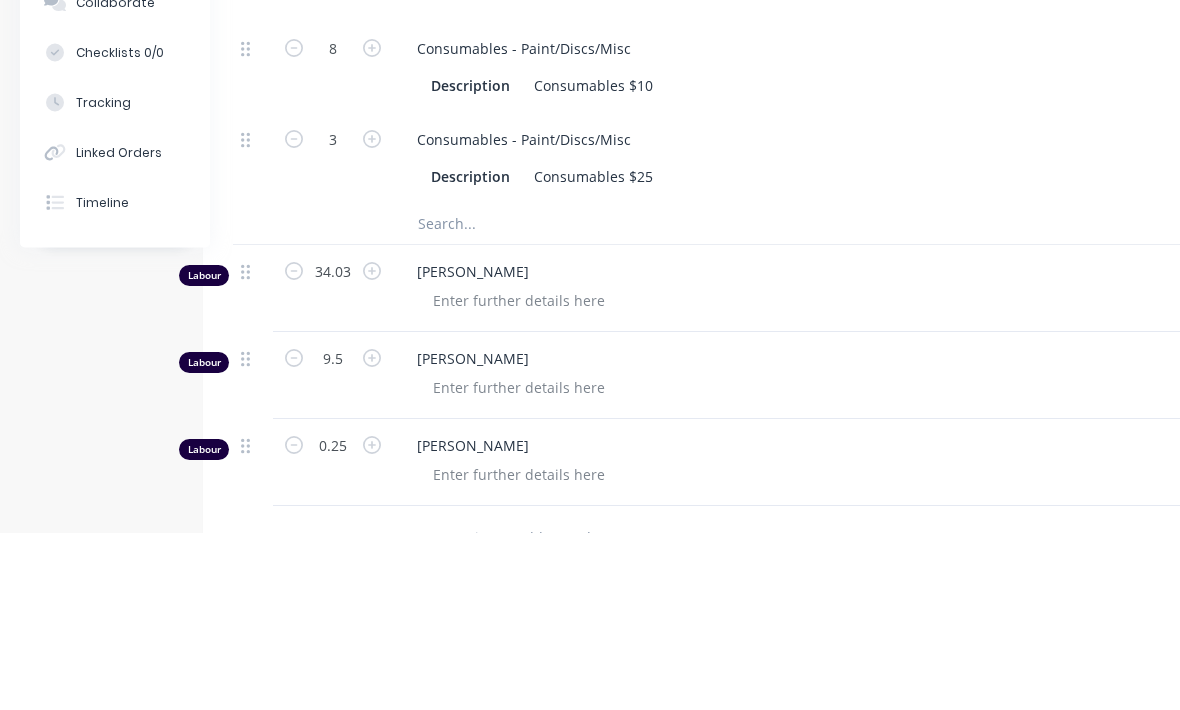click at bounding box center [617, 402] 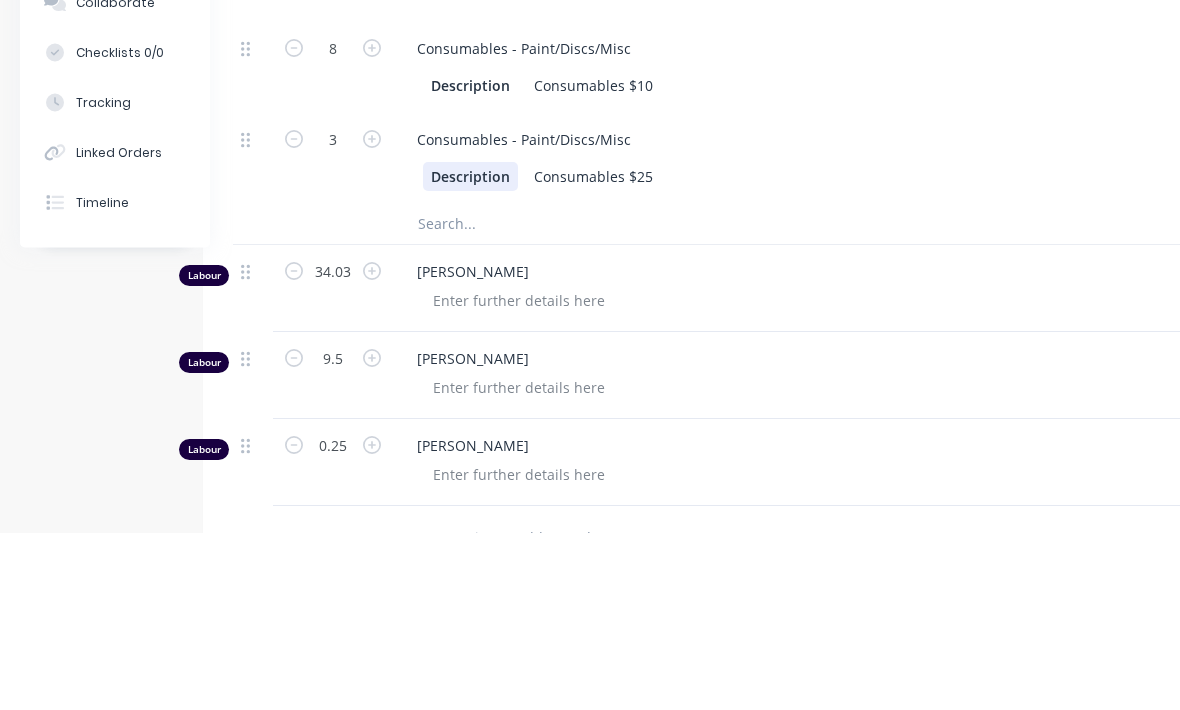 click on "Description" at bounding box center [470, 354] 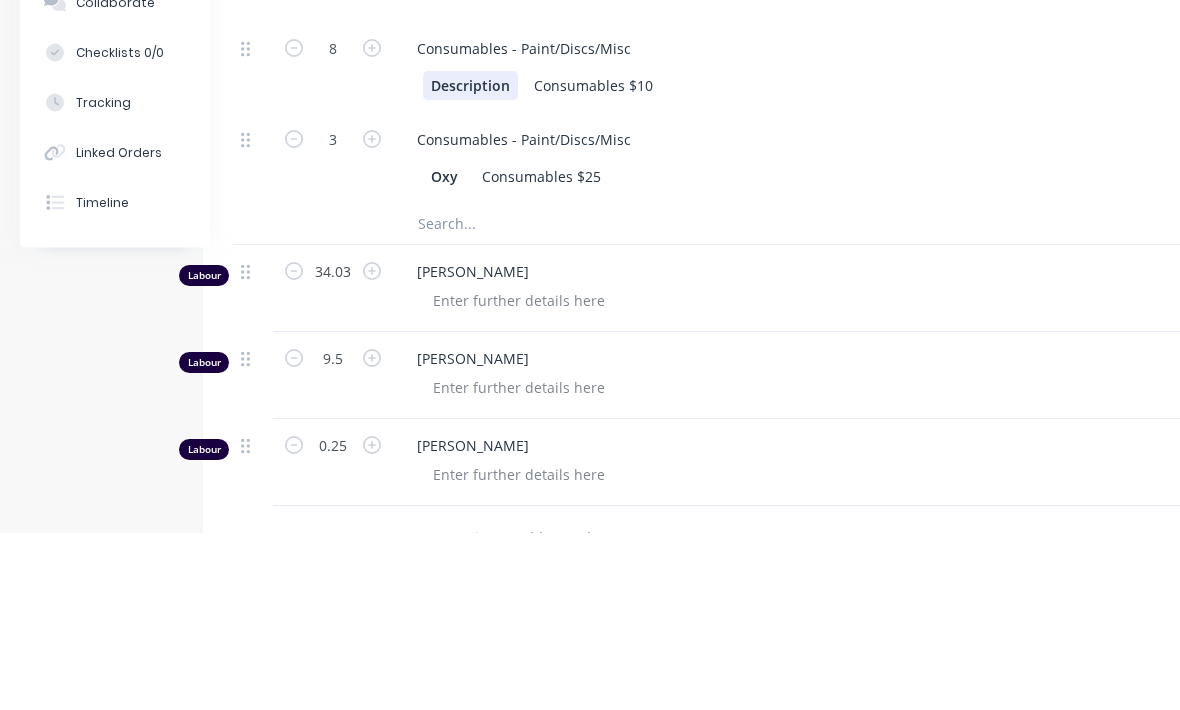 click on "Description" at bounding box center [470, 263] 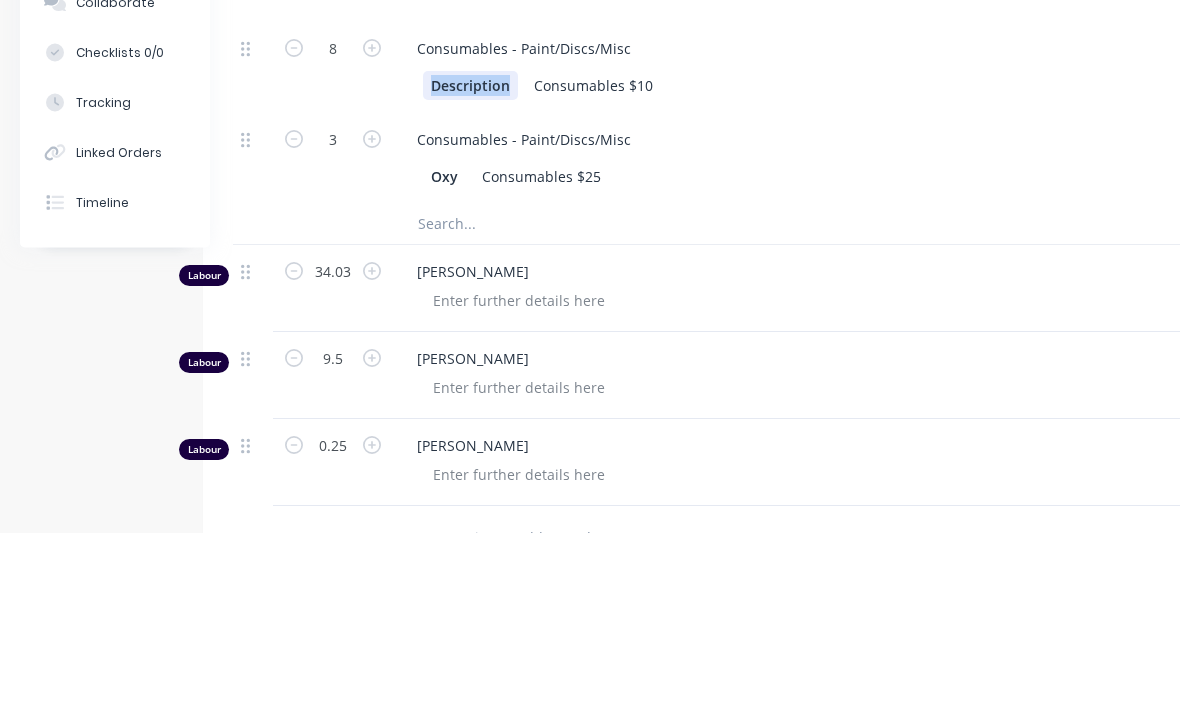 type 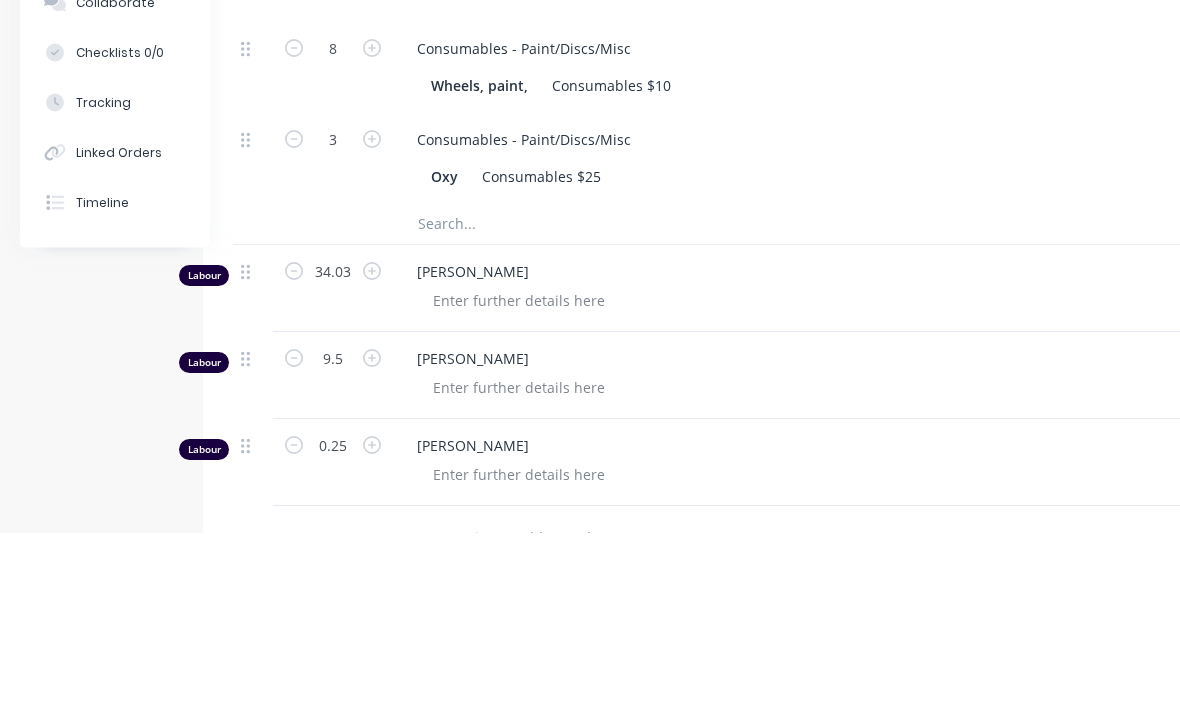click on "Timeline" at bounding box center [115, 380] 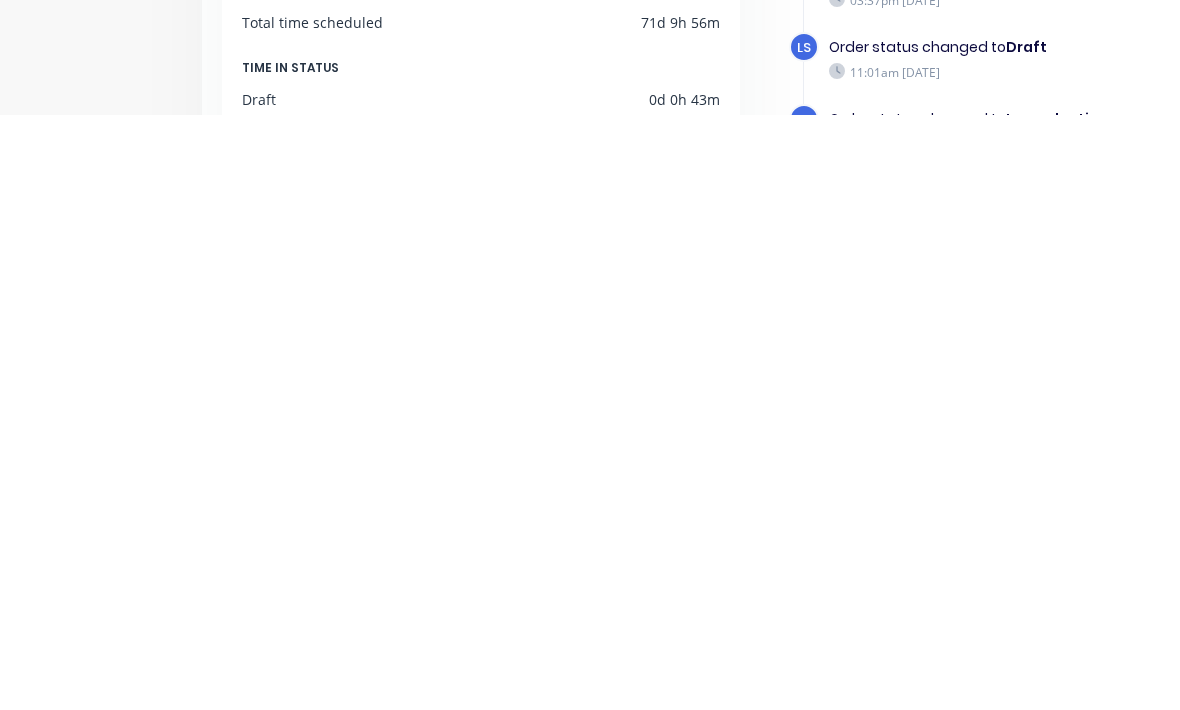 scroll, scrollTop: 200, scrollLeft: 37, axis: both 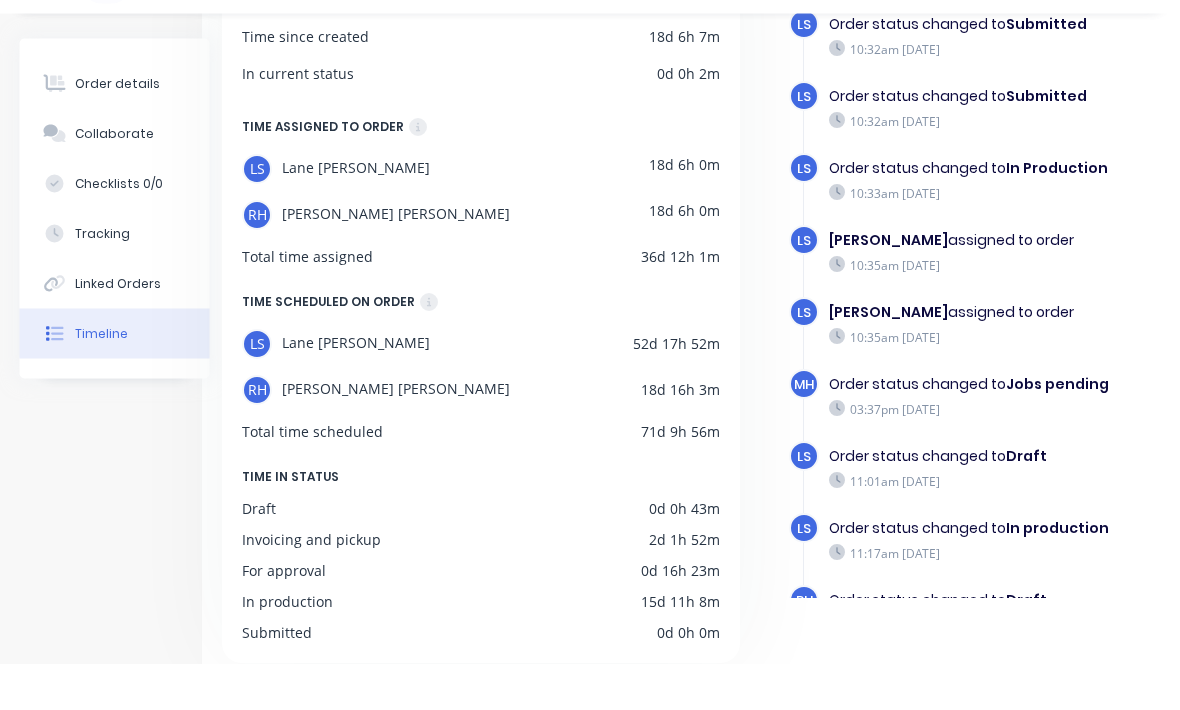 click on "Order status changed to  Submitted 10:32am [DATE]" at bounding box center [988, 83] 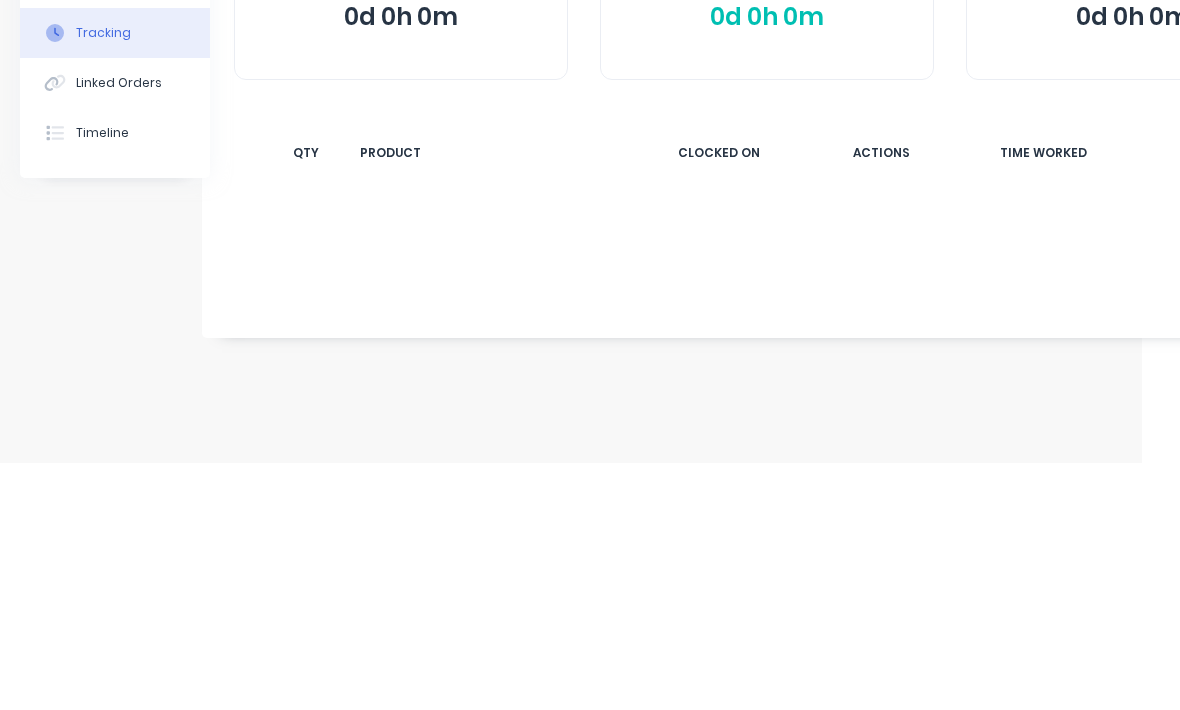 scroll, scrollTop: 0, scrollLeft: 37, axis: horizontal 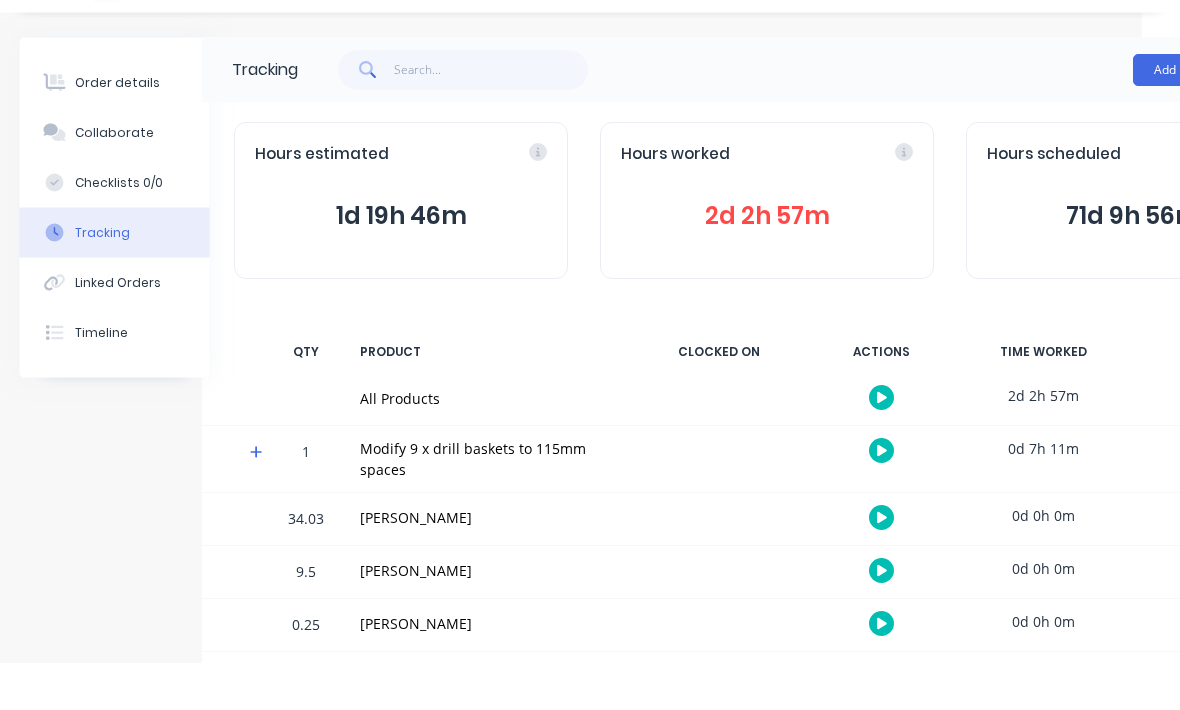 click on "Checklists 0/0" at bounding box center [120, 230] 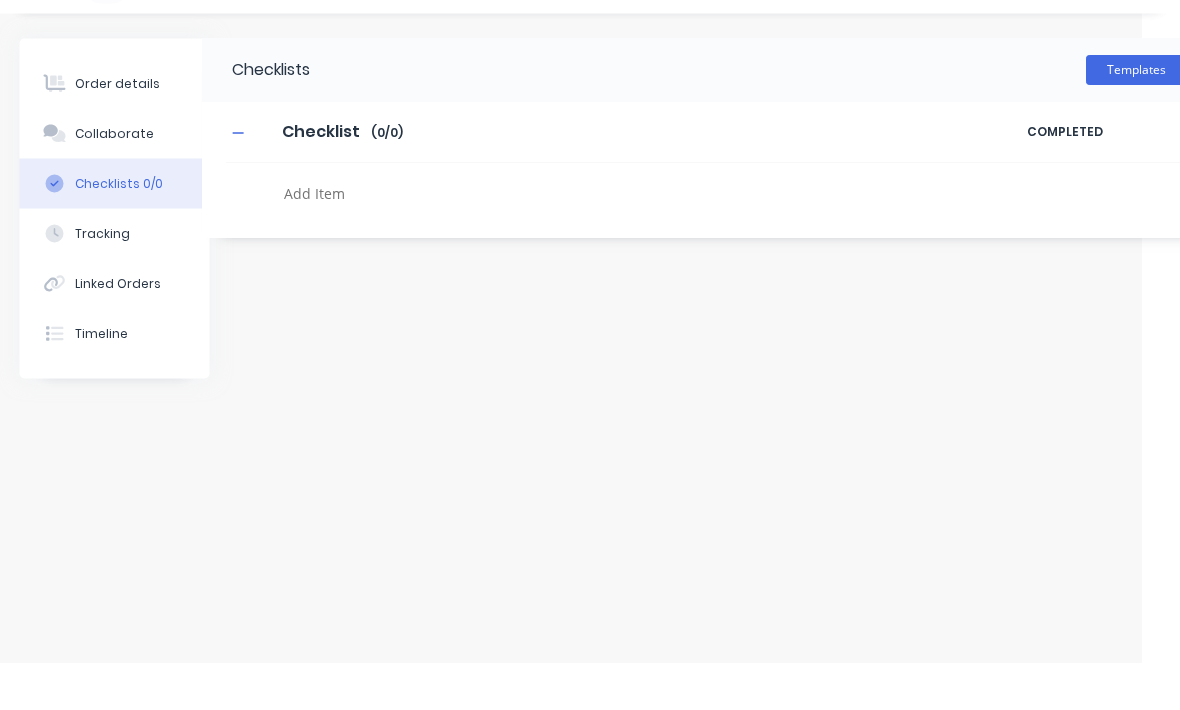 click on "Collaborate" at bounding box center (115, 180) 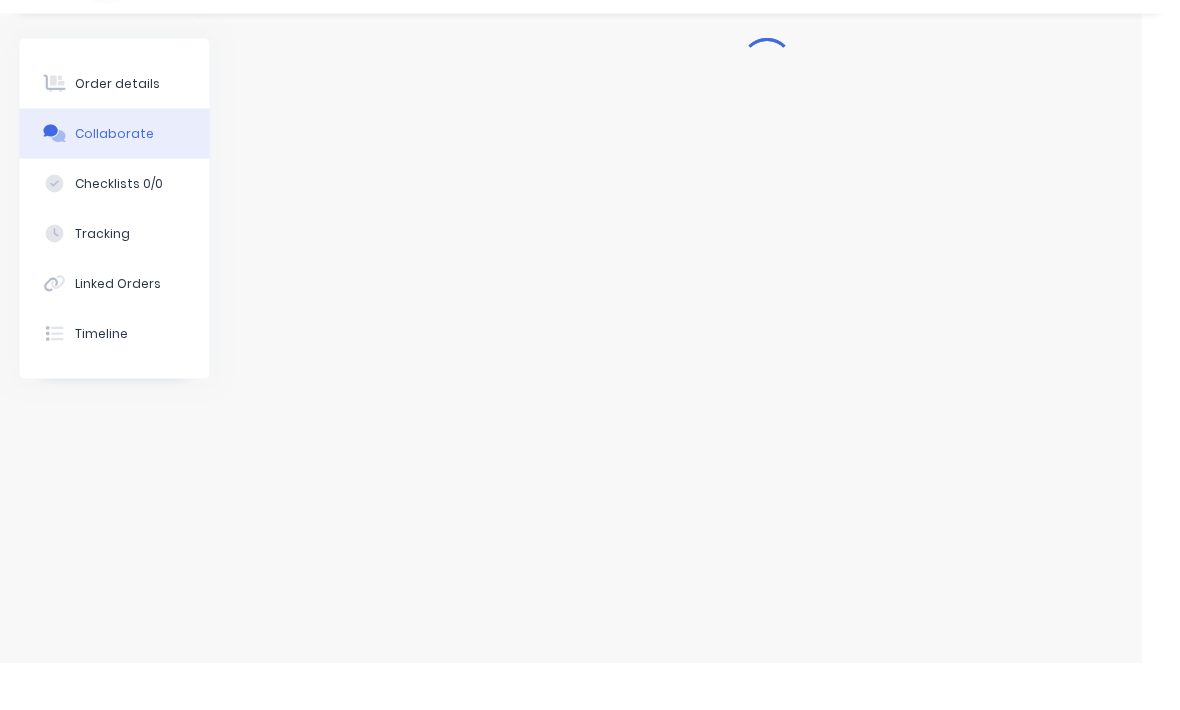 scroll, scrollTop: 0, scrollLeft: 38, axis: horizontal 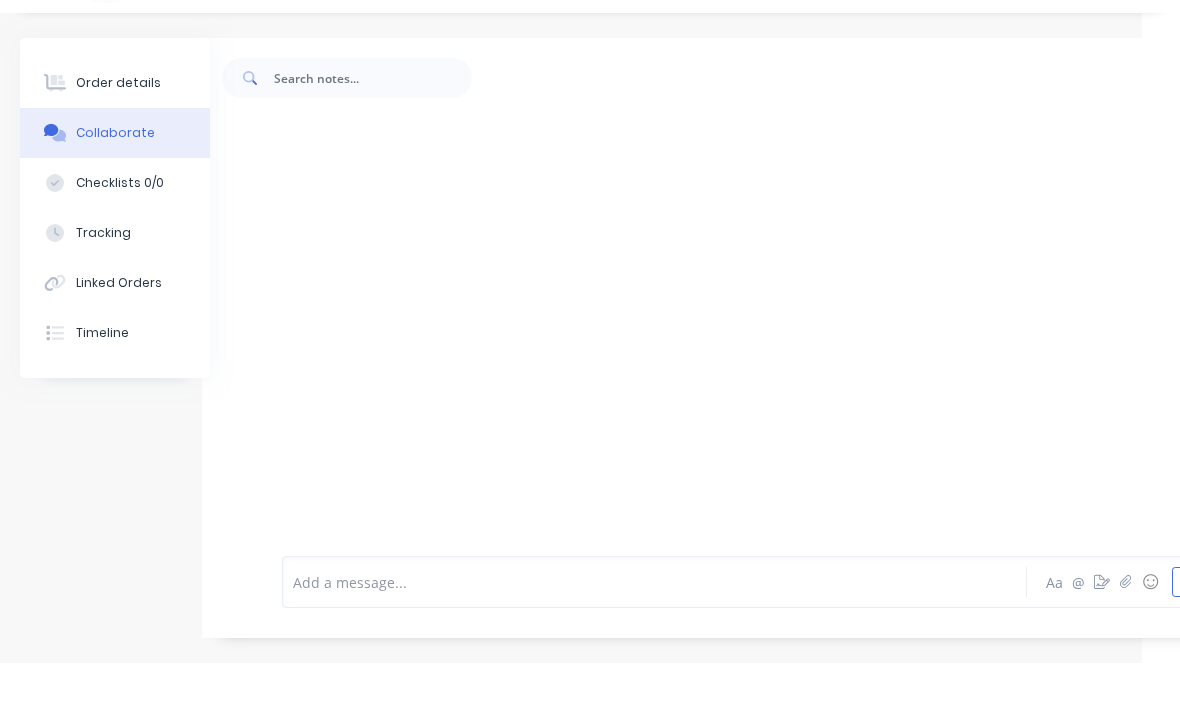 click on "Order details" at bounding box center (115, 130) 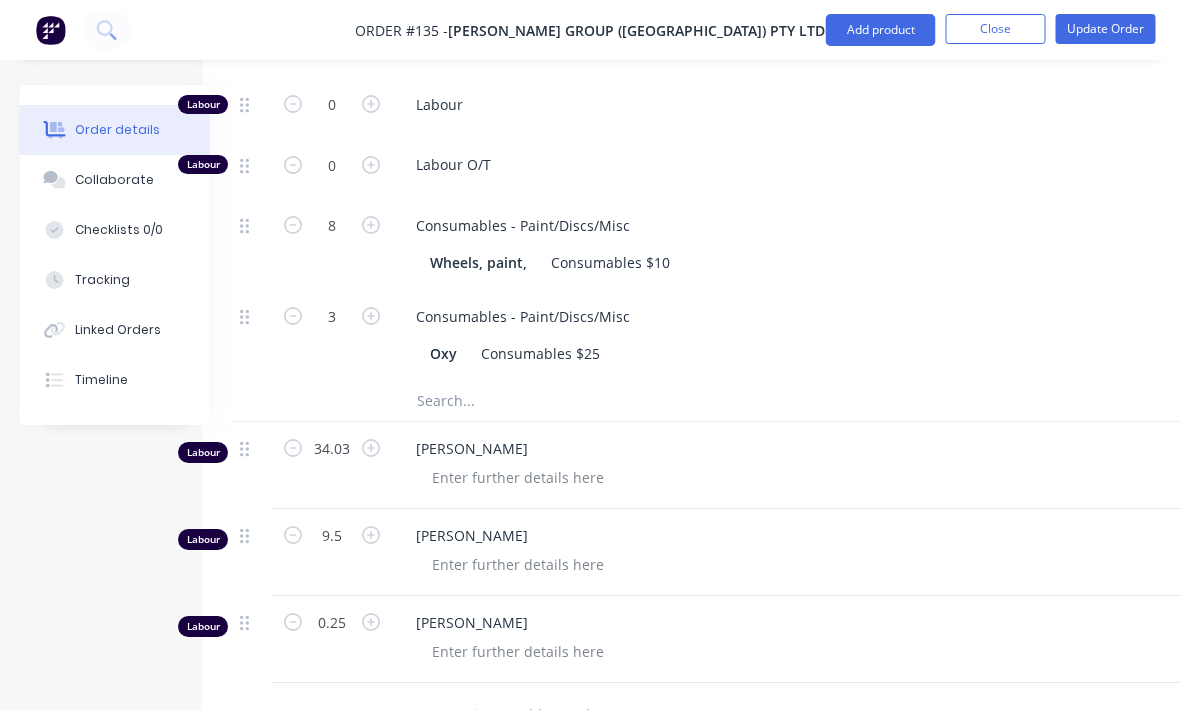 scroll, scrollTop: 751, scrollLeft: 37, axis: both 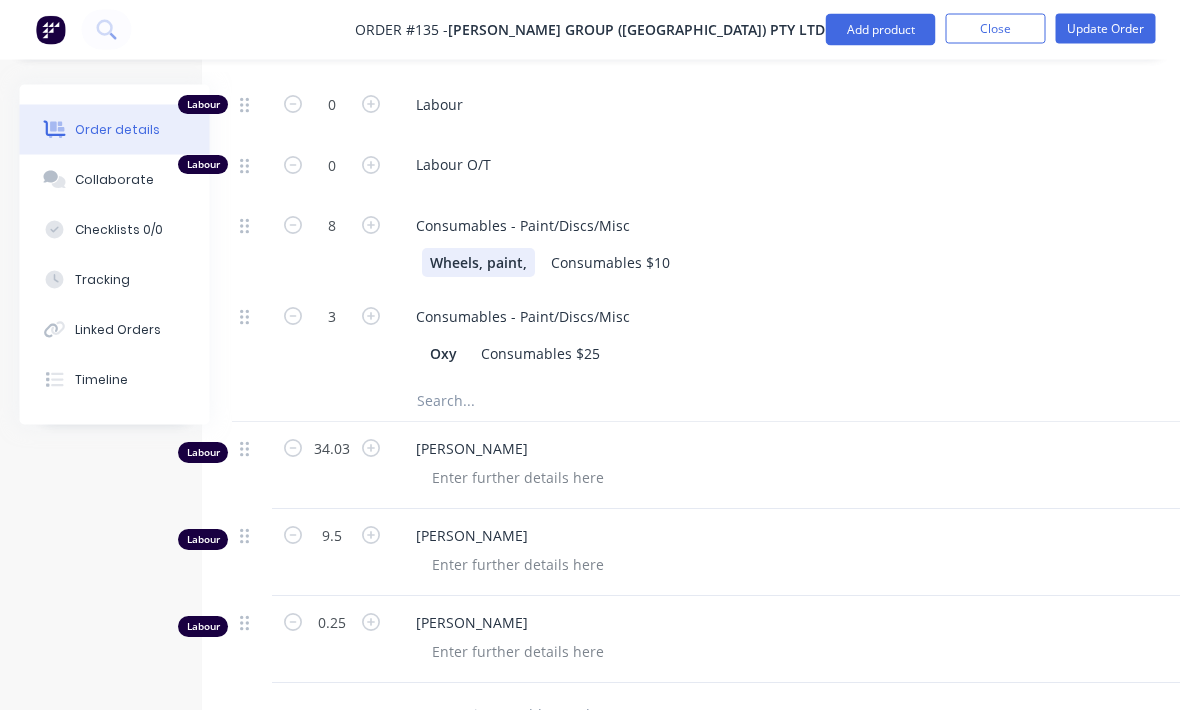 click on "Wheels, paint," at bounding box center (479, 263) 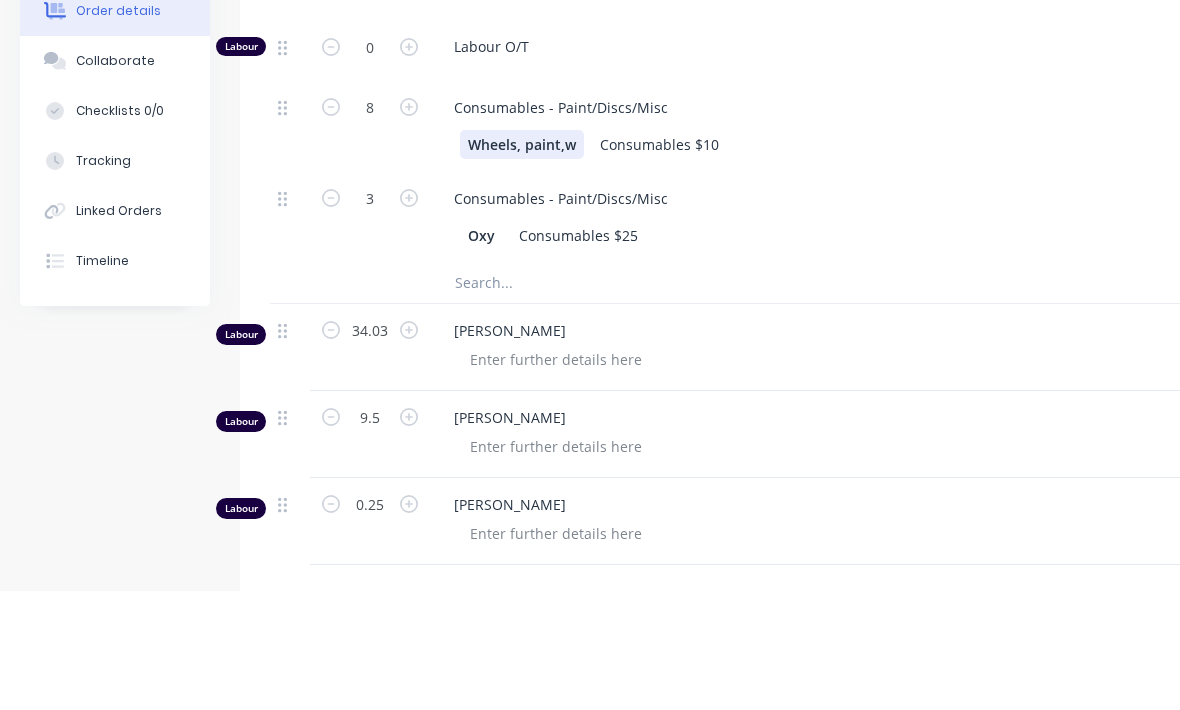 type 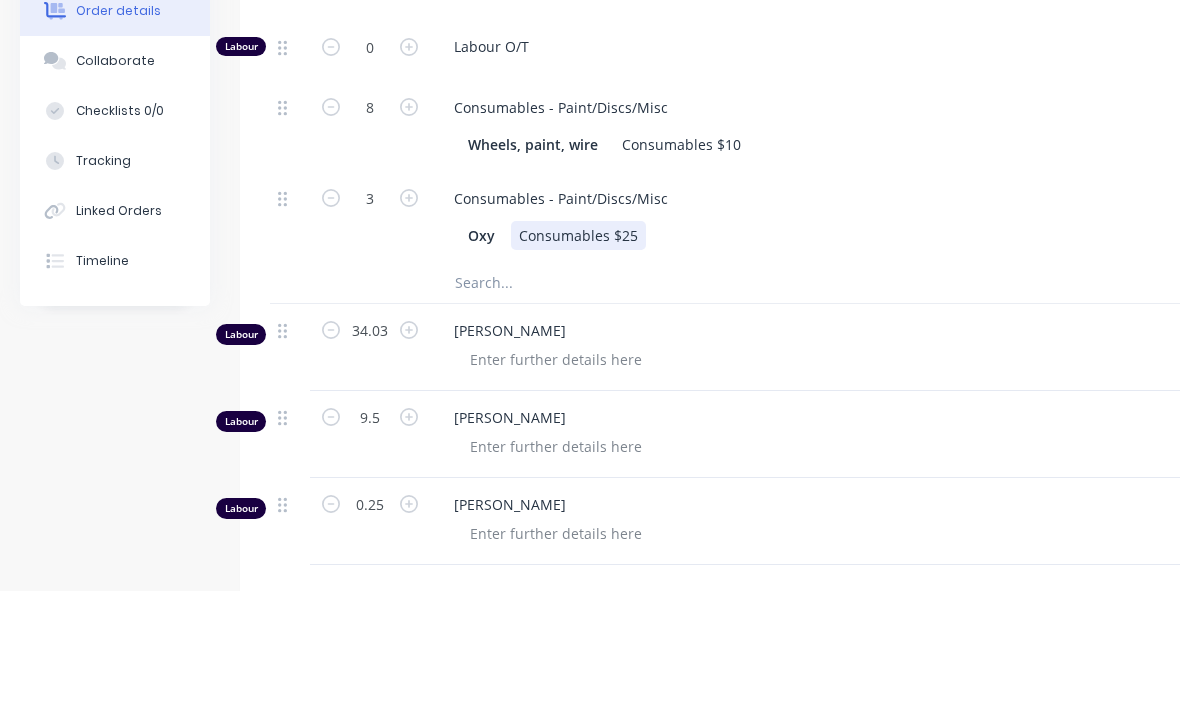 click on "Oxy Consumables $25" at bounding box center [826, 354] 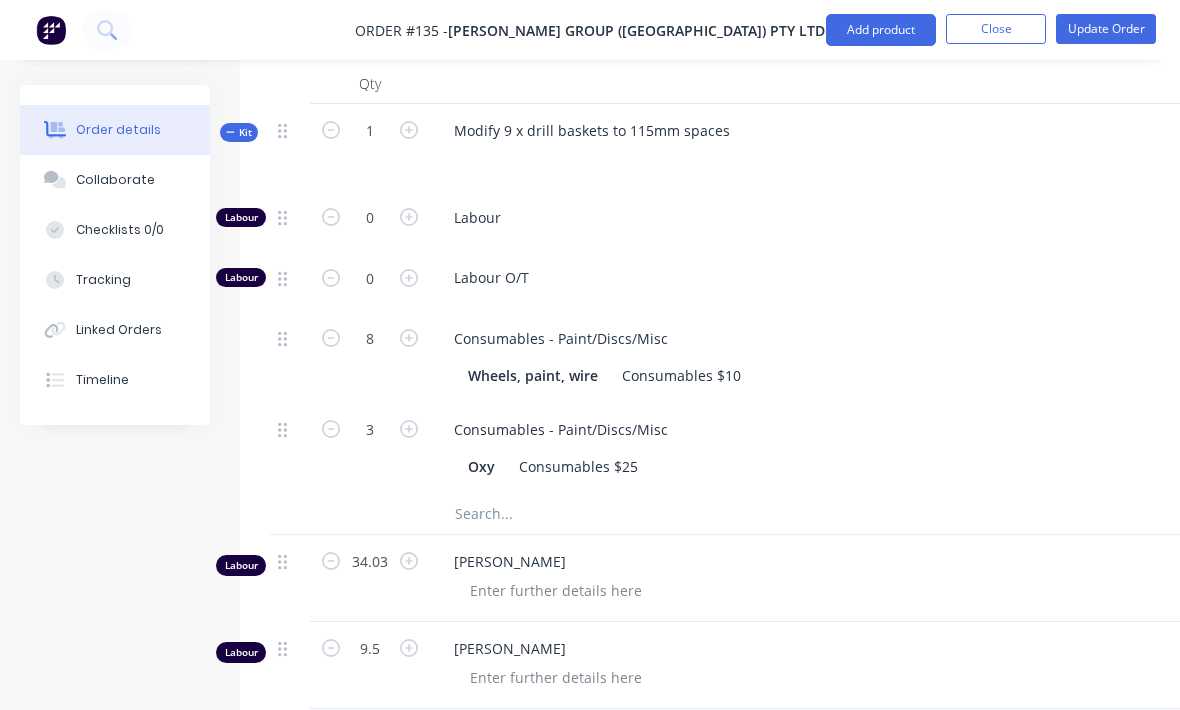 scroll, scrollTop: 619, scrollLeft: 0, axis: vertical 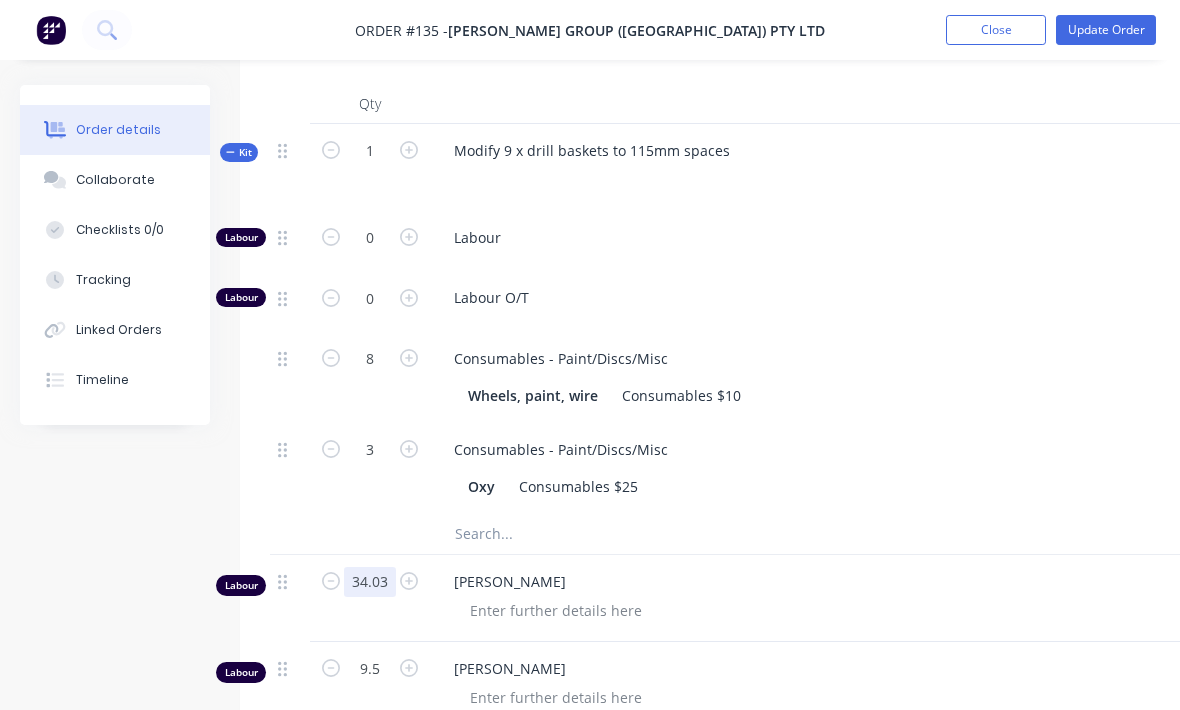 click on "34.03" at bounding box center (370, 151) 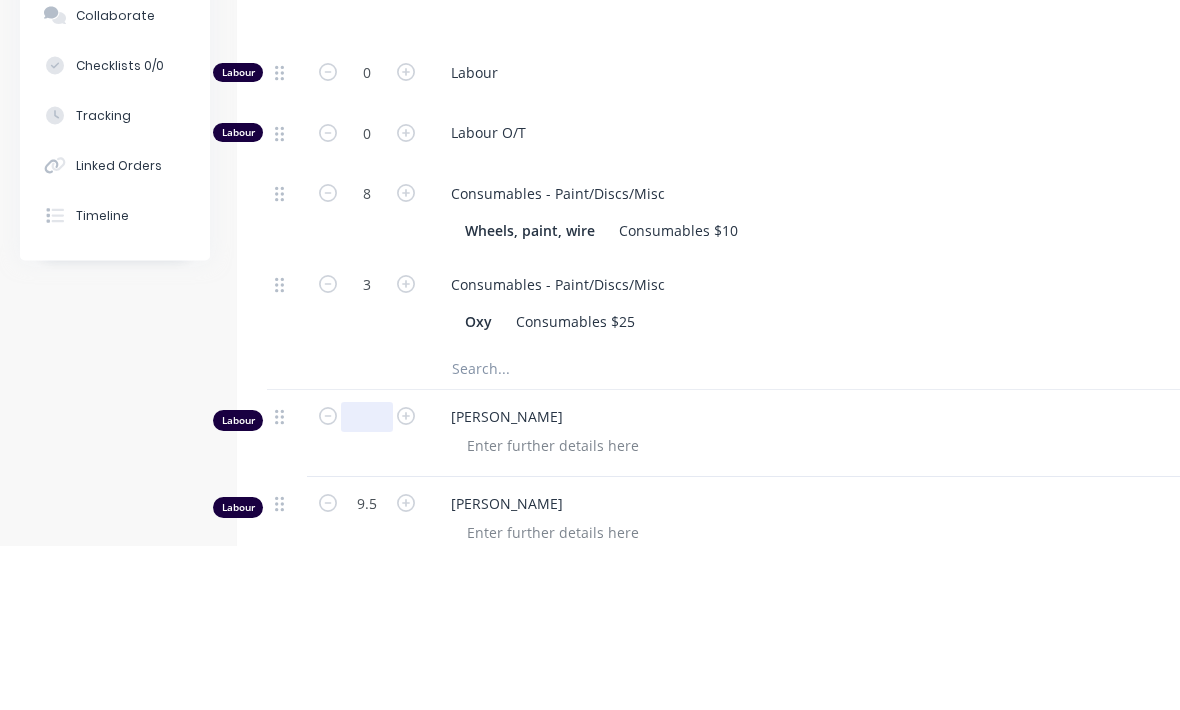 scroll, scrollTop: 619, scrollLeft: 1, axis: both 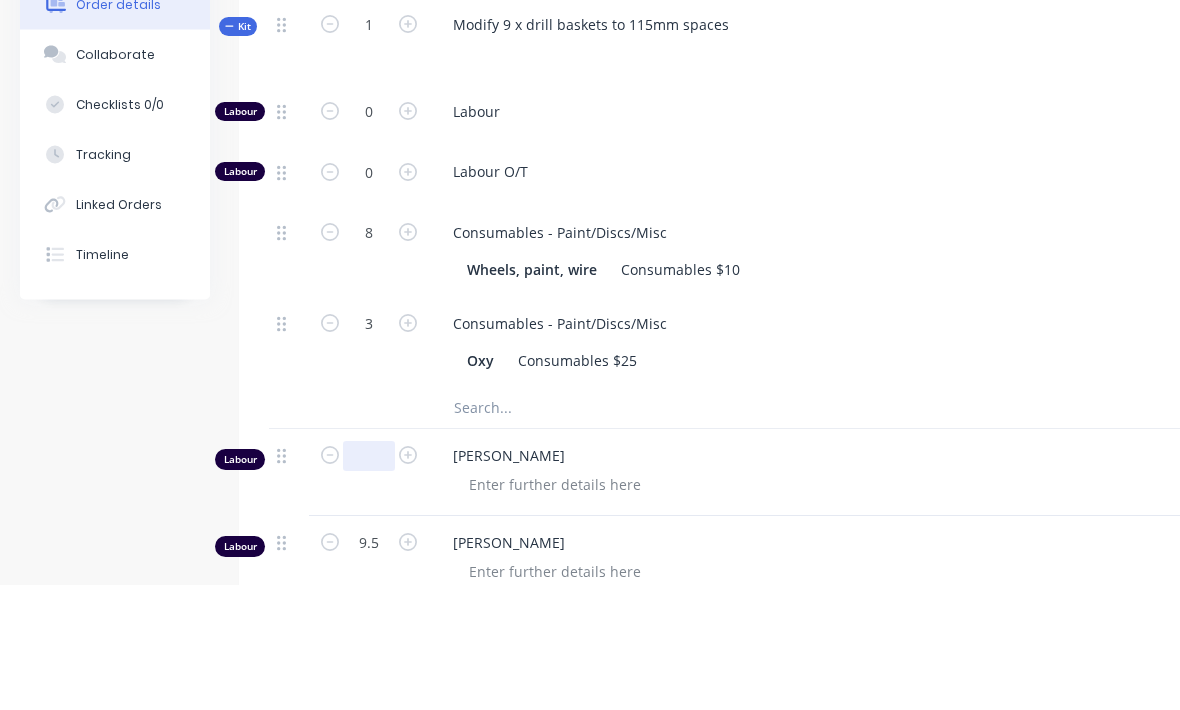 type 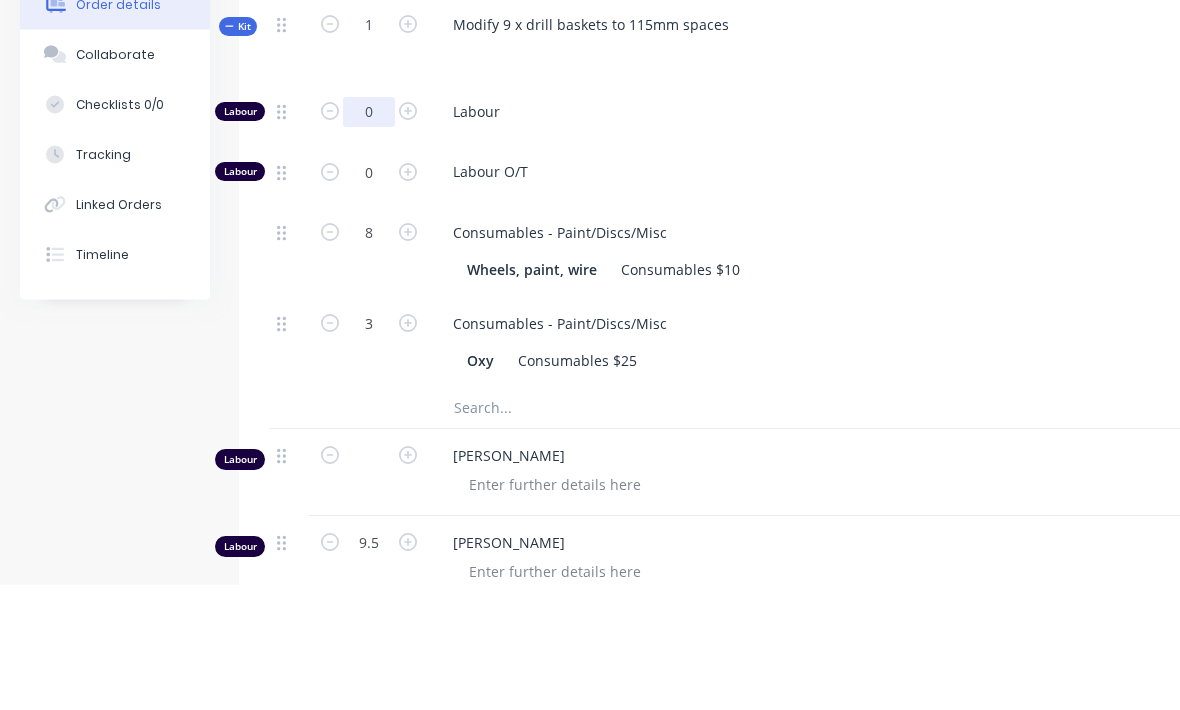 click on "0" at bounding box center [369, 238] 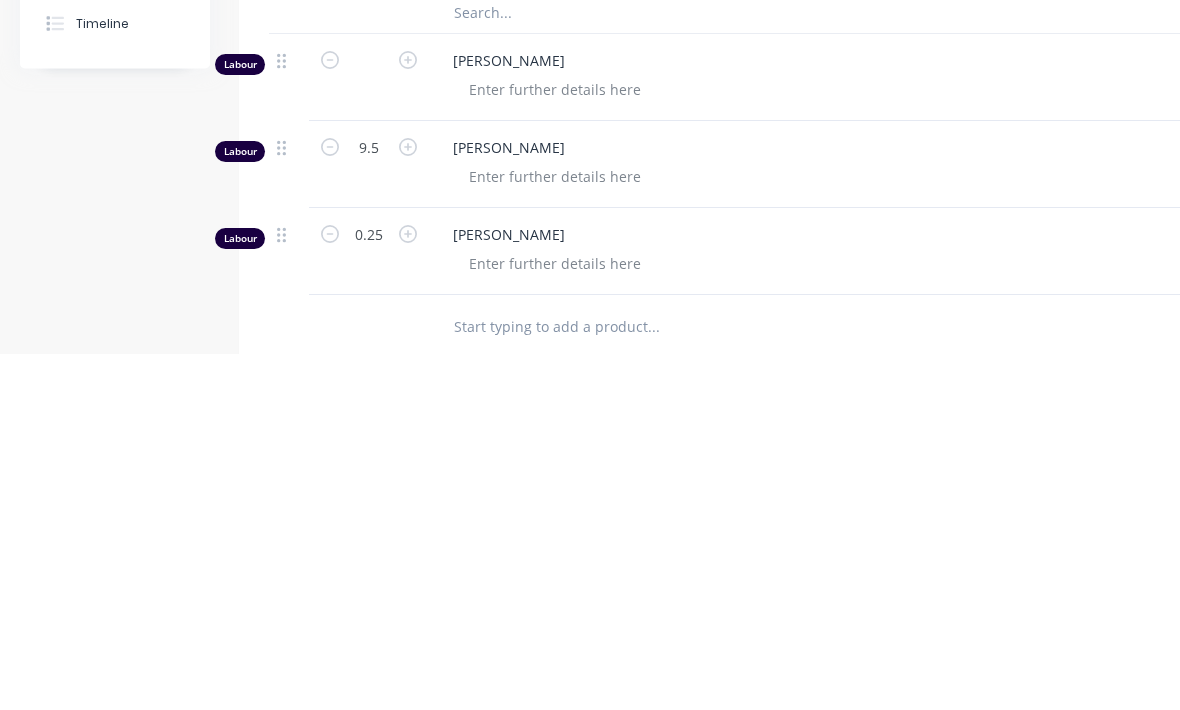 scroll, scrollTop: 783, scrollLeft: 0, axis: vertical 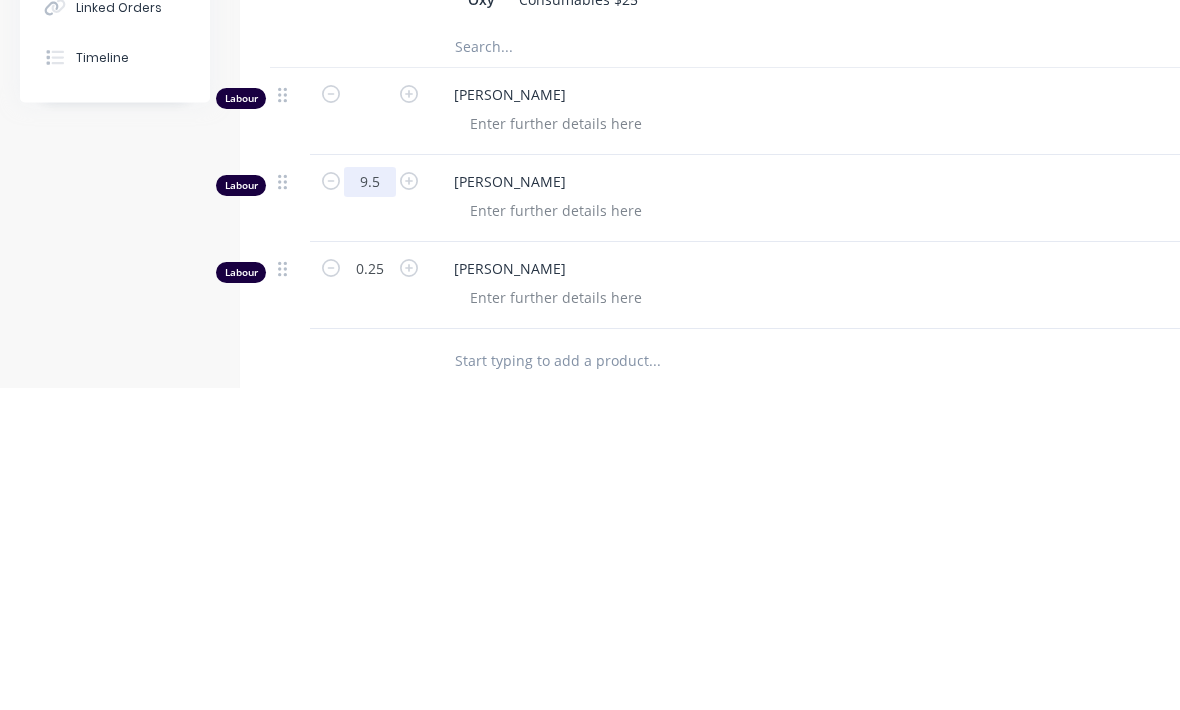 click on "9.5" at bounding box center (370, -13) 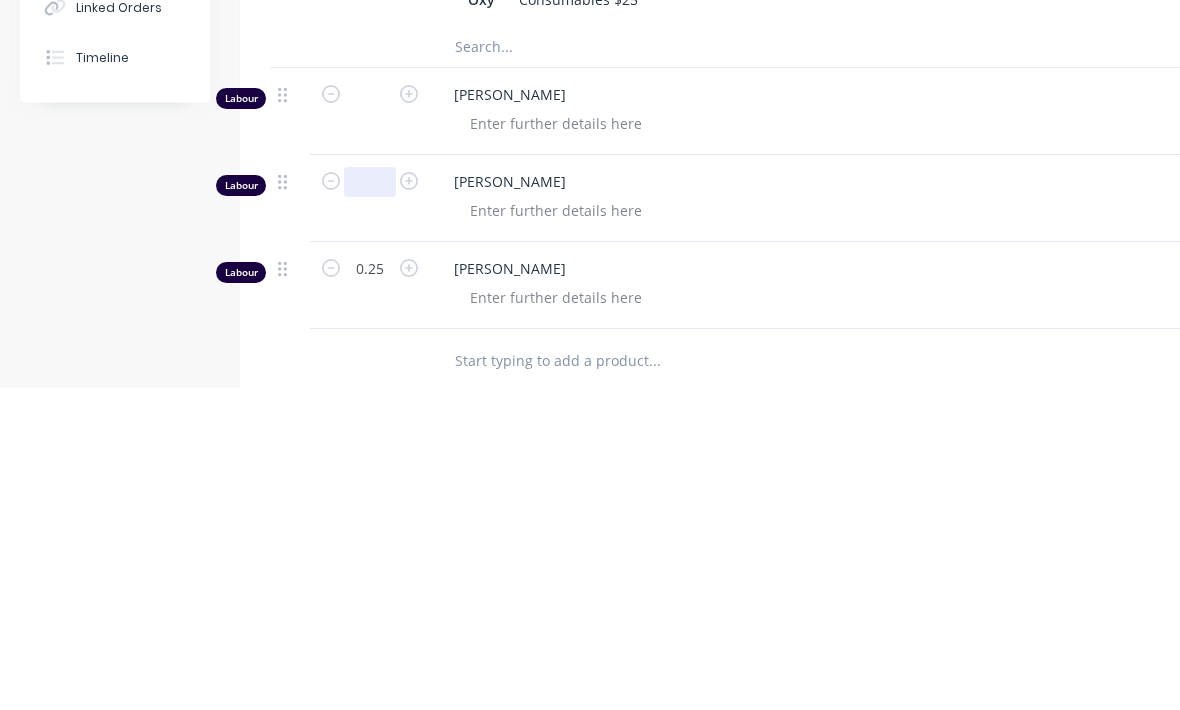 type 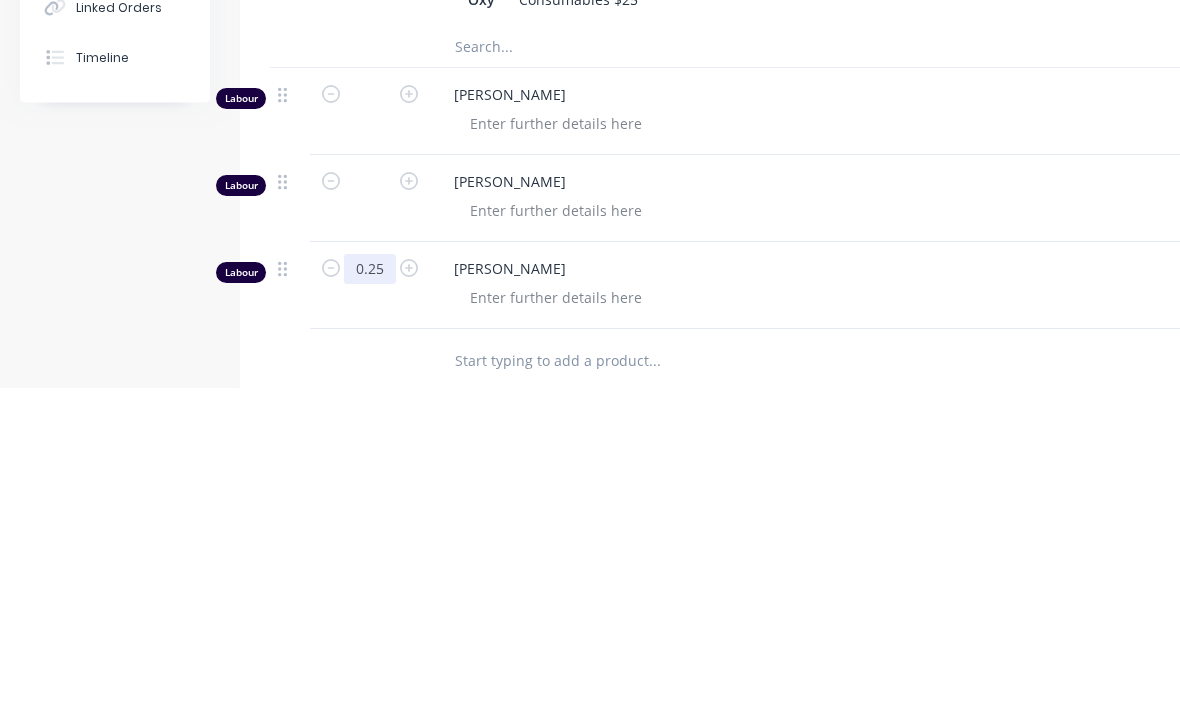 click on "0.25" at bounding box center (370, -13) 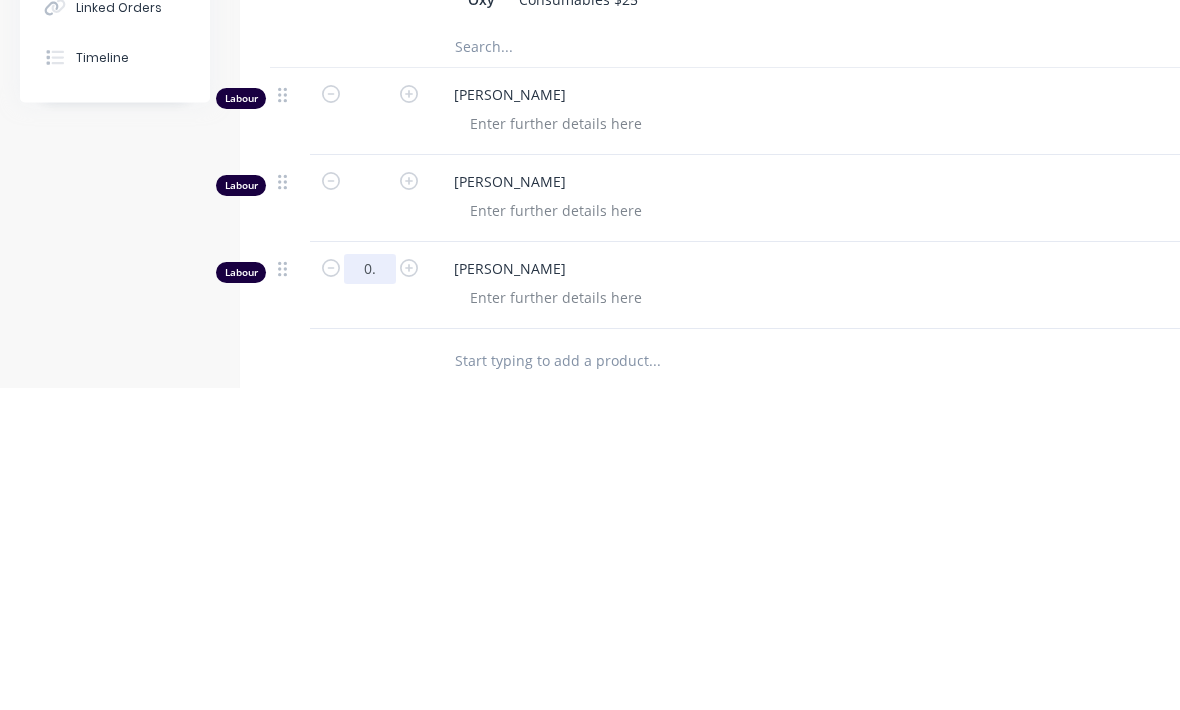 type on "0" 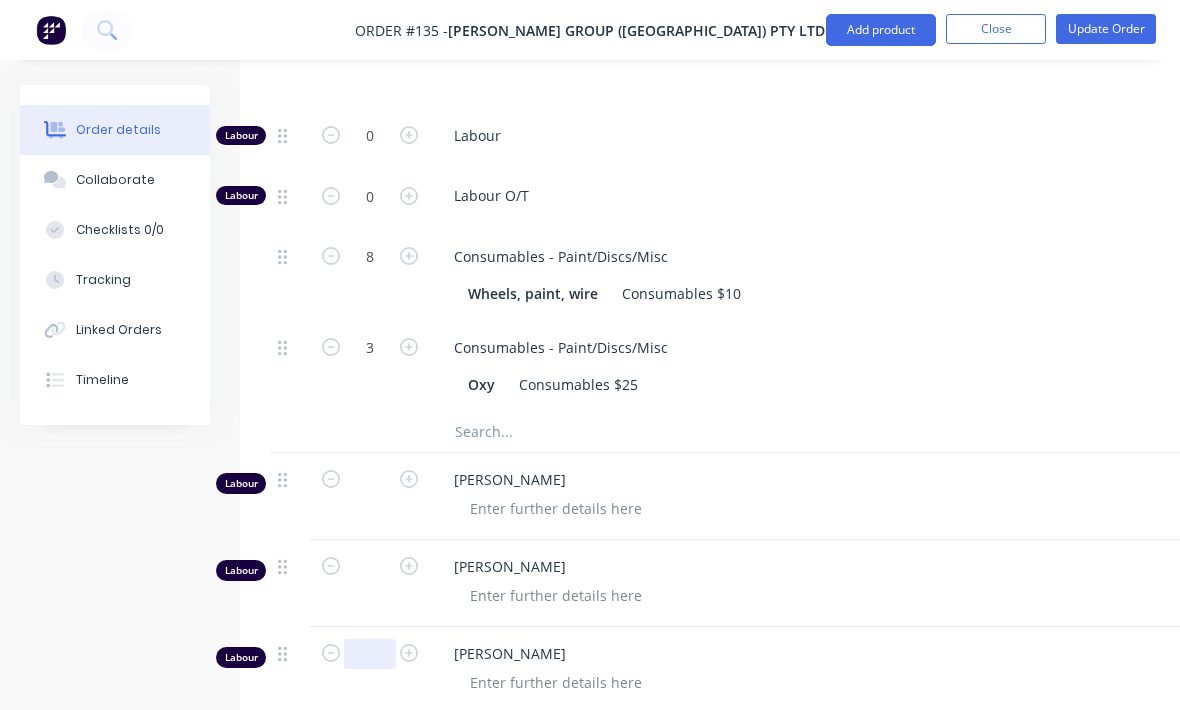 scroll, scrollTop: 716, scrollLeft: 0, axis: vertical 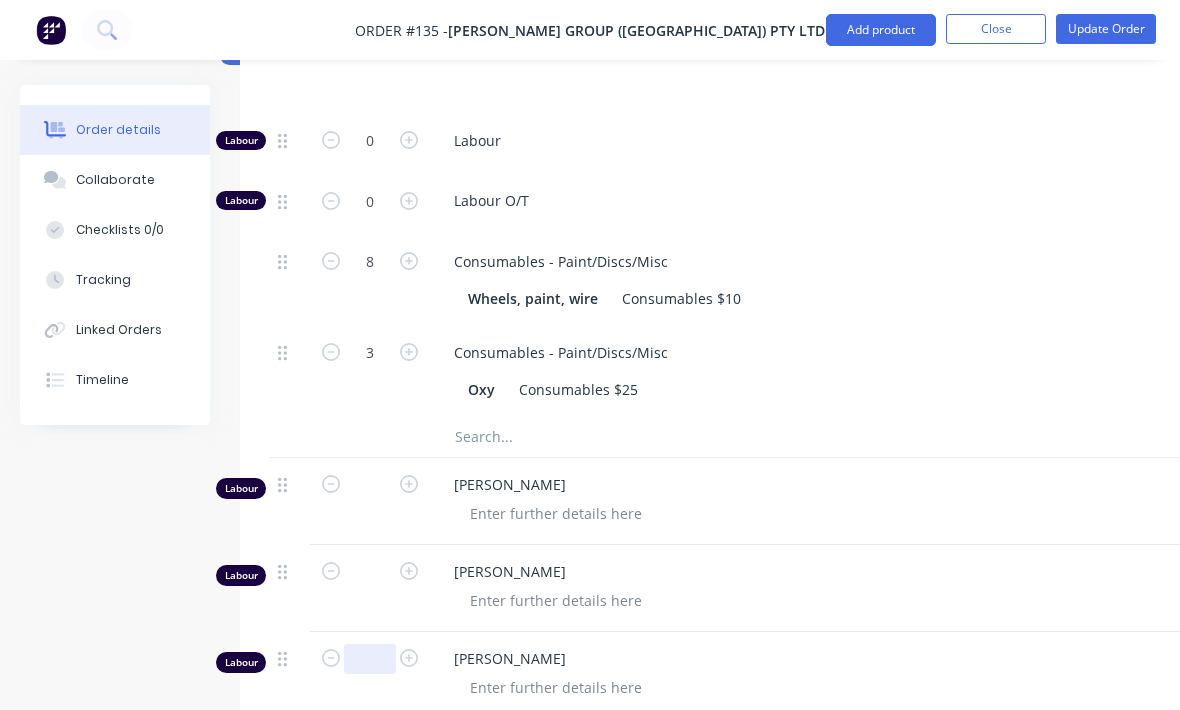 type 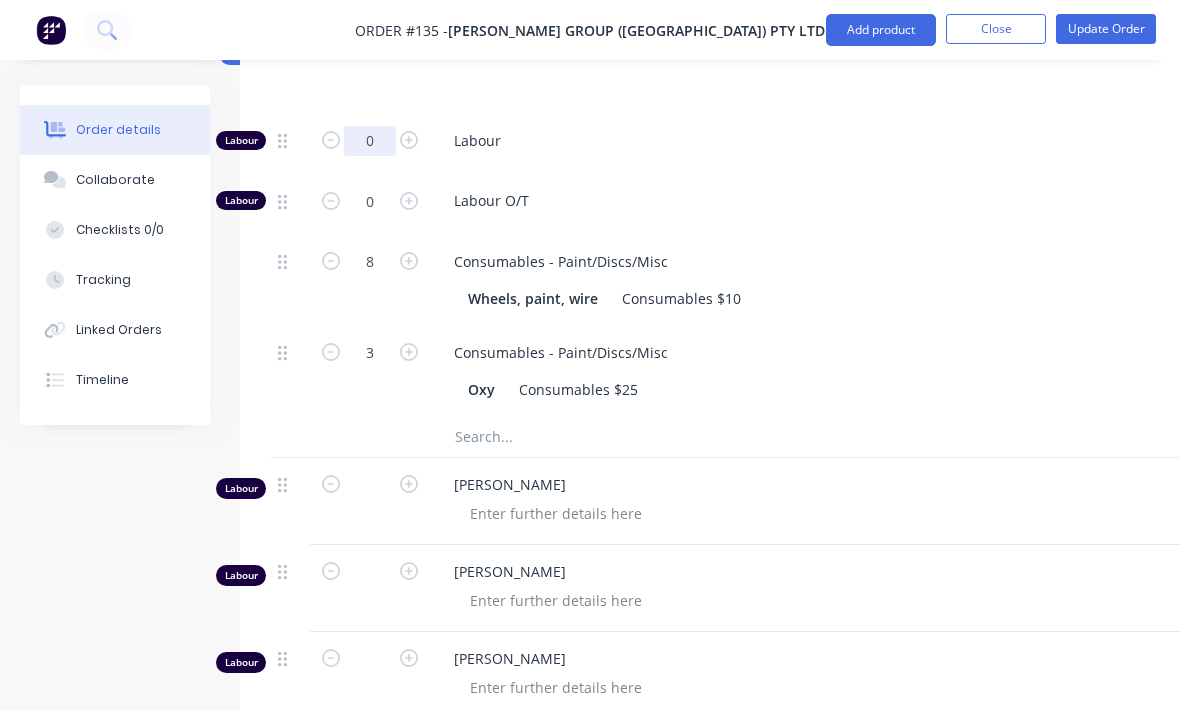 click on "0" at bounding box center [370, 141] 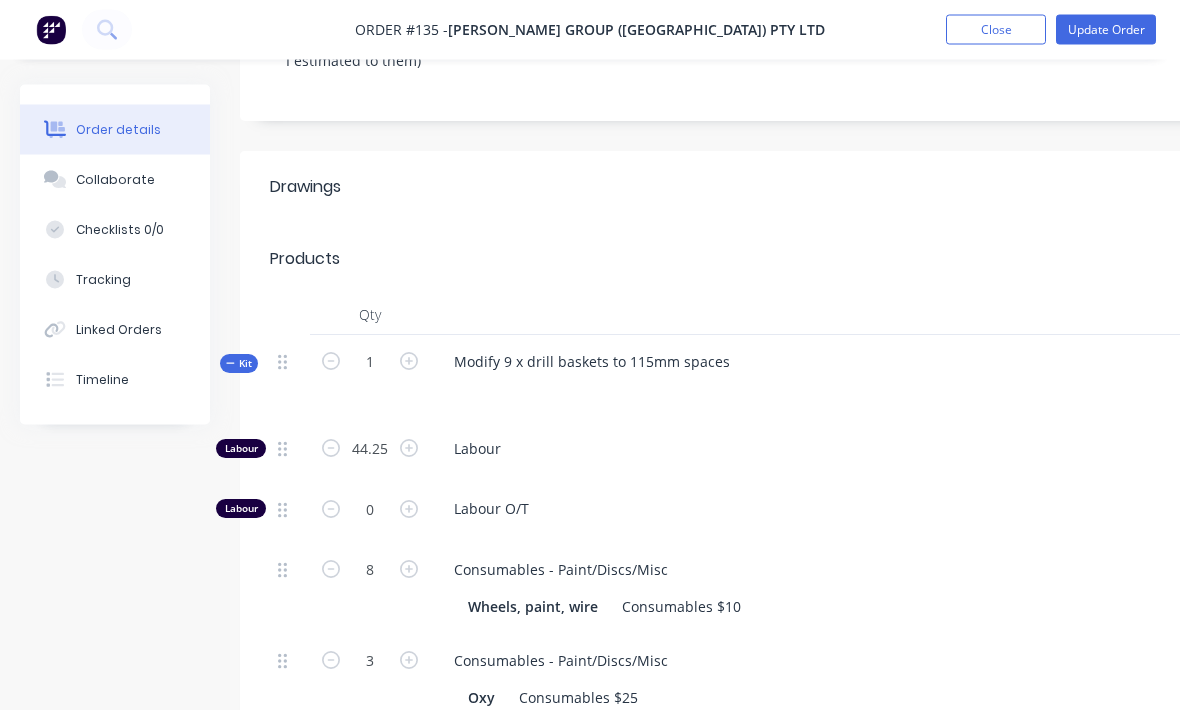 scroll, scrollTop: 418, scrollLeft: 0, axis: vertical 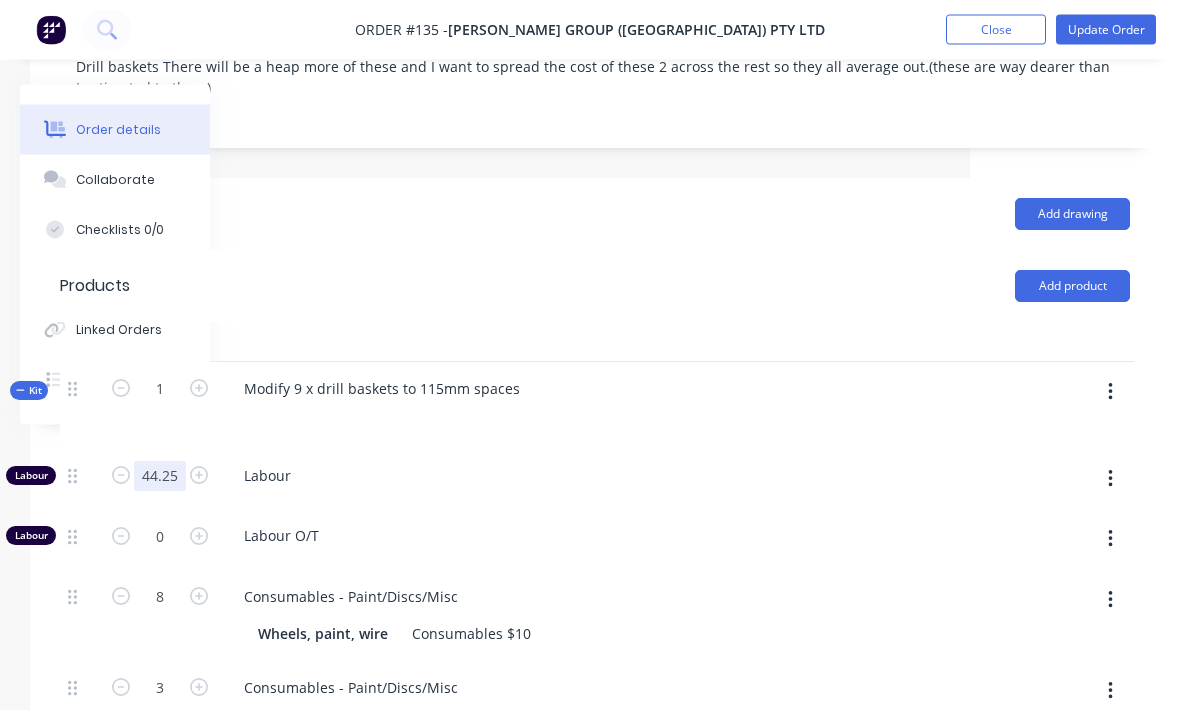 type on "44.25" 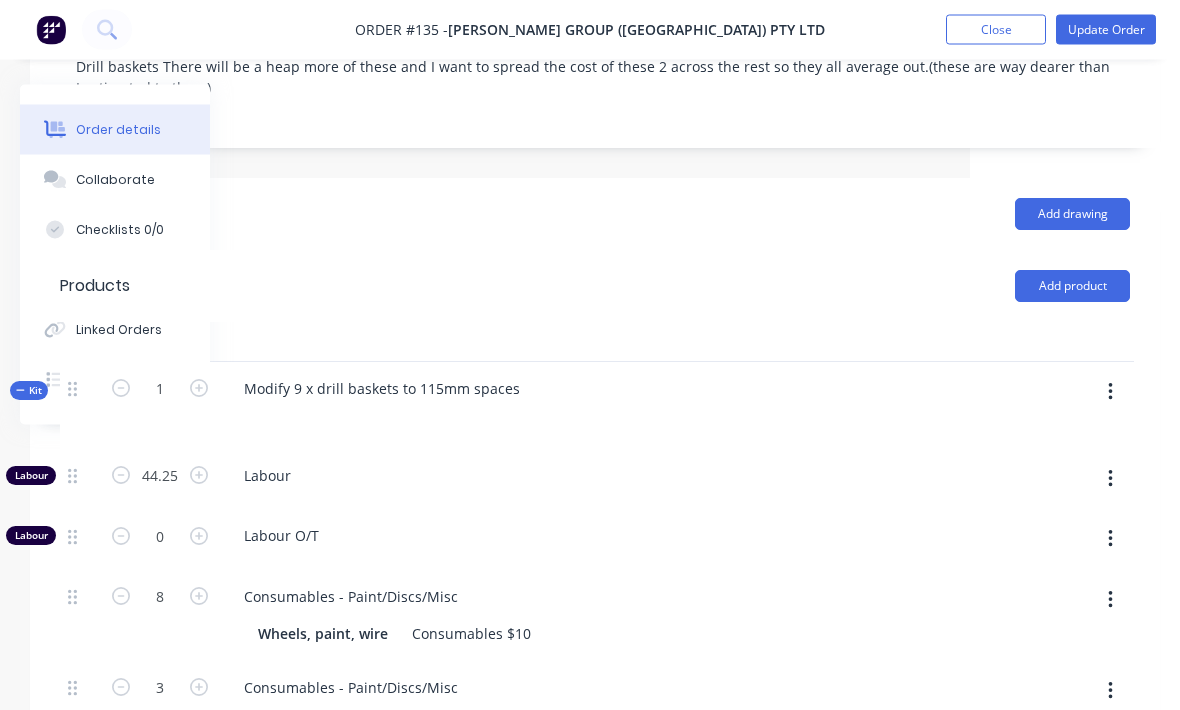 click on "Update Order" at bounding box center [1106, 30] 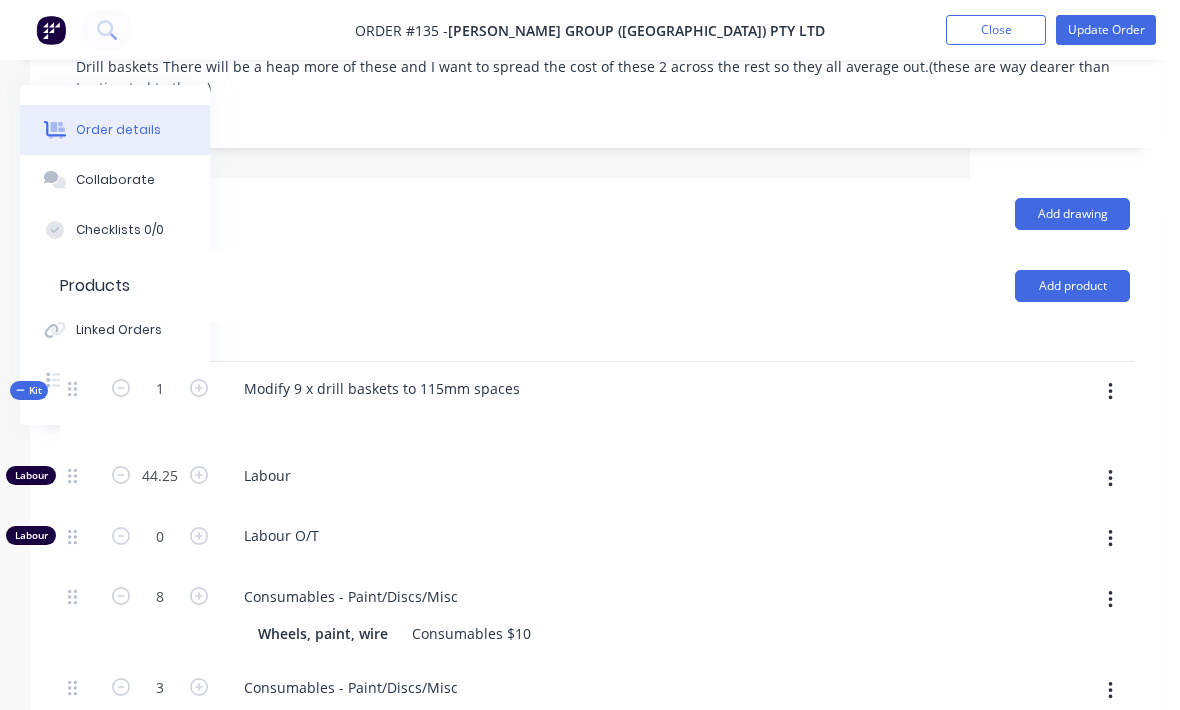 scroll, scrollTop: 0, scrollLeft: 210, axis: horizontal 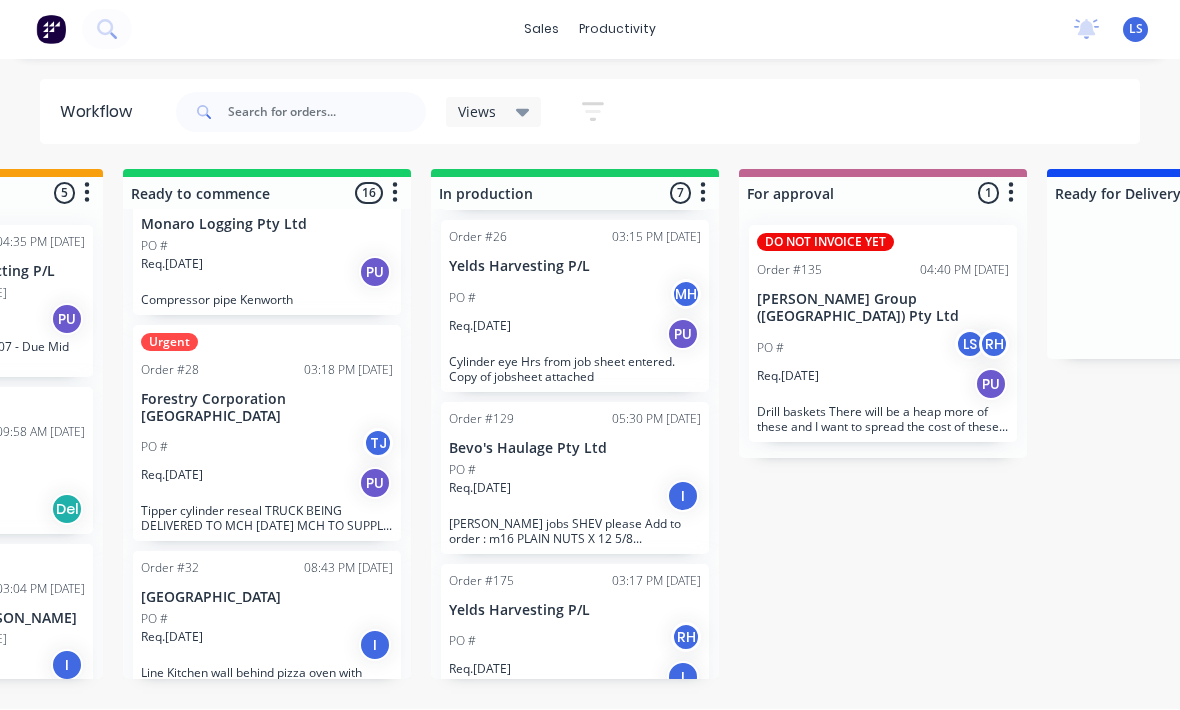 click on "PO # LS RH" at bounding box center [883, 349] 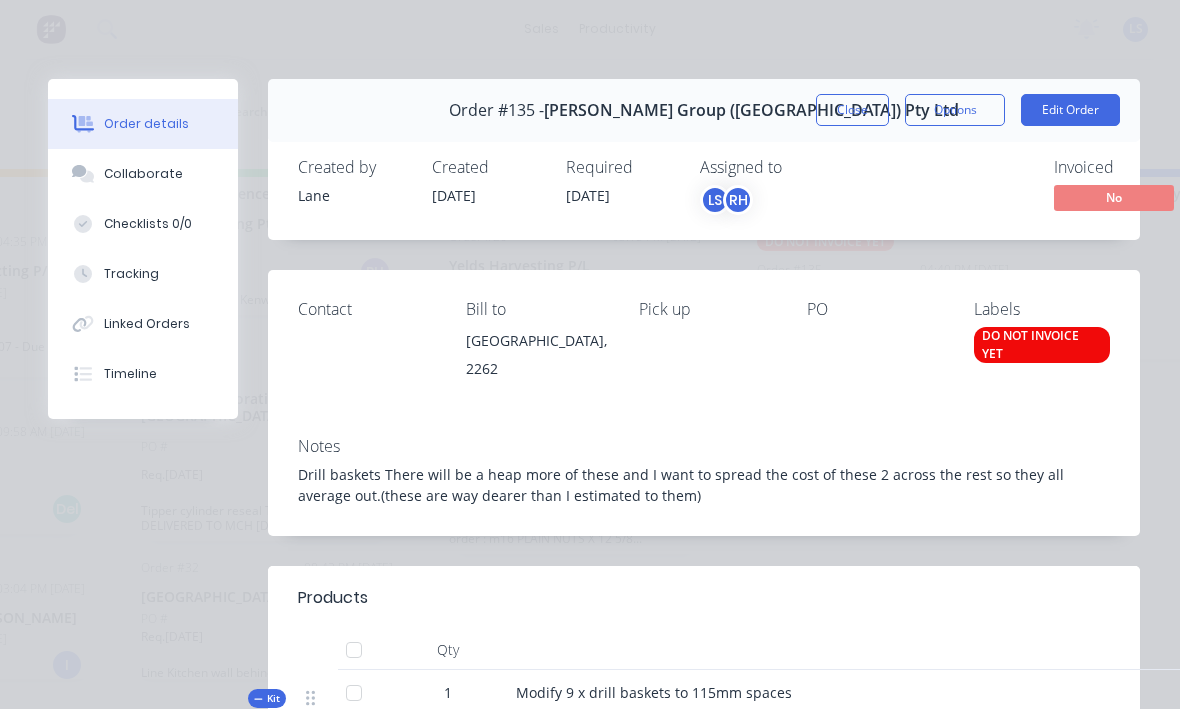 scroll, scrollTop: 0, scrollLeft: 0, axis: both 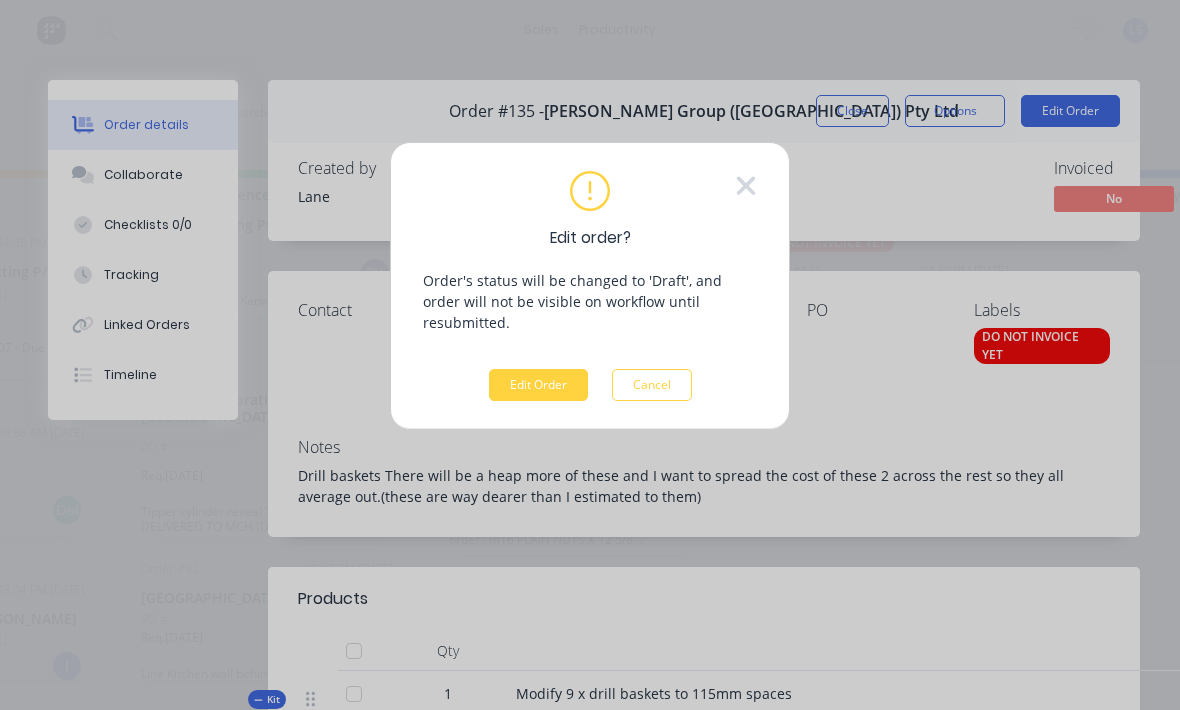 click on "Edit Order" at bounding box center [538, 385] 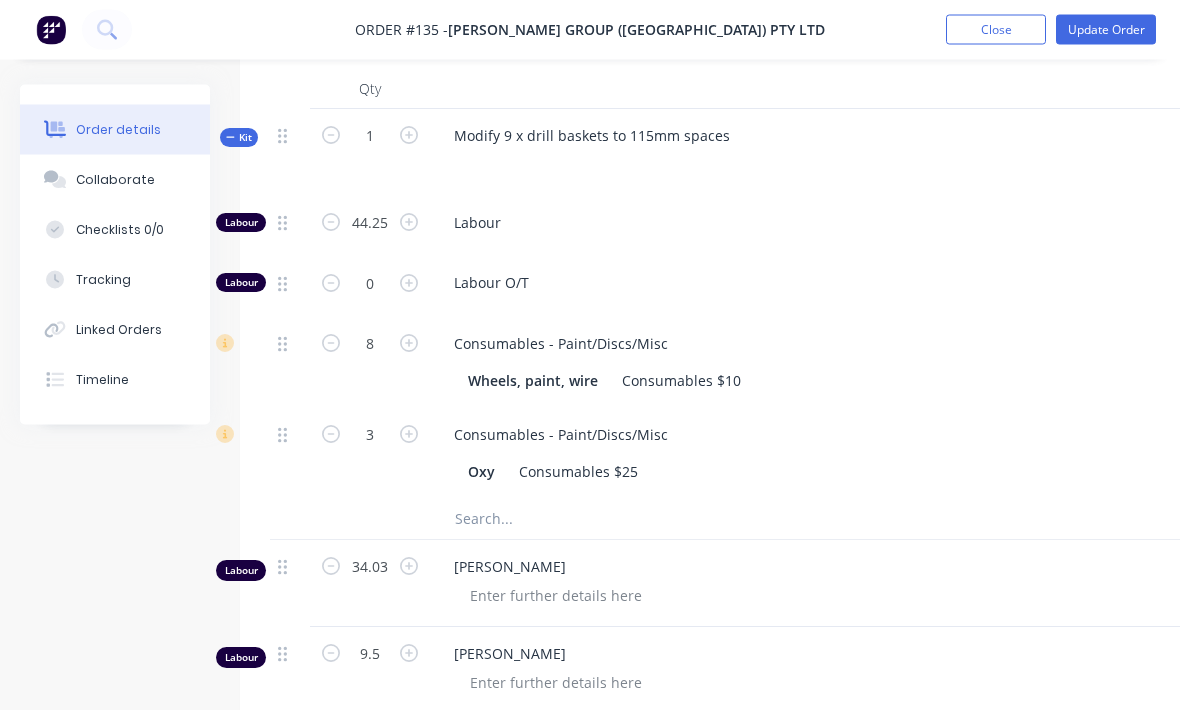 scroll, scrollTop: 635, scrollLeft: 0, axis: vertical 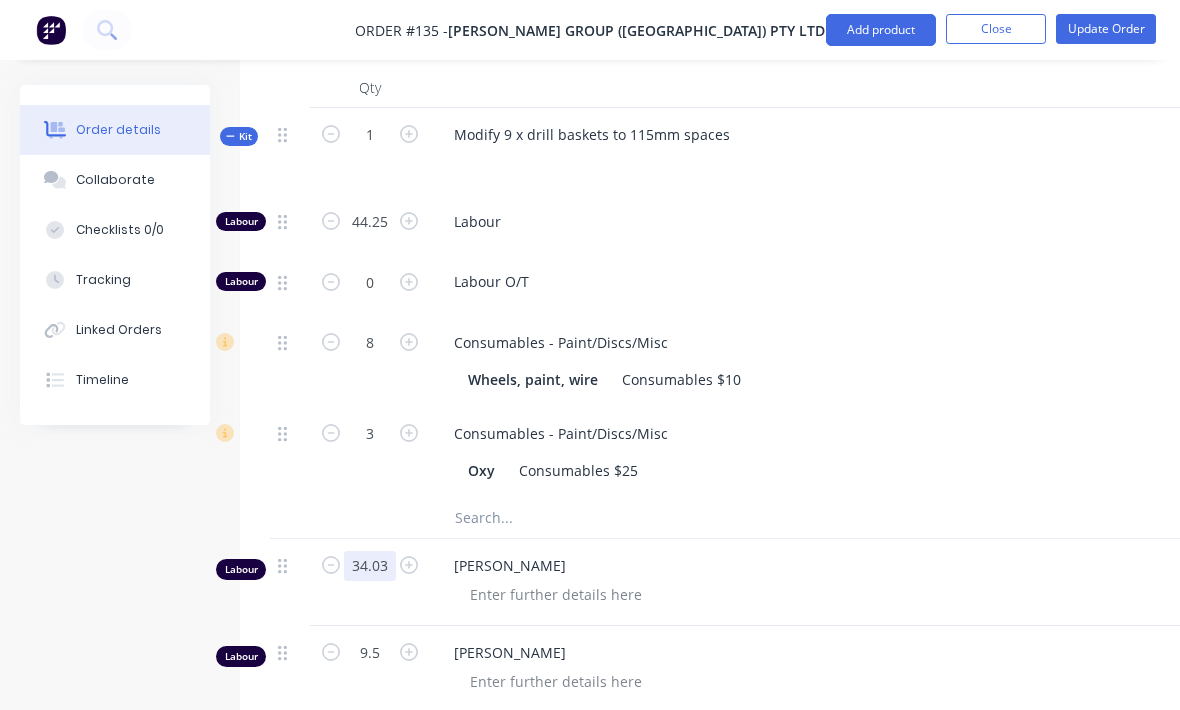 click on "34.03" at bounding box center (370, 135) 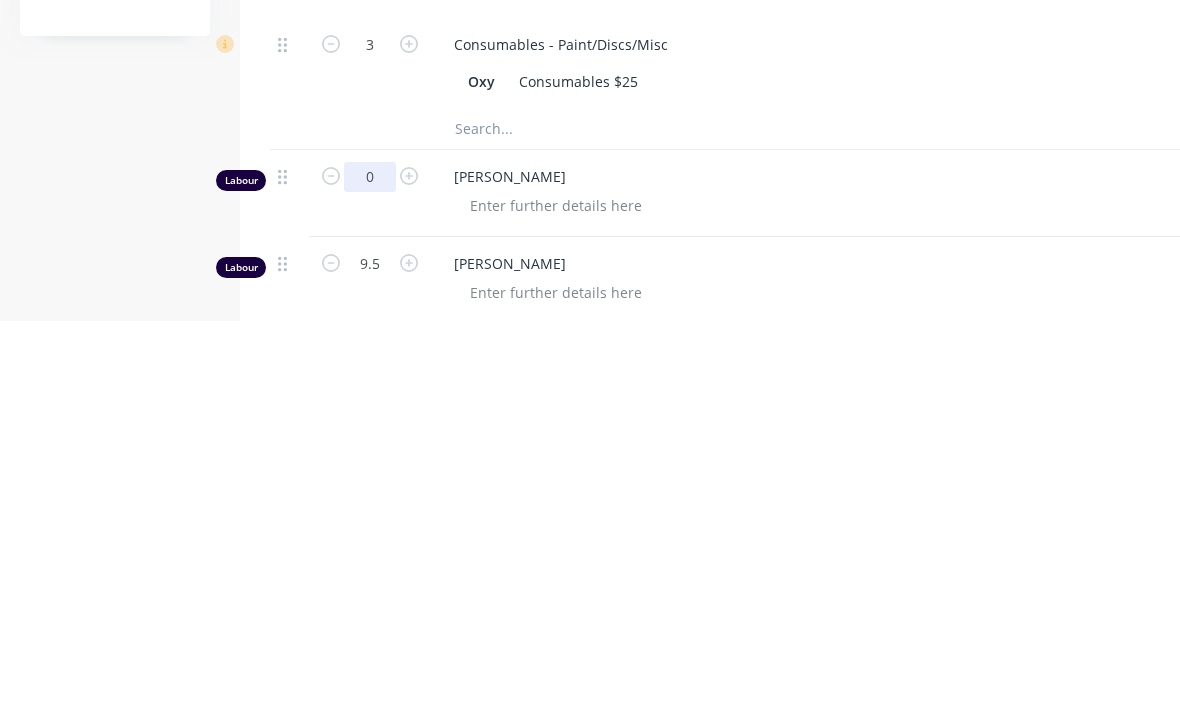 type on "0" 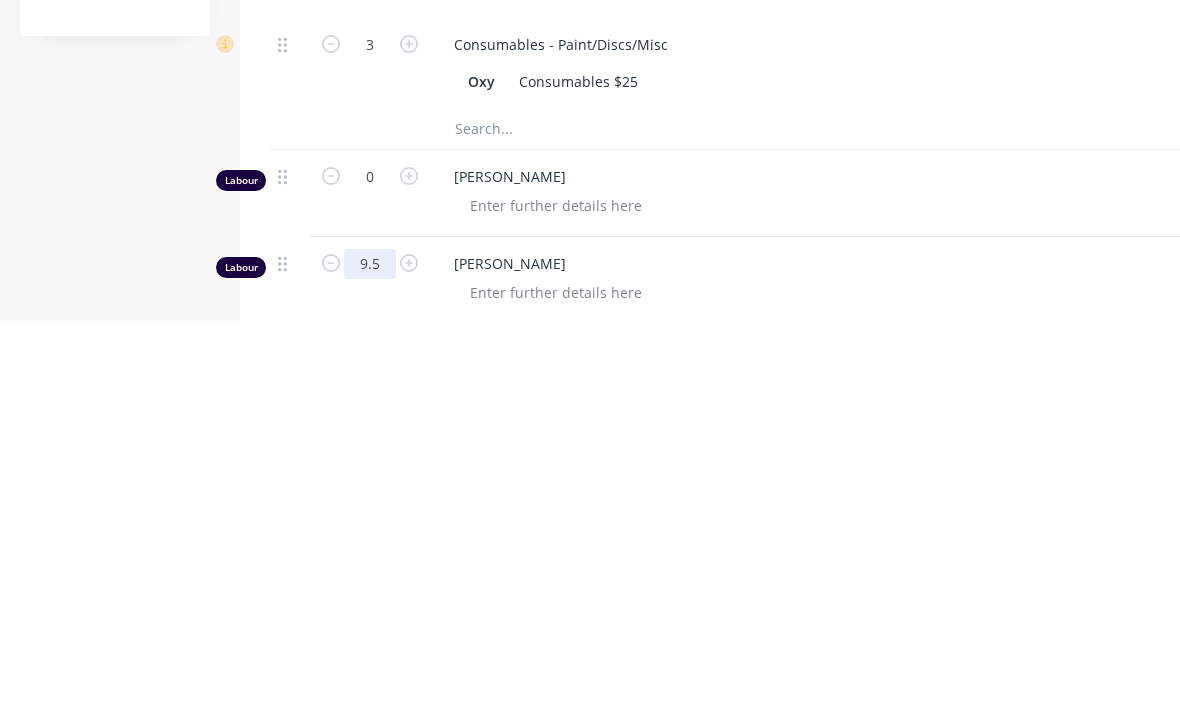 click on "9.5" at bounding box center [370, 135] 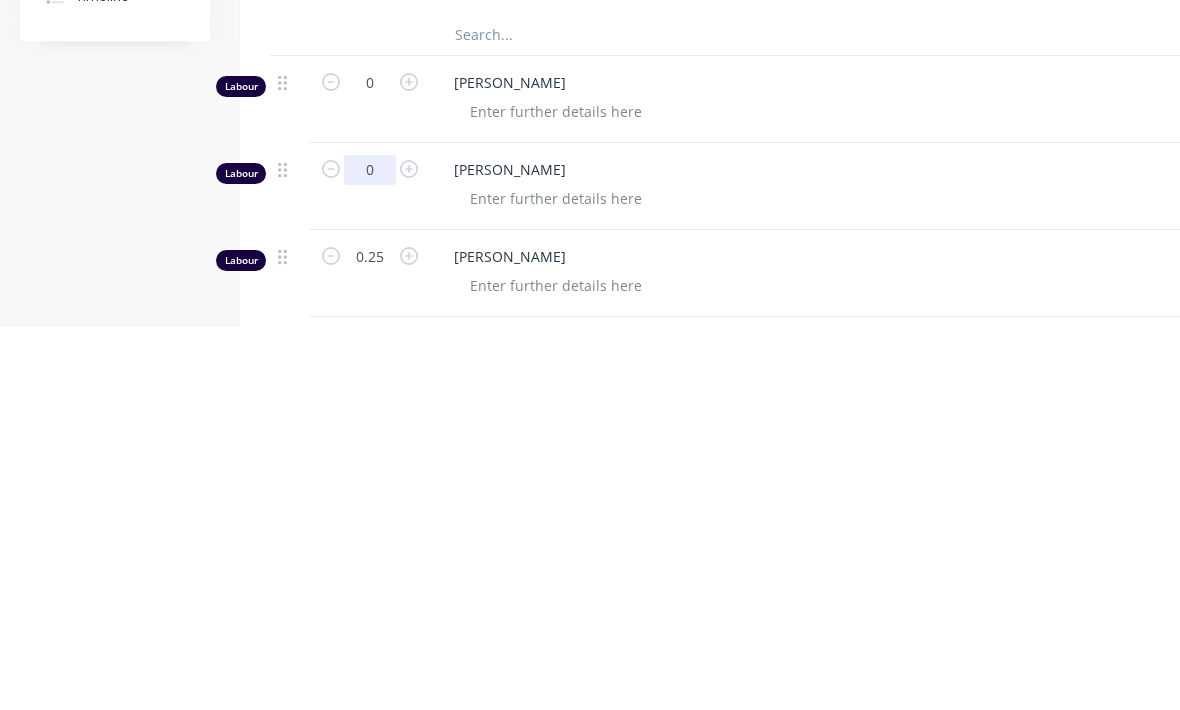 scroll, scrollTop: 824, scrollLeft: 0, axis: vertical 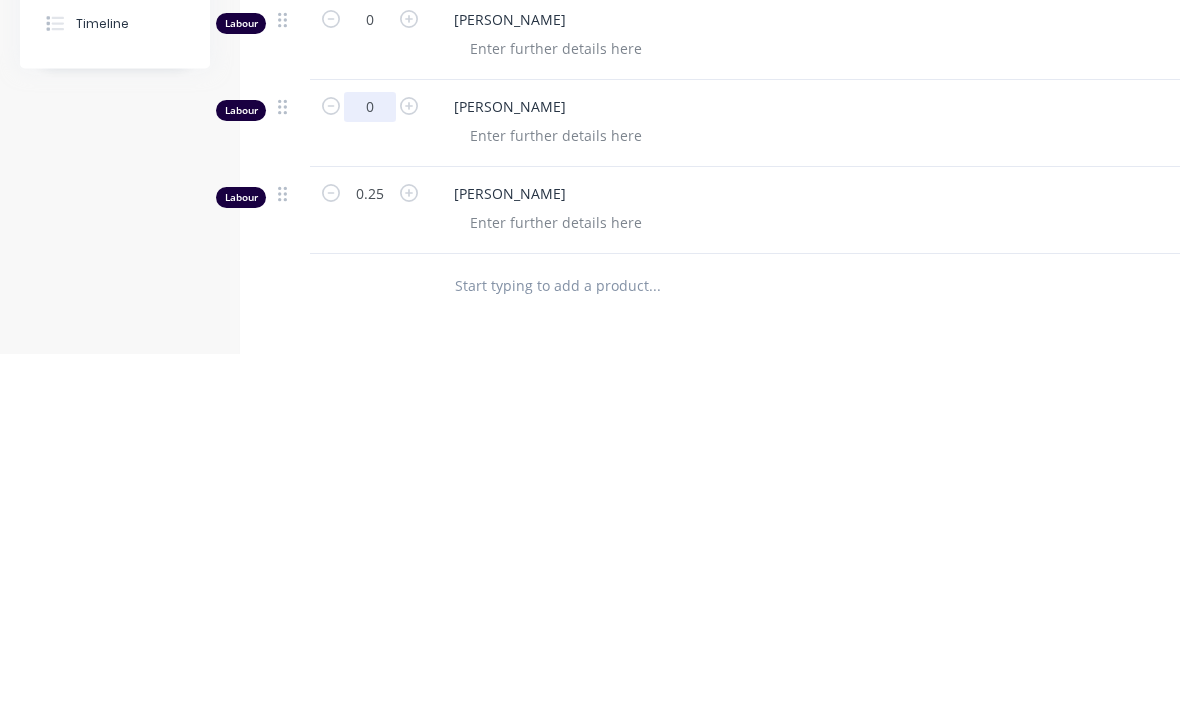 type on "0" 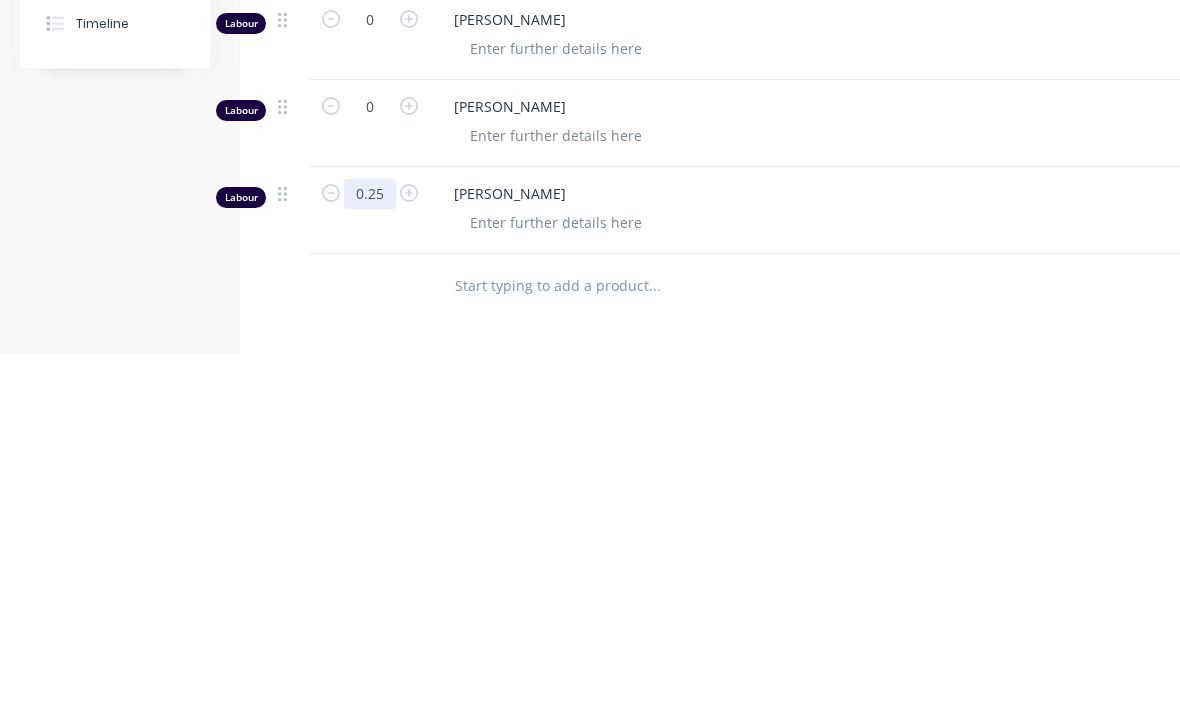 click on "0.25" at bounding box center (370, -54) 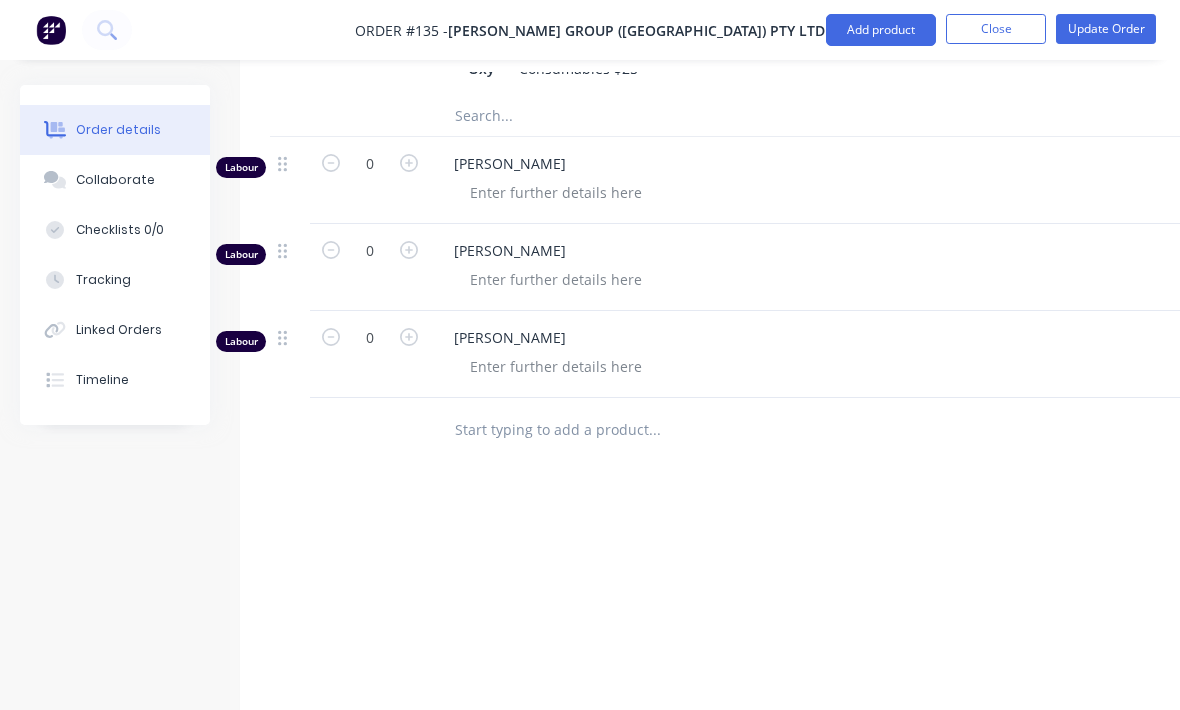 scroll, scrollTop: 1020, scrollLeft: 0, axis: vertical 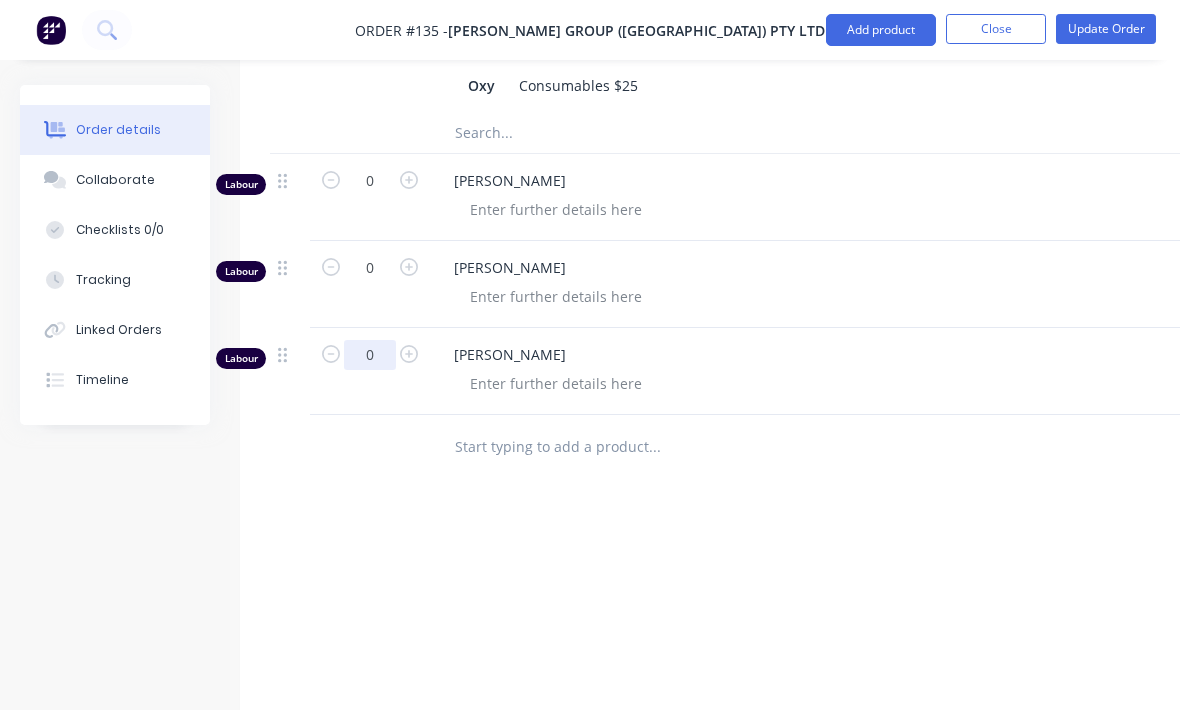 type on "0" 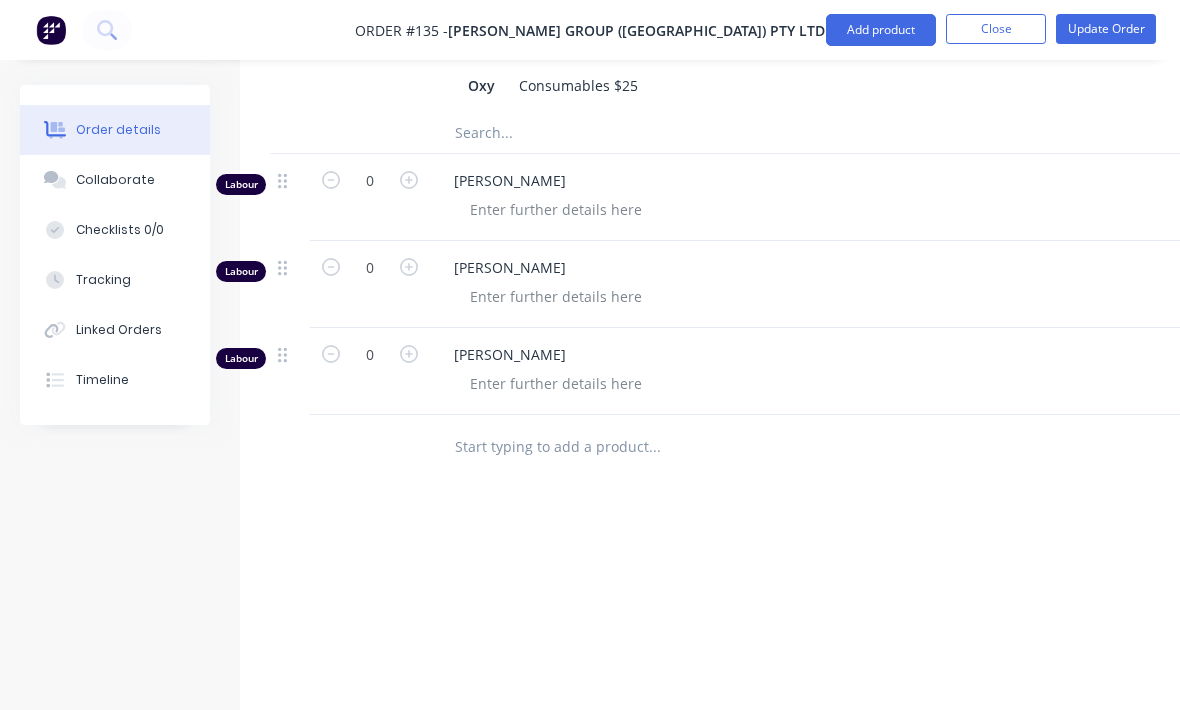 click on "Update Order" at bounding box center [1106, 29] 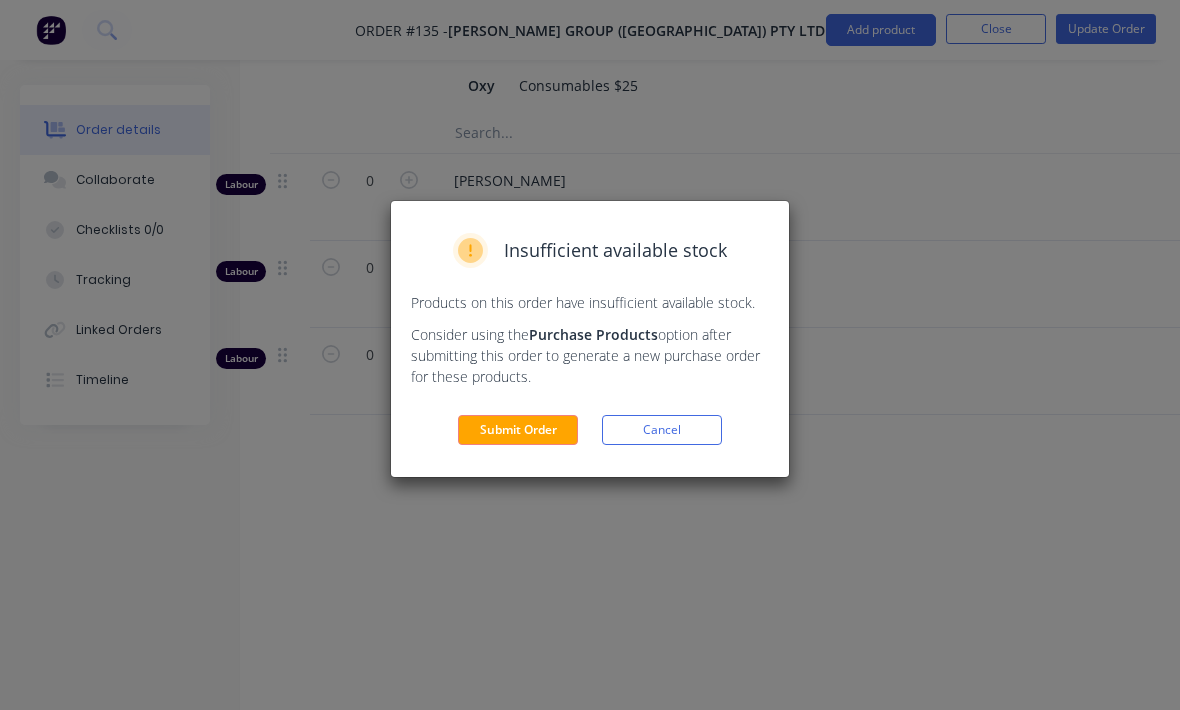 click on "Submit Order" at bounding box center (518, 430) 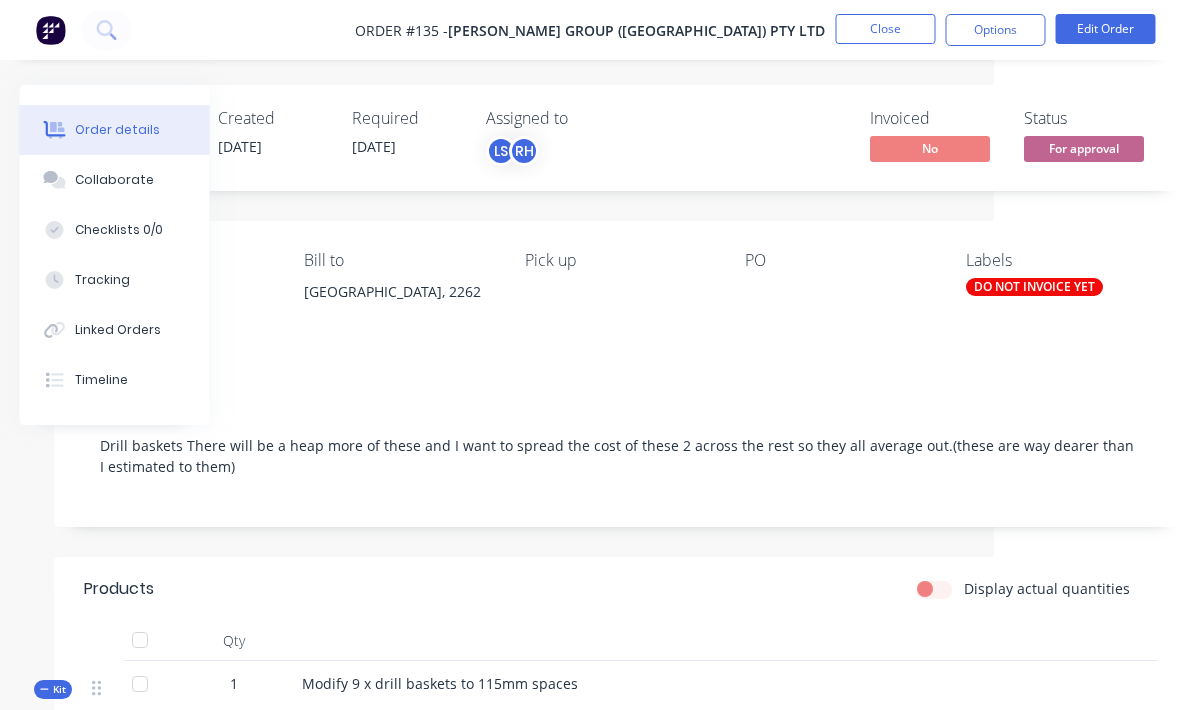 scroll, scrollTop: 0, scrollLeft: 210, axis: horizontal 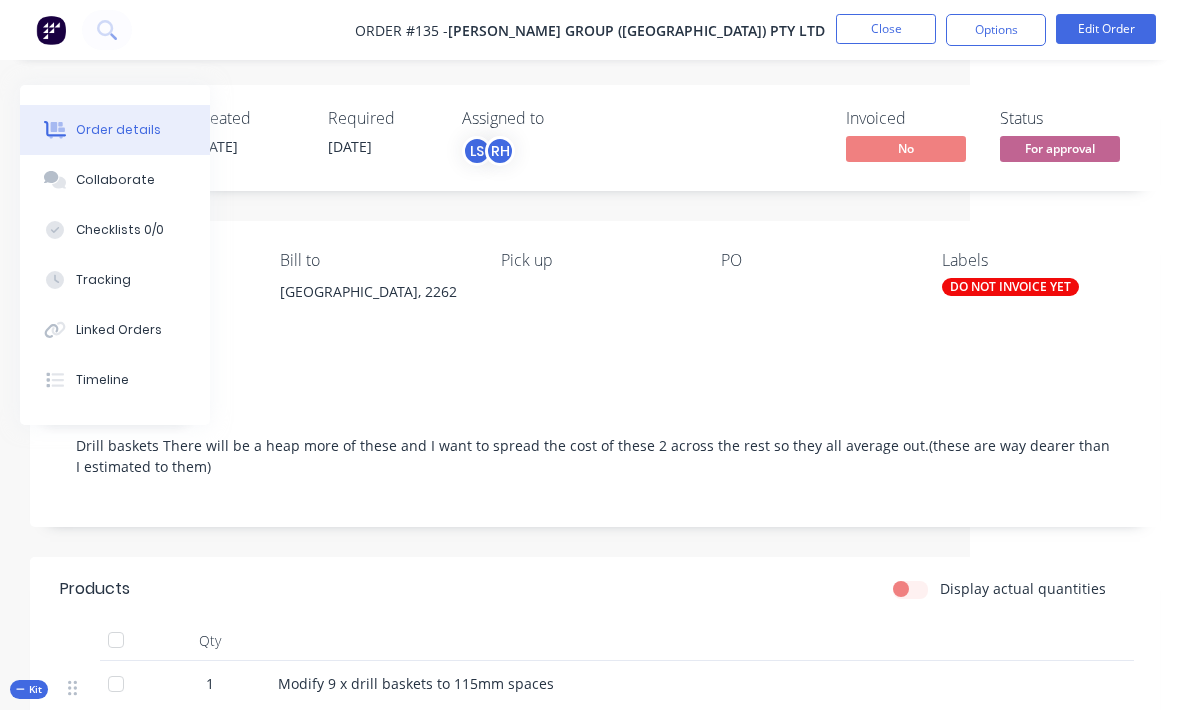 click on "Close" at bounding box center [886, 29] 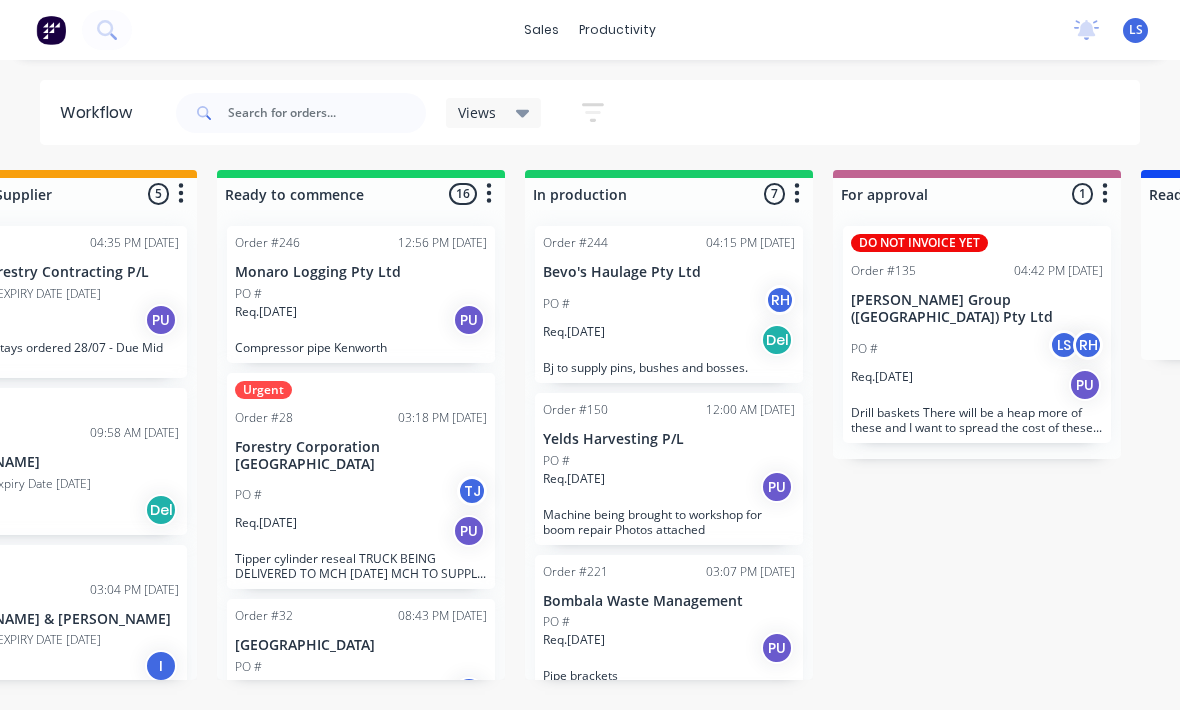 scroll, scrollTop: 0, scrollLeft: 700, axis: horizontal 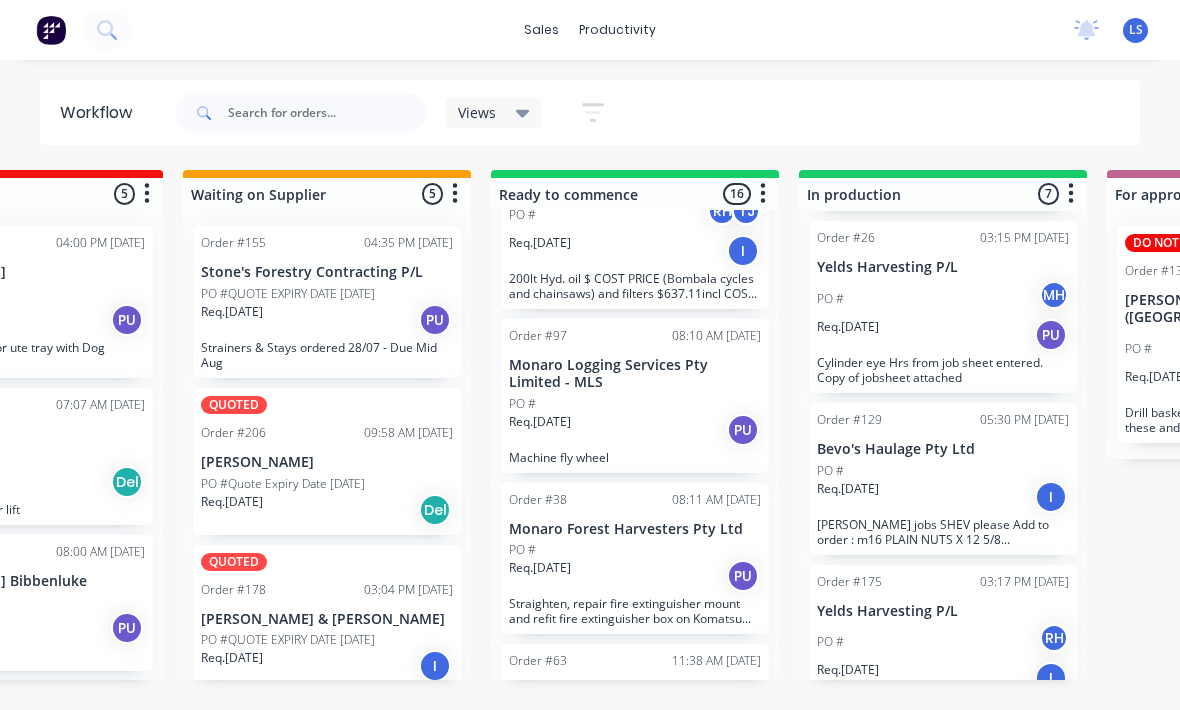 click on "Req. [DATE] PU" at bounding box center (635, 576) 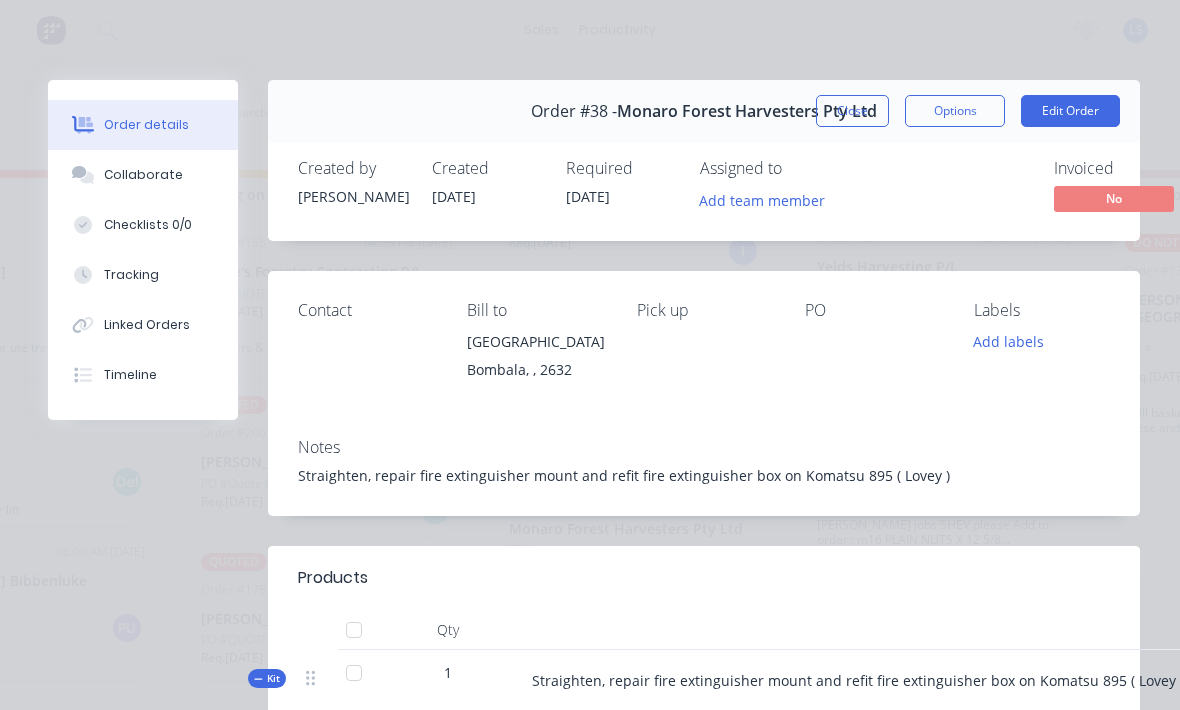 scroll, scrollTop: -1, scrollLeft: 0, axis: vertical 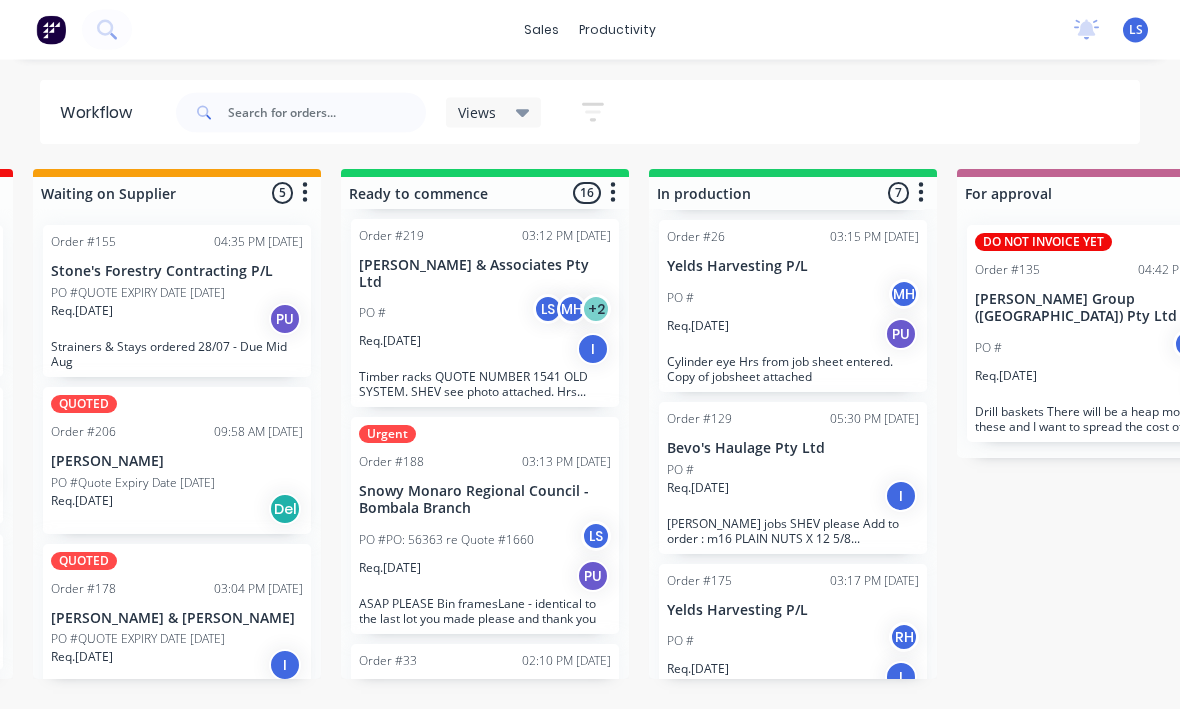 click on "PO # RH" at bounding box center [793, 642] 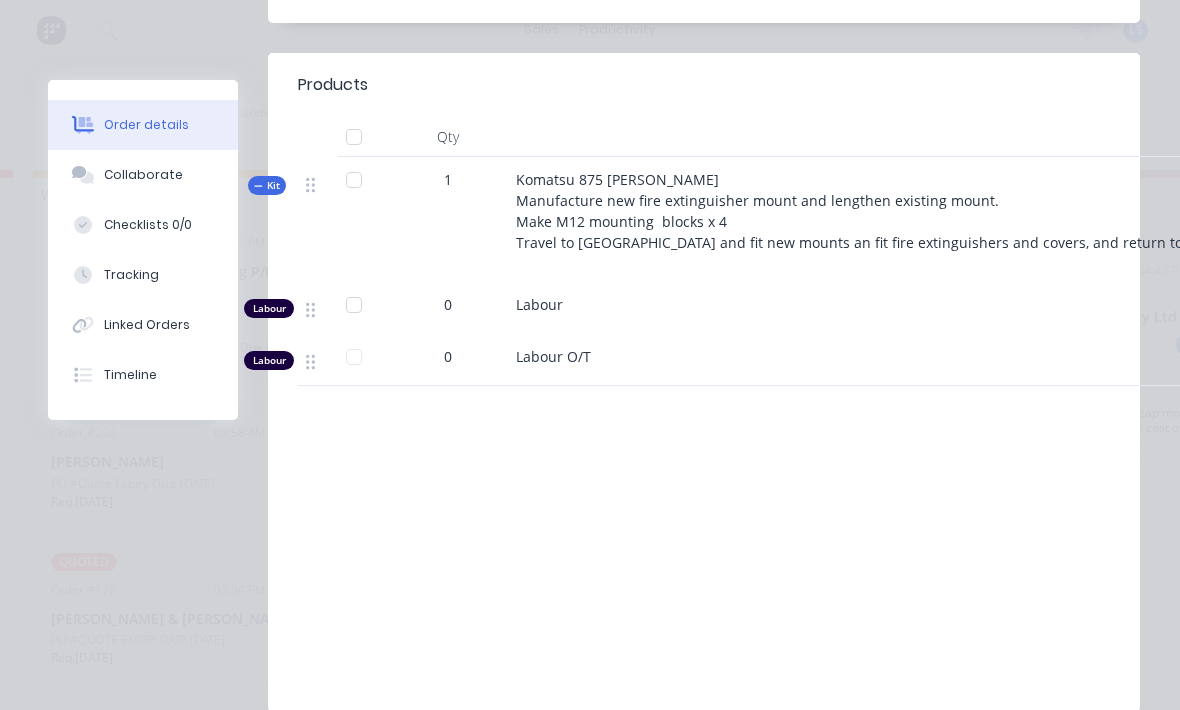 scroll, scrollTop: 533, scrollLeft: 0, axis: vertical 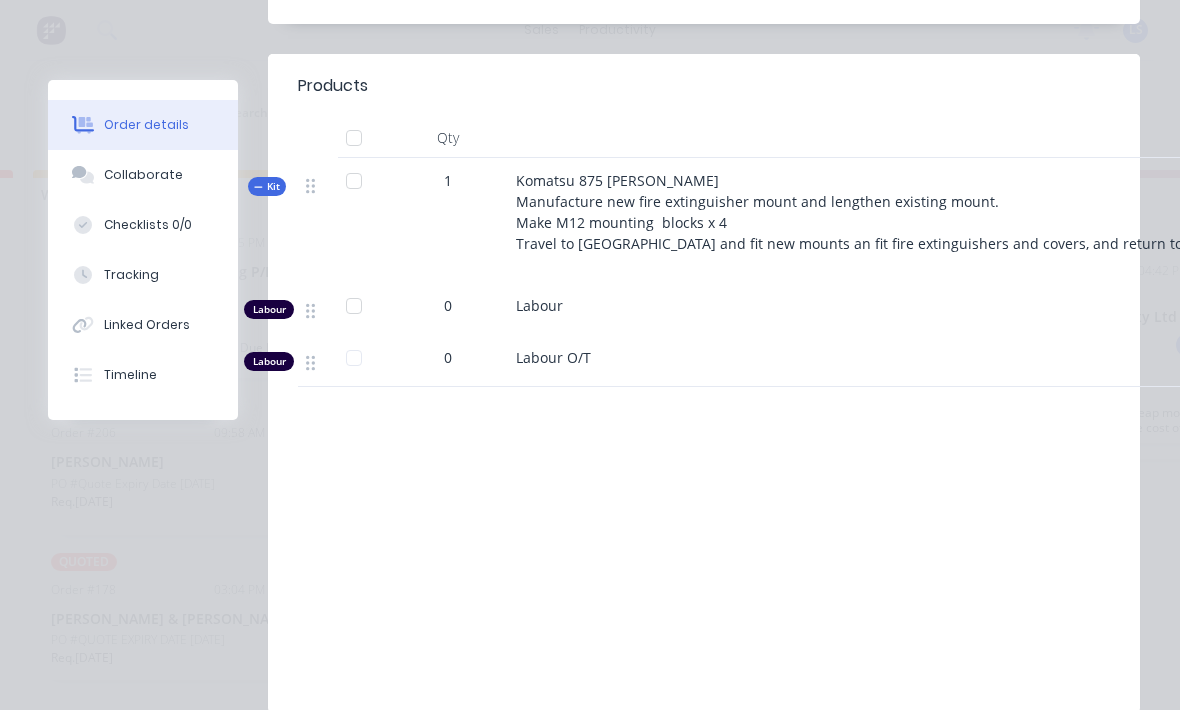 click on "Tracking" at bounding box center [143, 275] 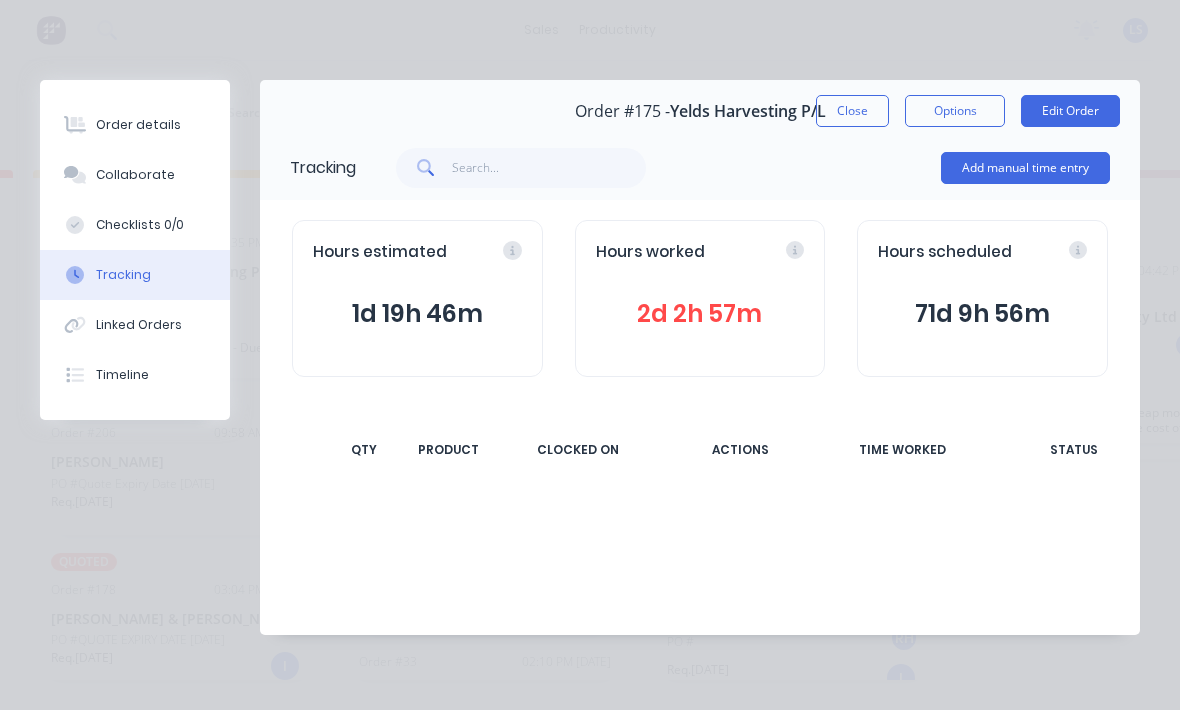 scroll, scrollTop: 0, scrollLeft: 0, axis: both 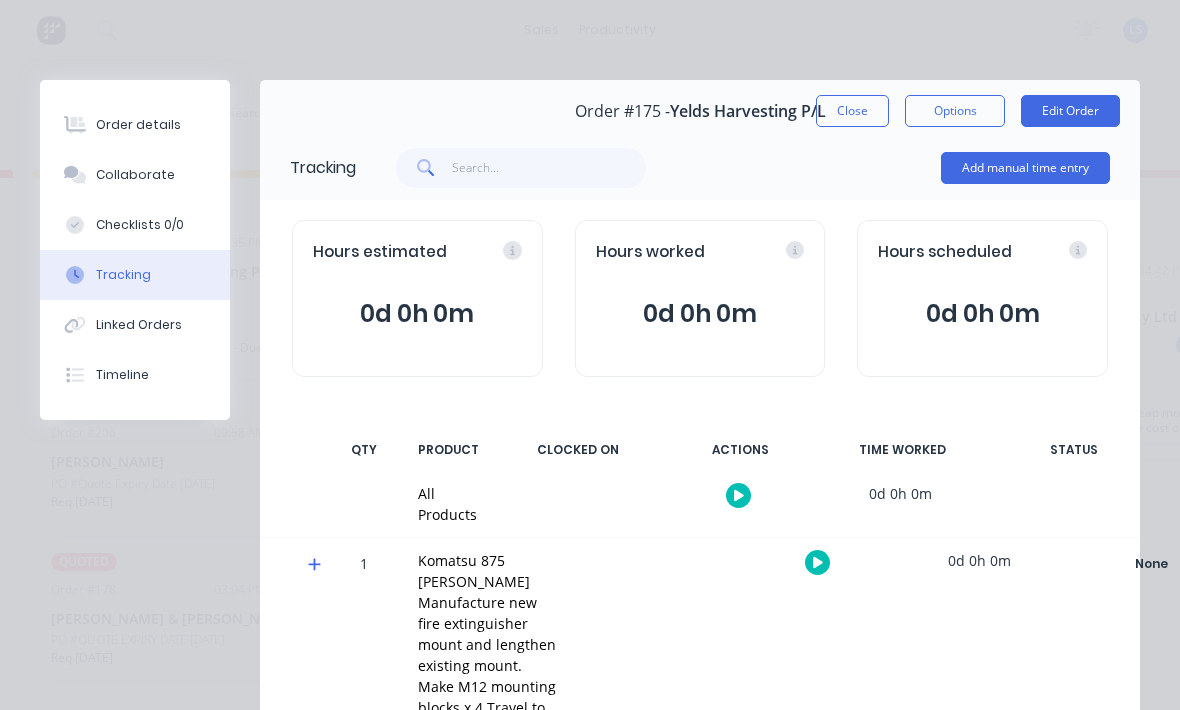 click on "Add manual time entry" at bounding box center [1025, 168] 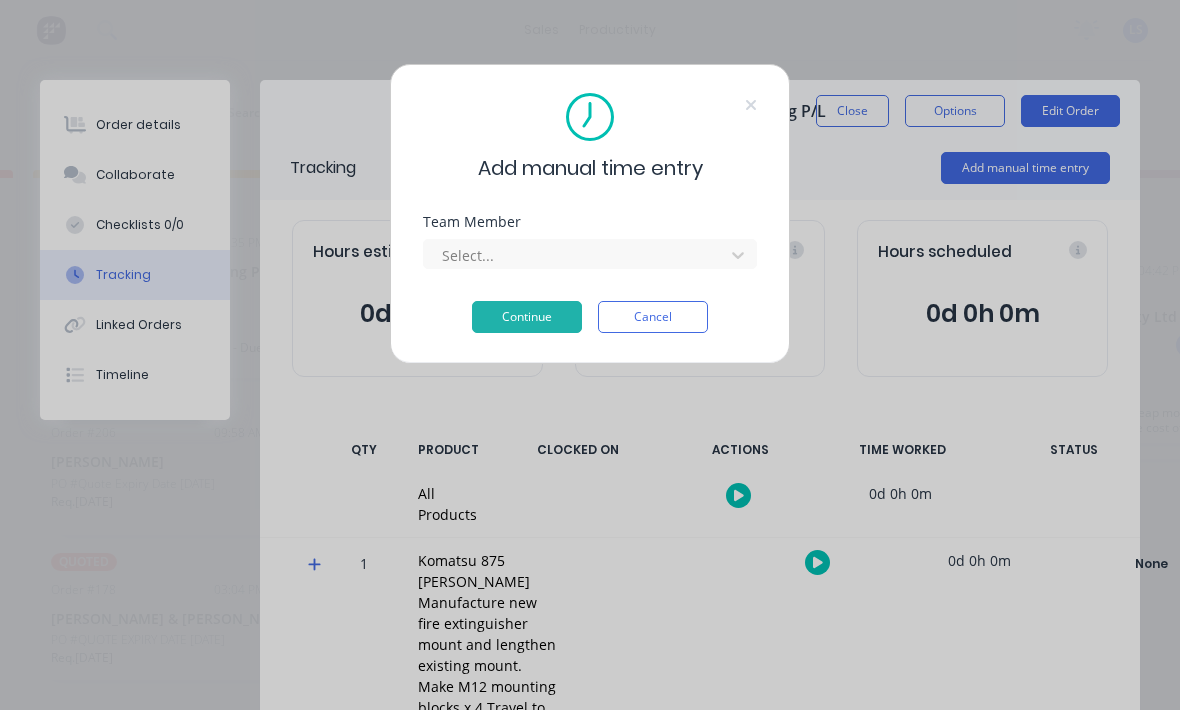 click at bounding box center [577, 255] 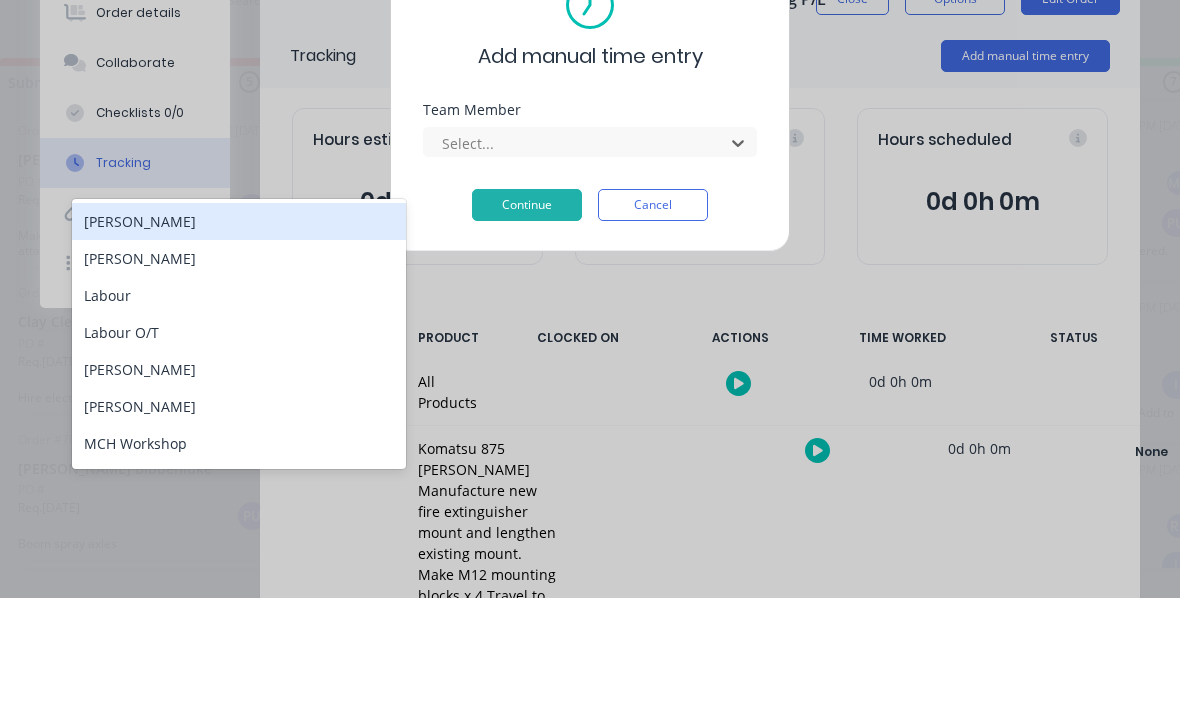 scroll, scrollTop: 33, scrollLeft: 357, axis: both 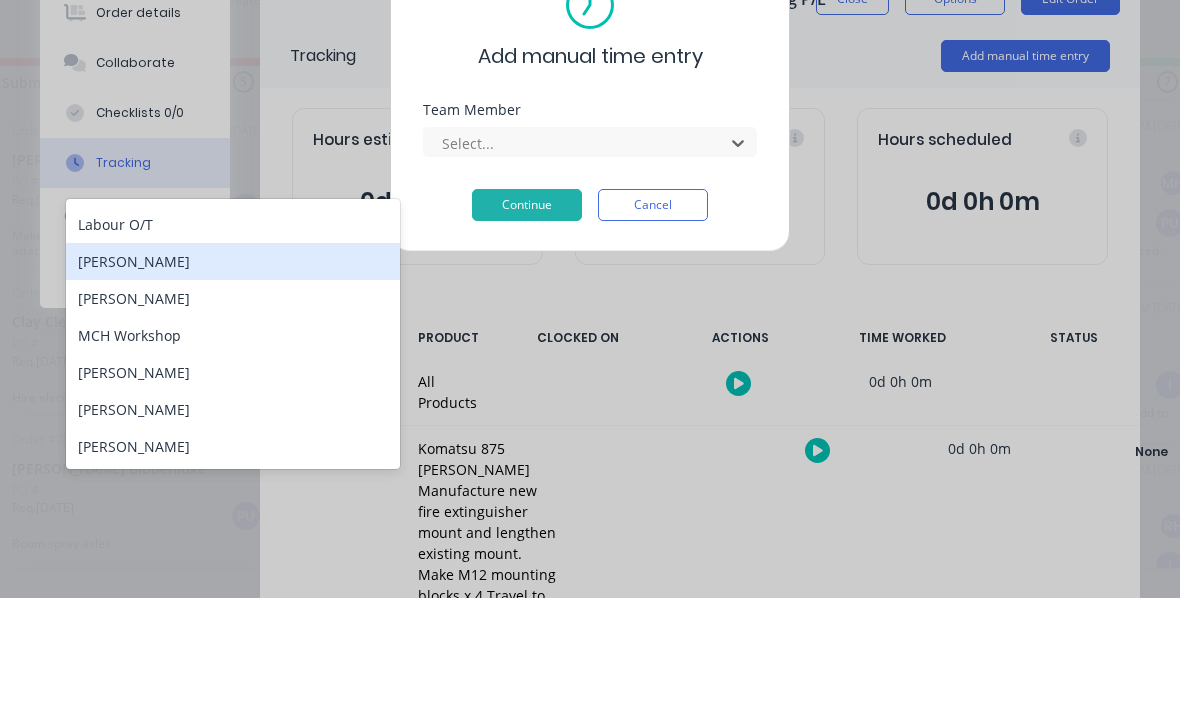 click on "[PERSON_NAME]" at bounding box center (233, 373) 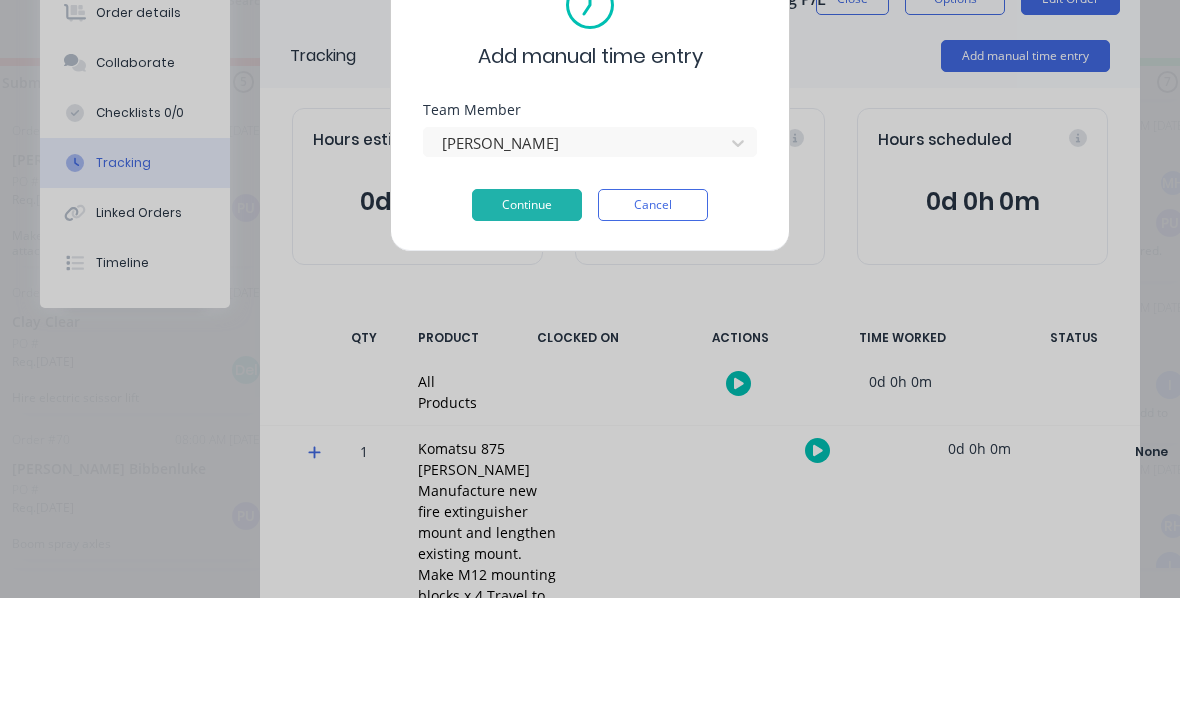 scroll, scrollTop: 36, scrollLeft: 358, axis: both 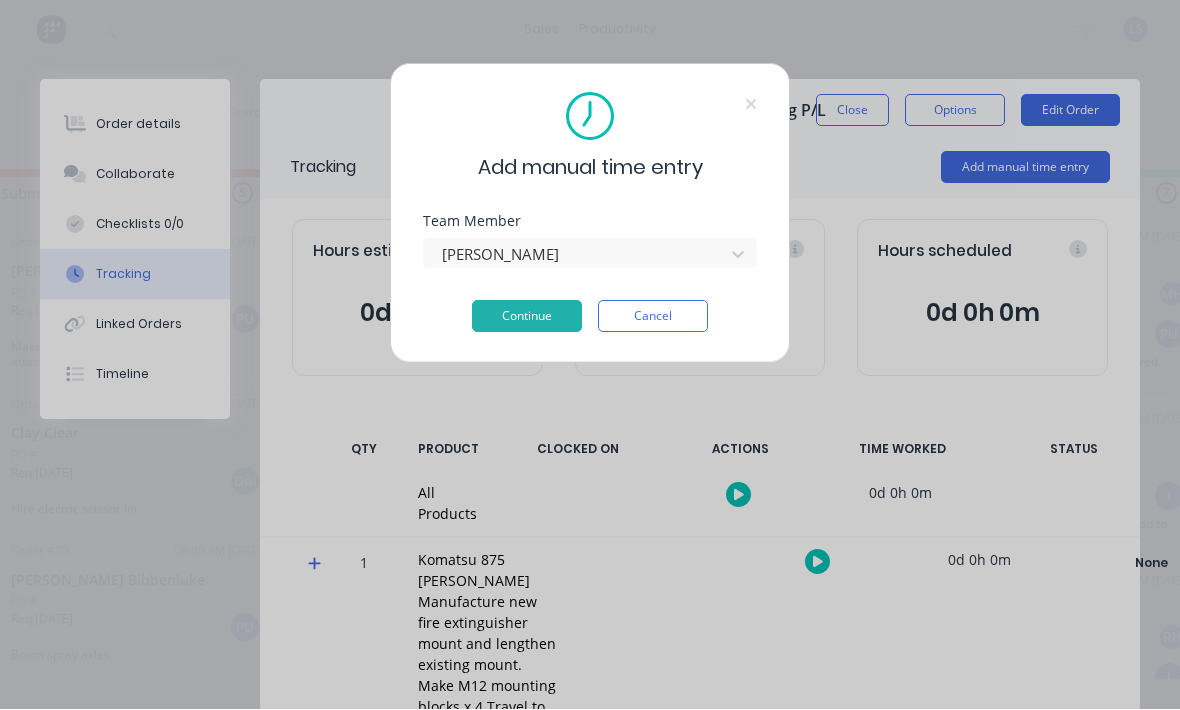 click on "Continue" at bounding box center (527, 317) 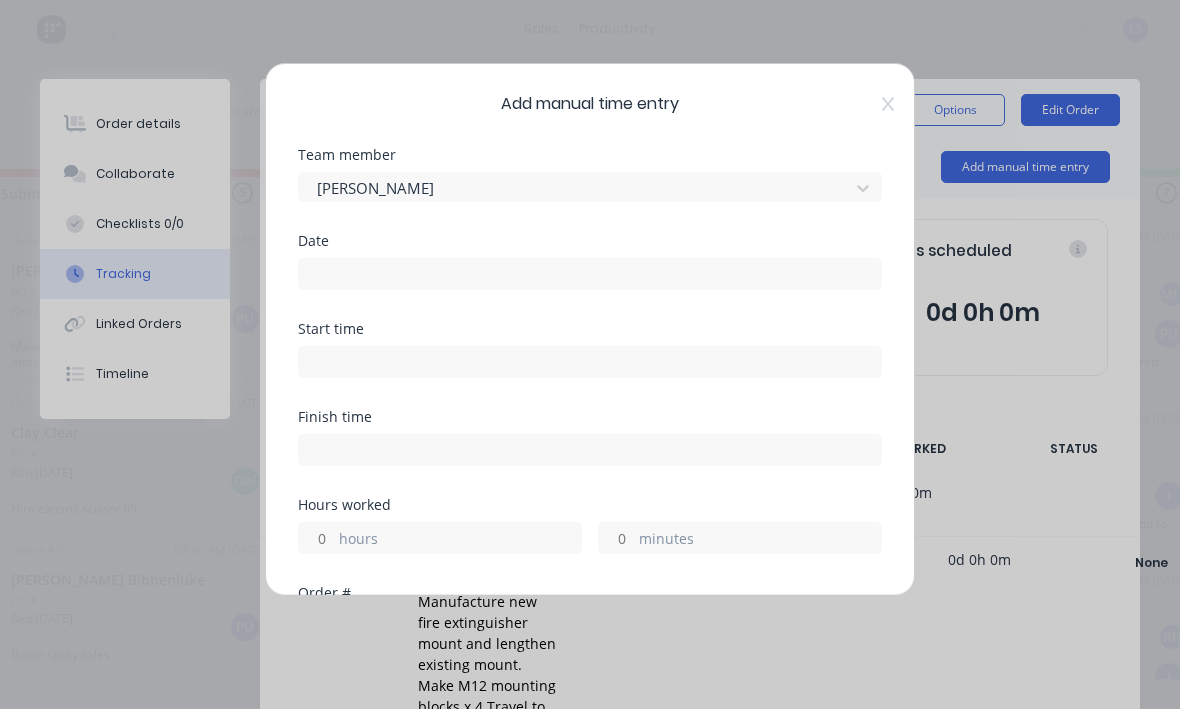 click at bounding box center (590, 275) 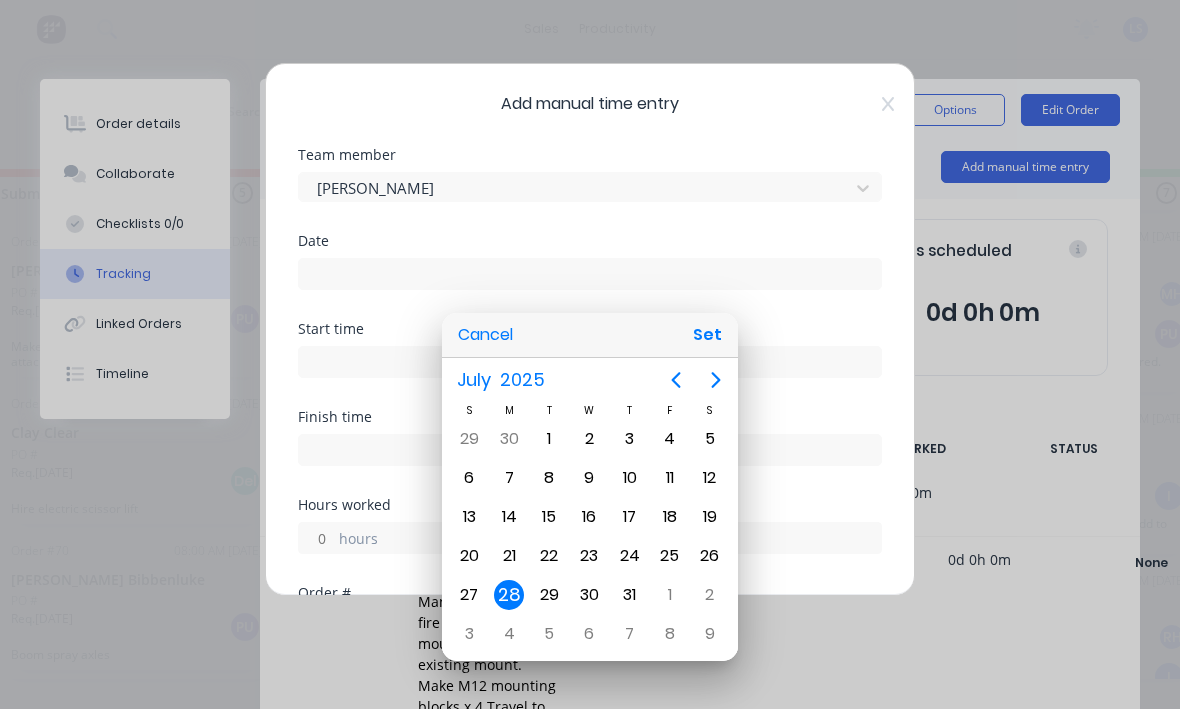 click on "Set" at bounding box center [707, 336] 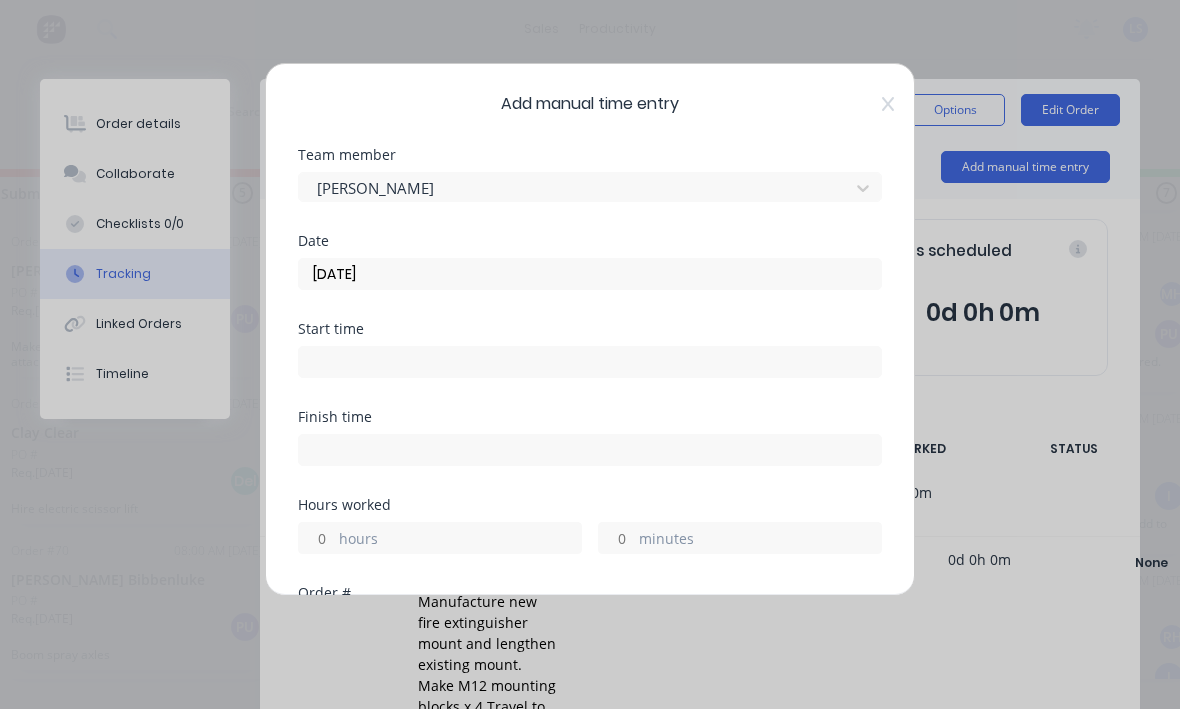 click at bounding box center (590, 363) 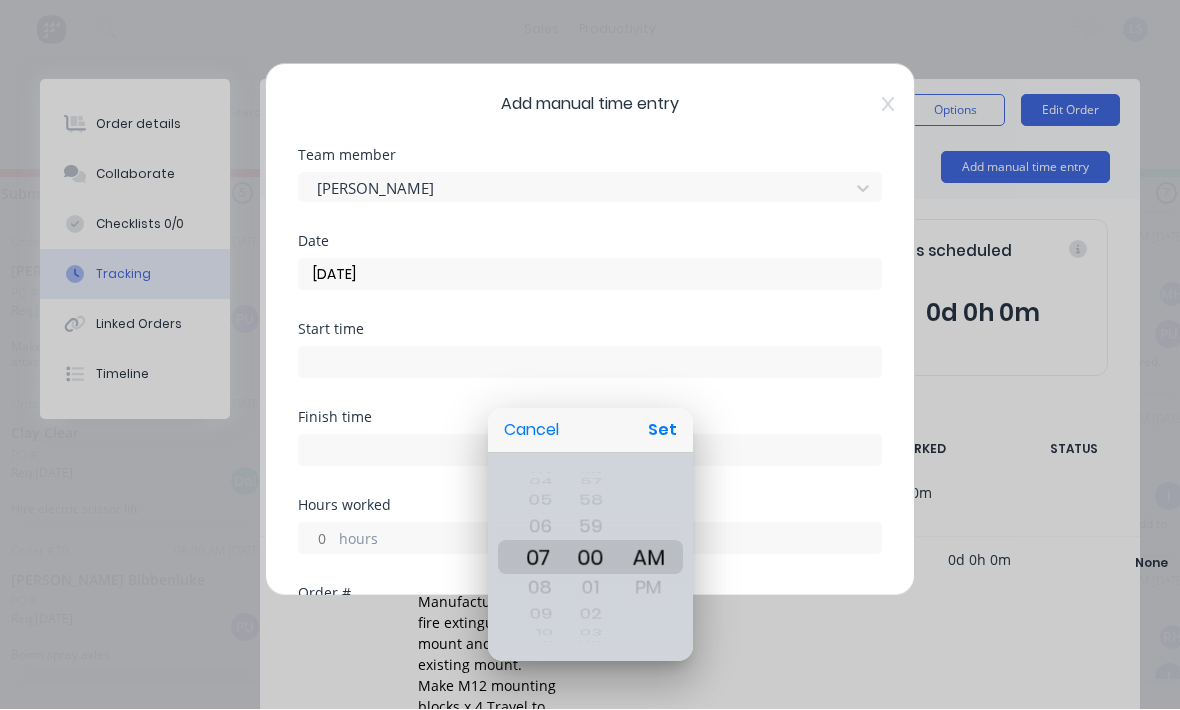 click on "Set" at bounding box center [662, 431] 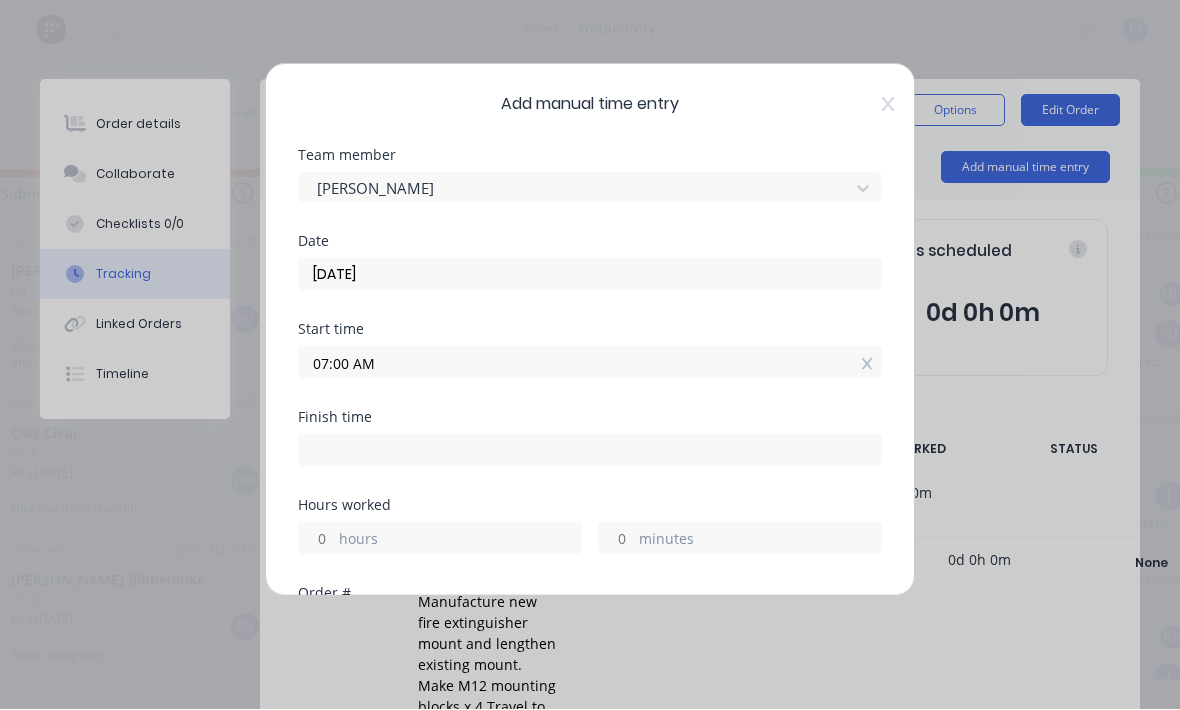 click at bounding box center (590, 451) 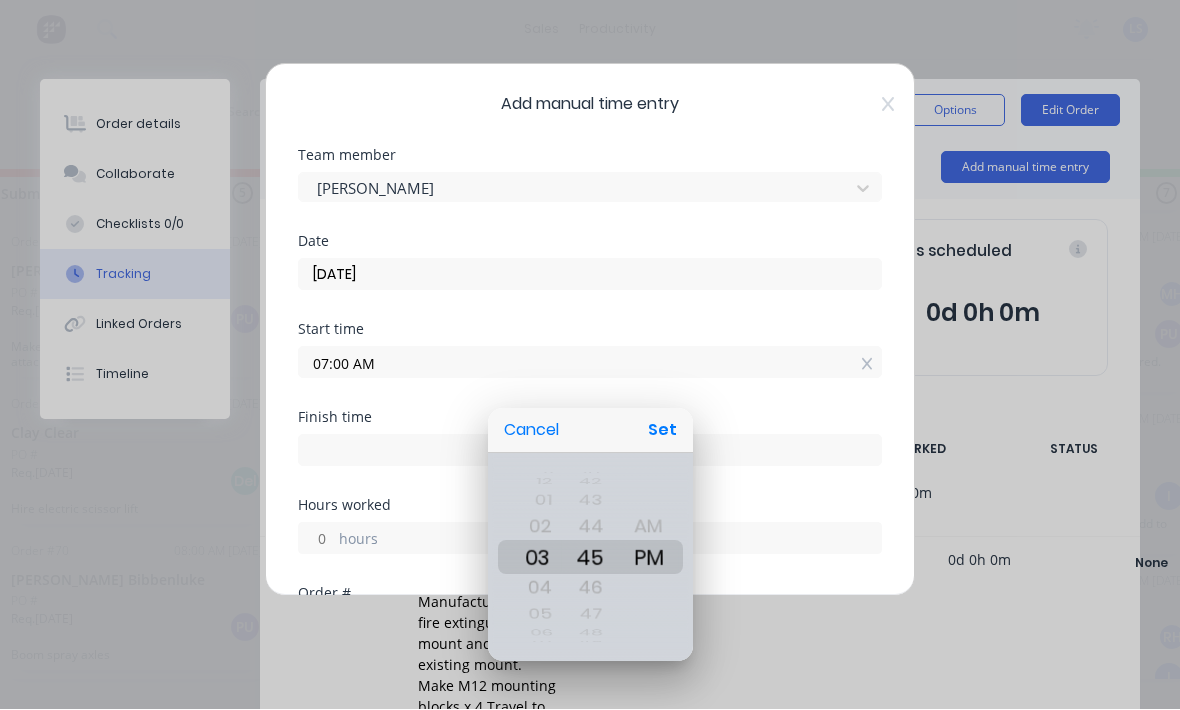 click on "Set" at bounding box center [662, 431] 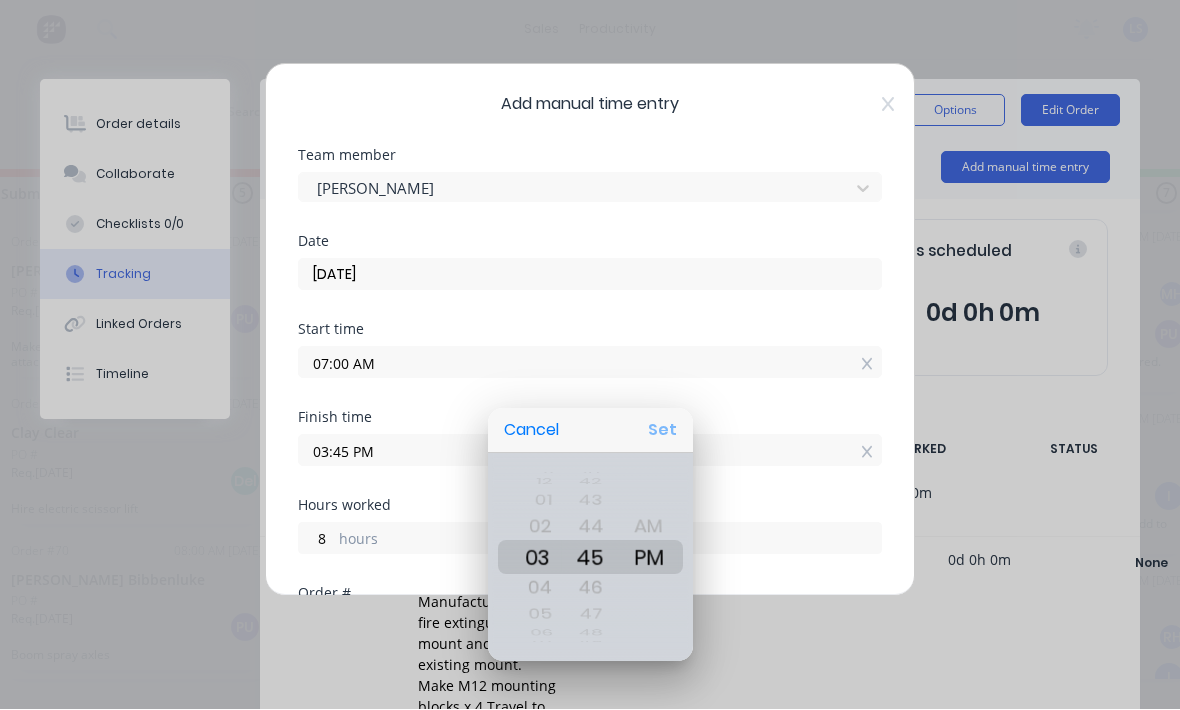 type on "03:45 PM" 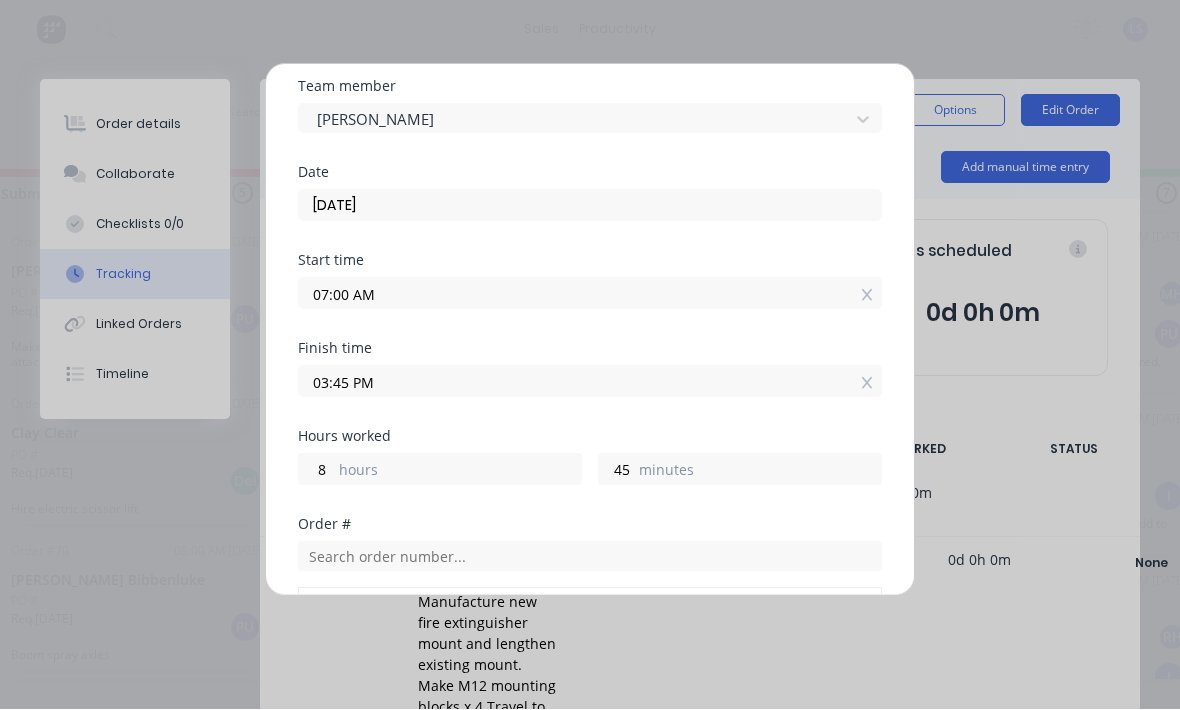 scroll, scrollTop: 110, scrollLeft: 0, axis: vertical 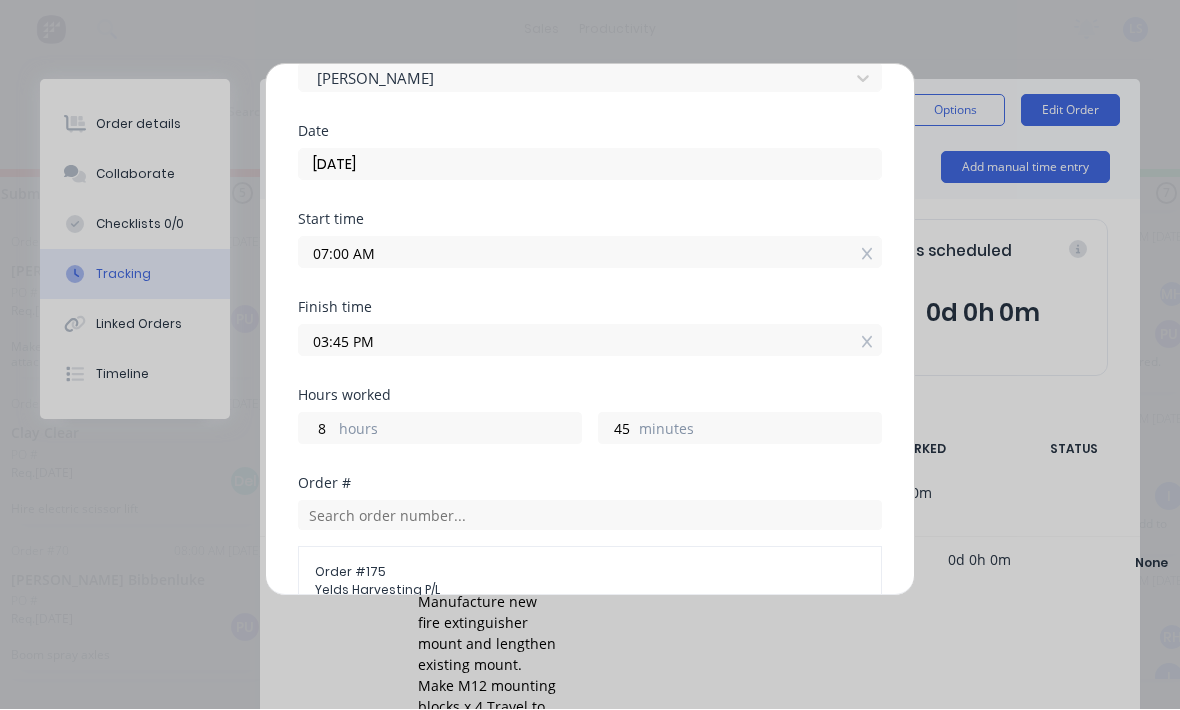 click on "hours" at bounding box center (460, 431) 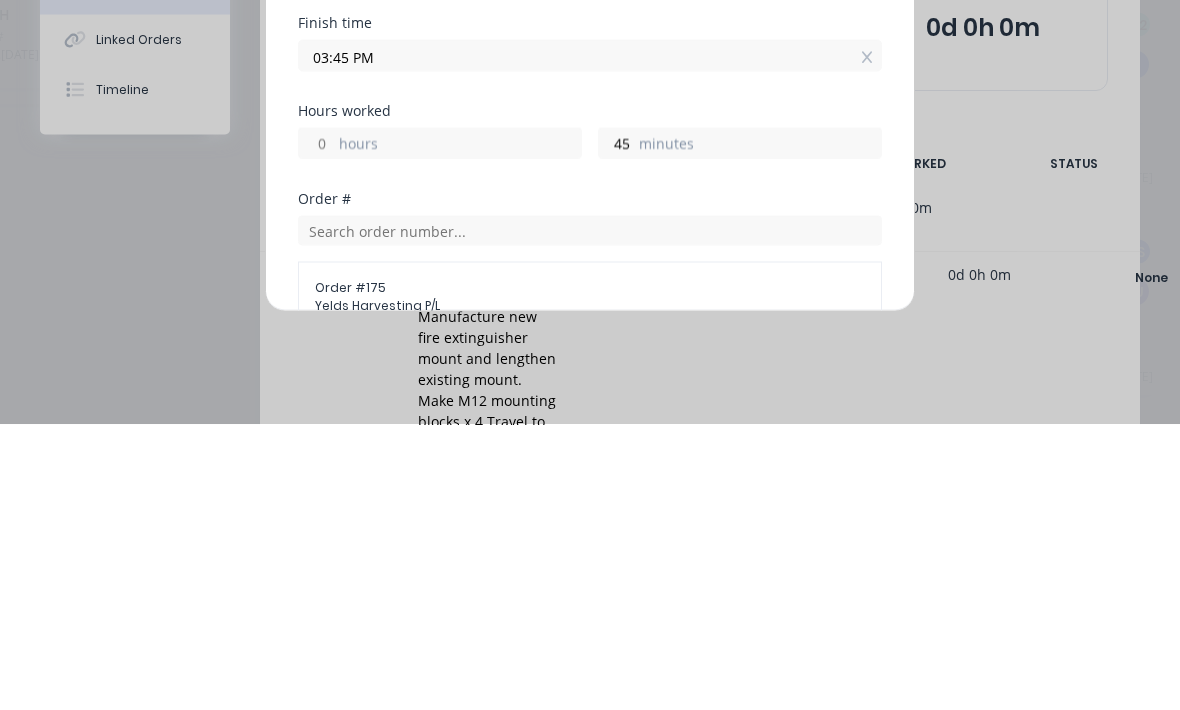 scroll, scrollTop: 36, scrollLeft: 85, axis: both 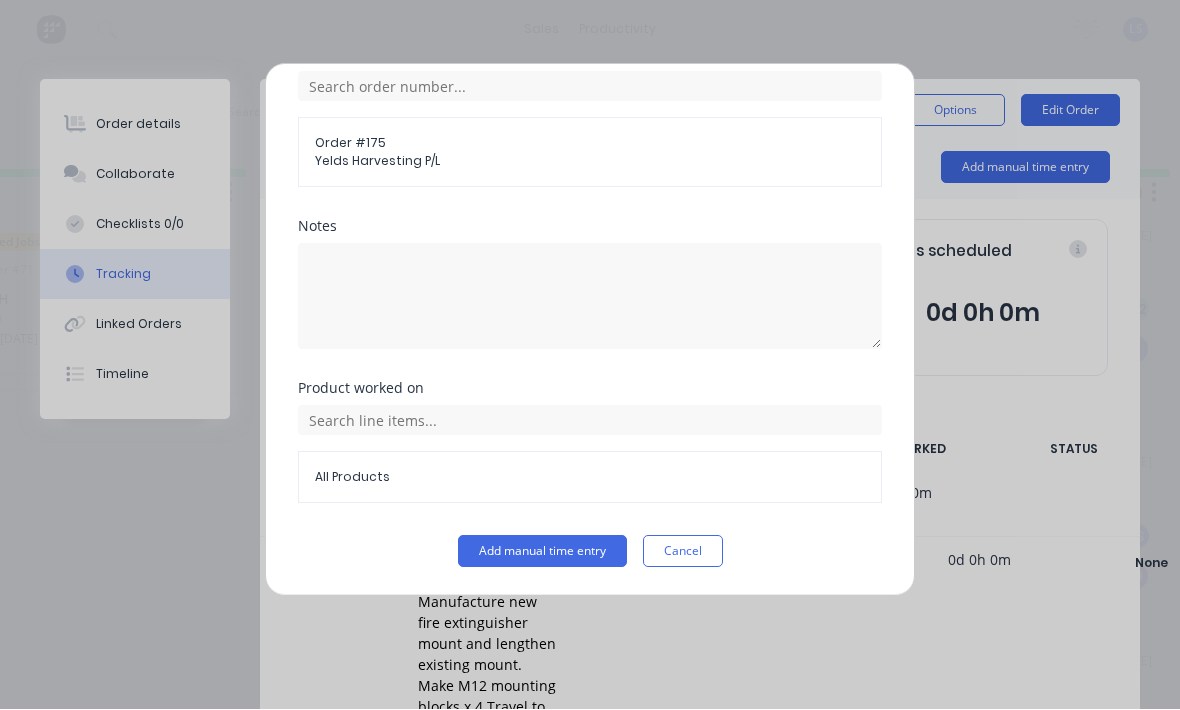 type on "6" 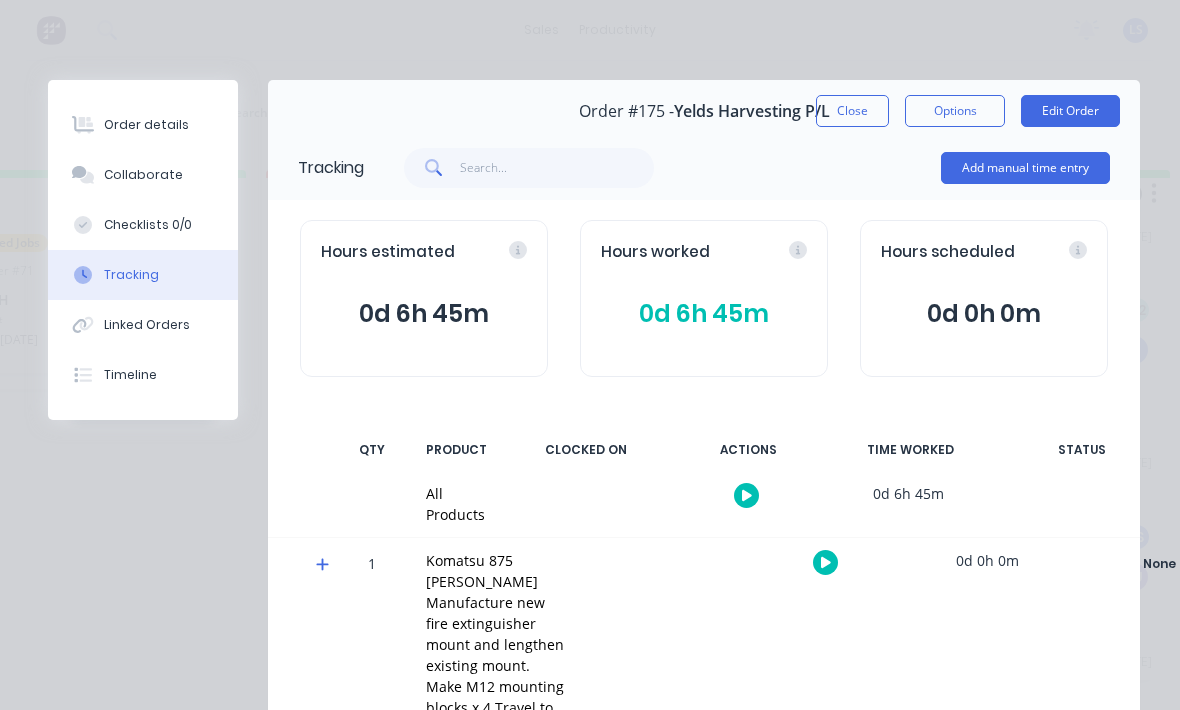 click on "Close" at bounding box center (852, 111) 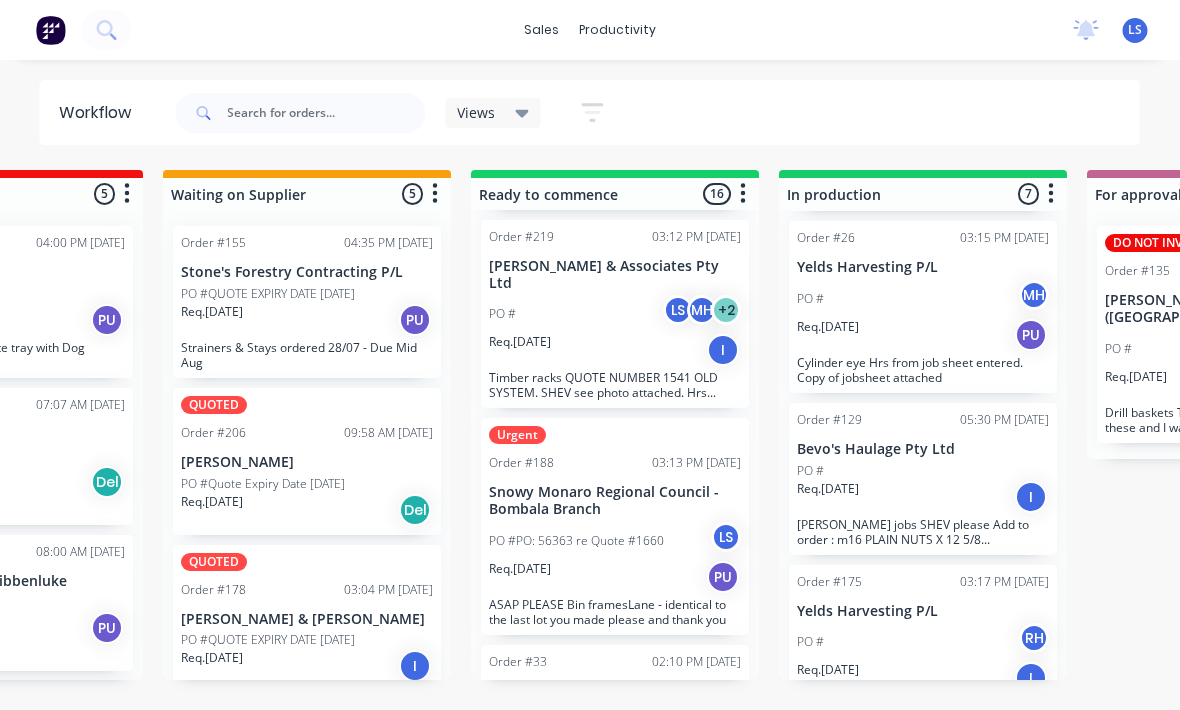 scroll, scrollTop: 36, scrollLeft: 547, axis: both 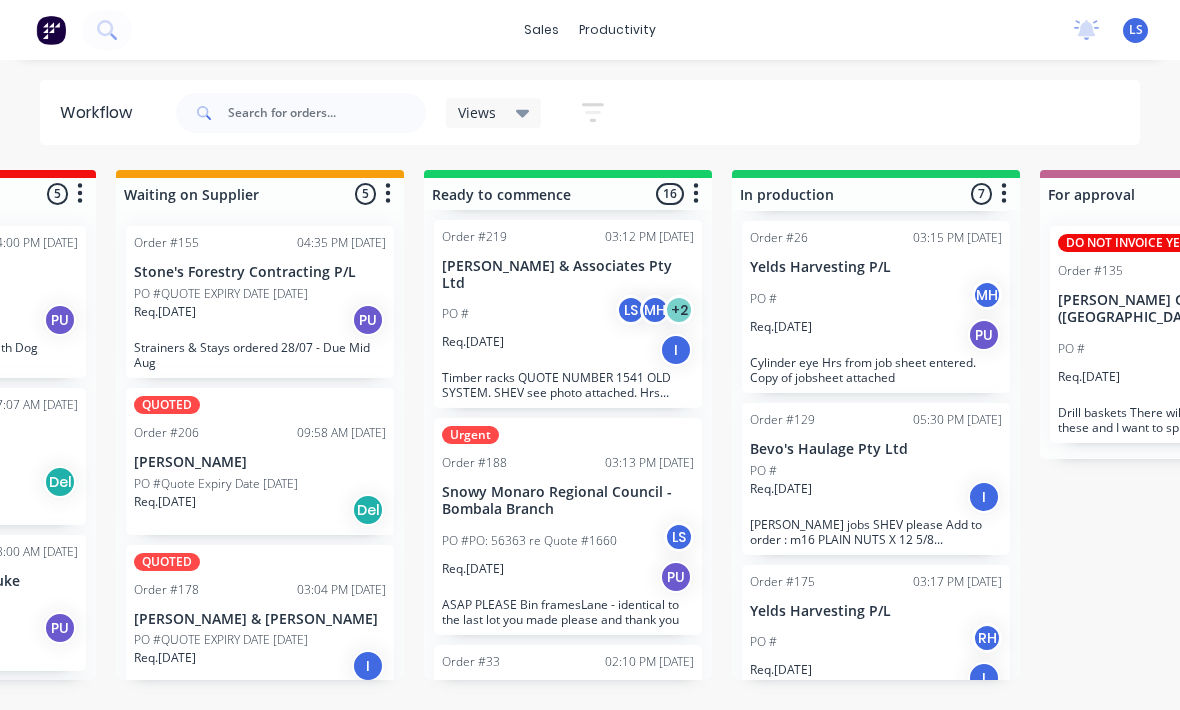 click on "Forestry Corporation [GEOGRAPHIC_DATA]" at bounding box center [568, 700] 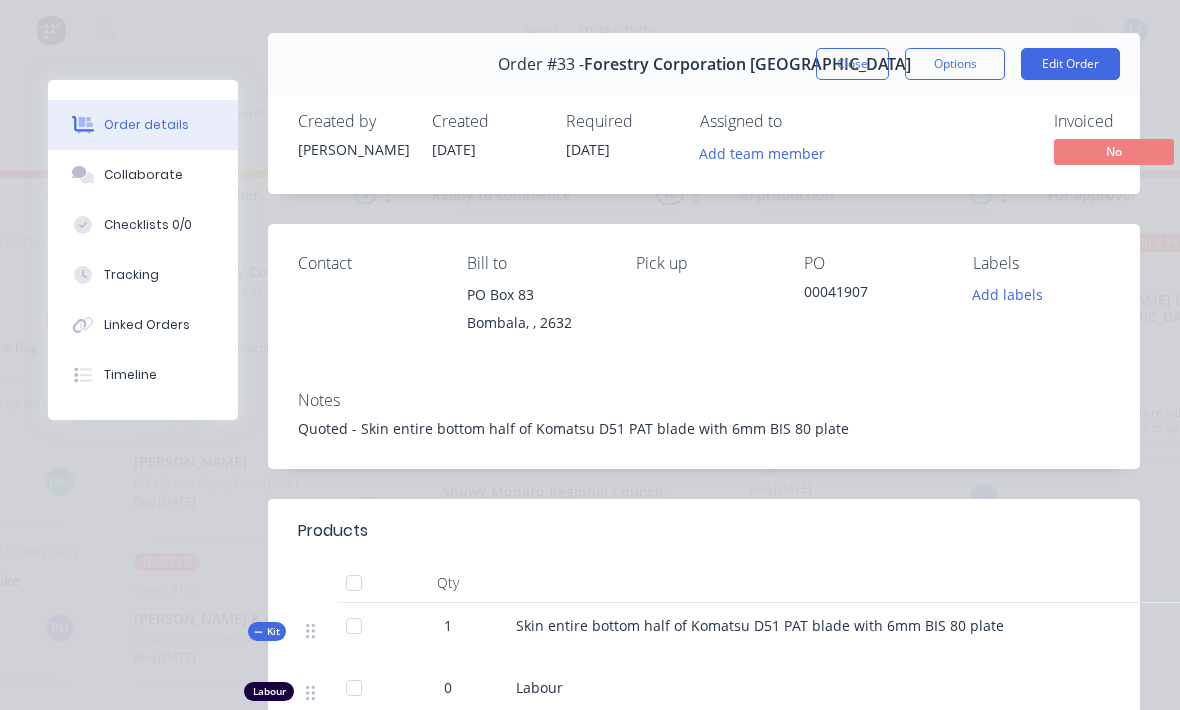 scroll, scrollTop: 46, scrollLeft: 0, axis: vertical 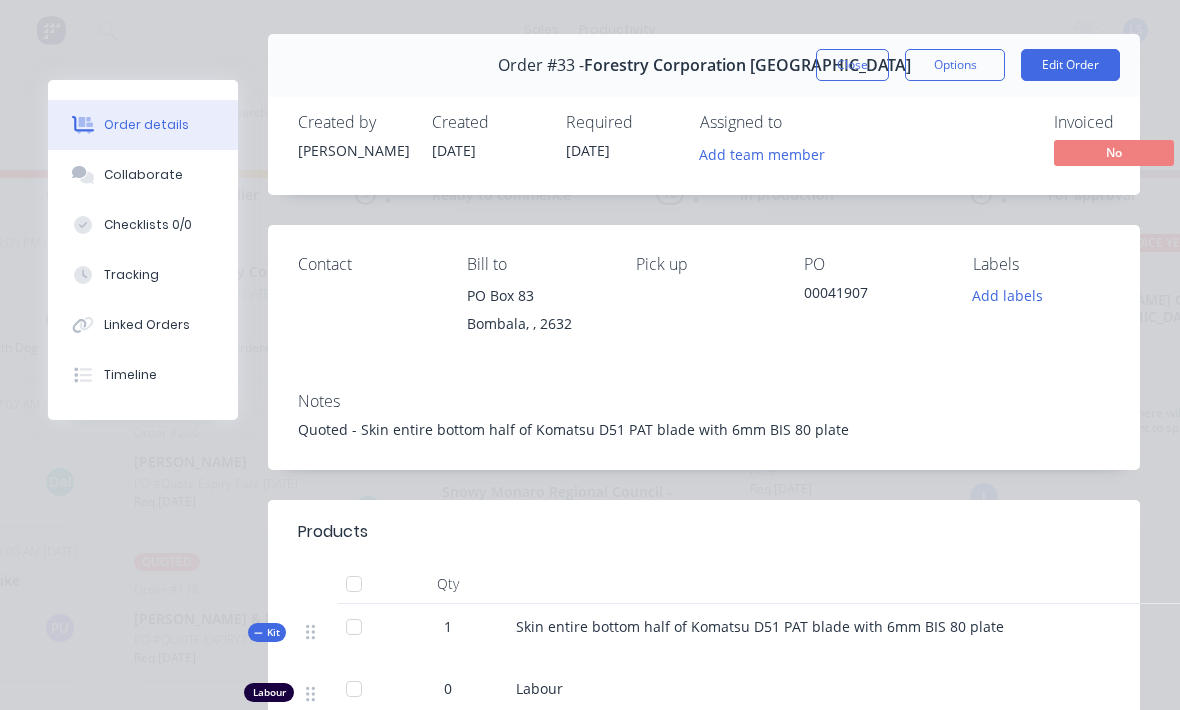 click on "Close" at bounding box center [852, 65] 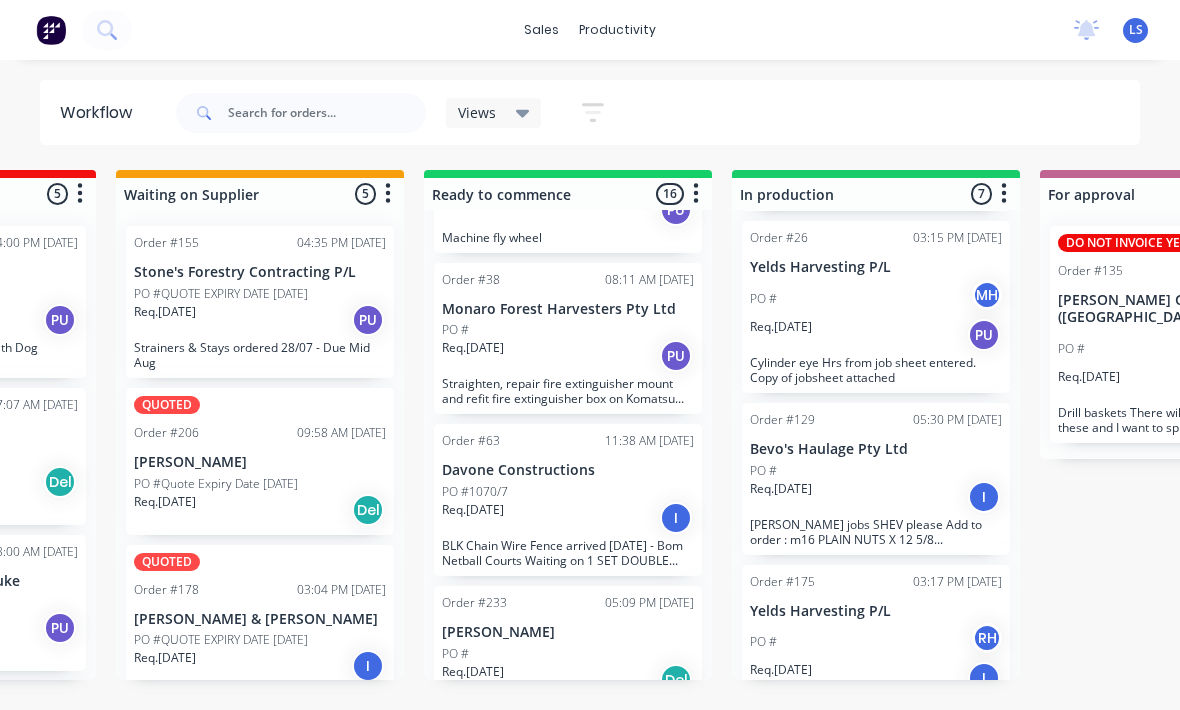 scroll, scrollTop: 846, scrollLeft: 0, axis: vertical 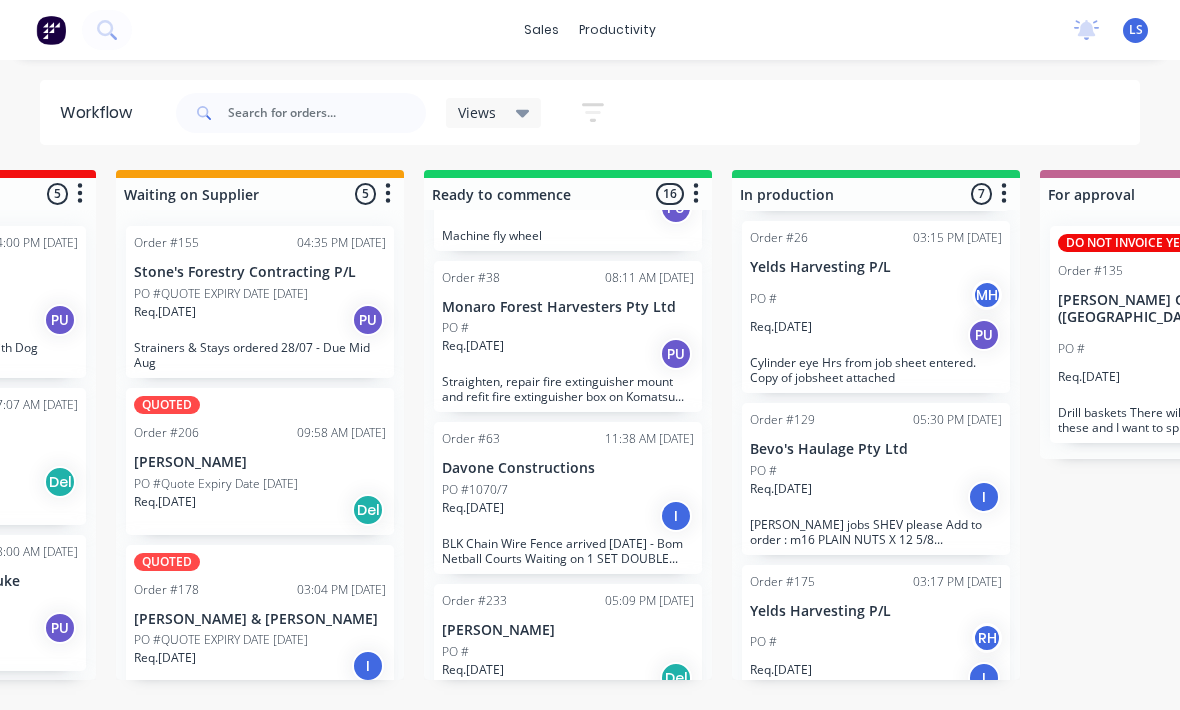 click on "Order #175 03:17 PM [DATE]" at bounding box center (876, 582) 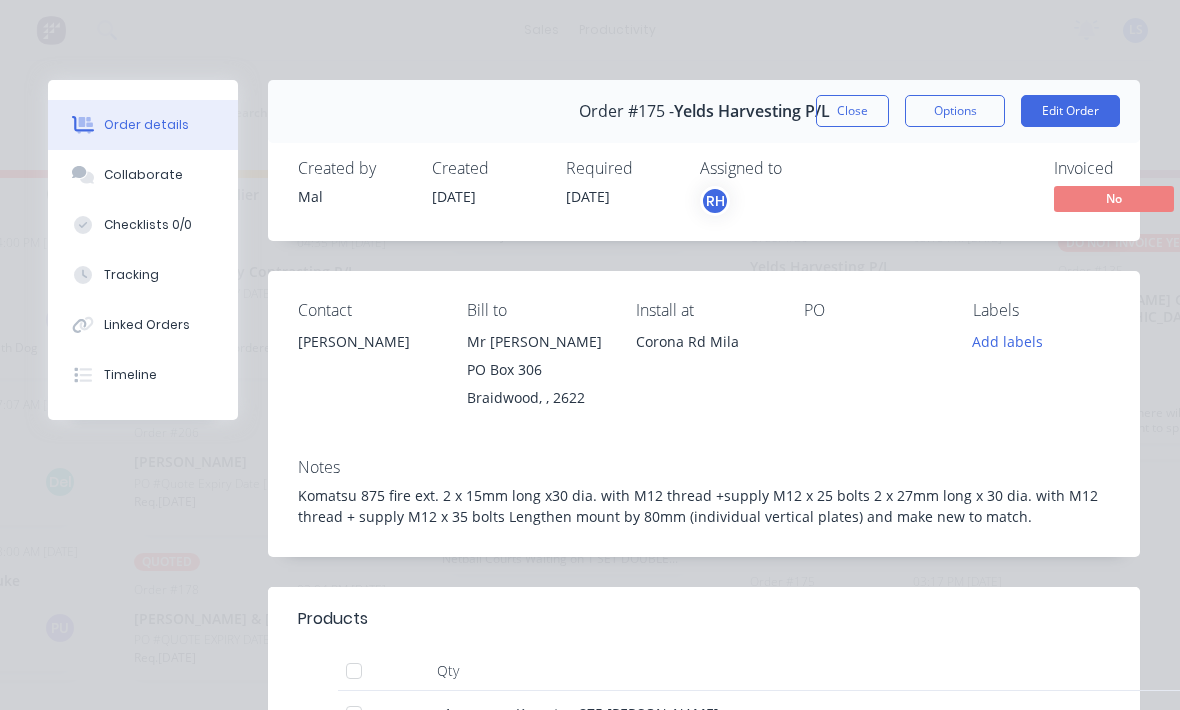 click on "RH" at bounding box center [715, 201] 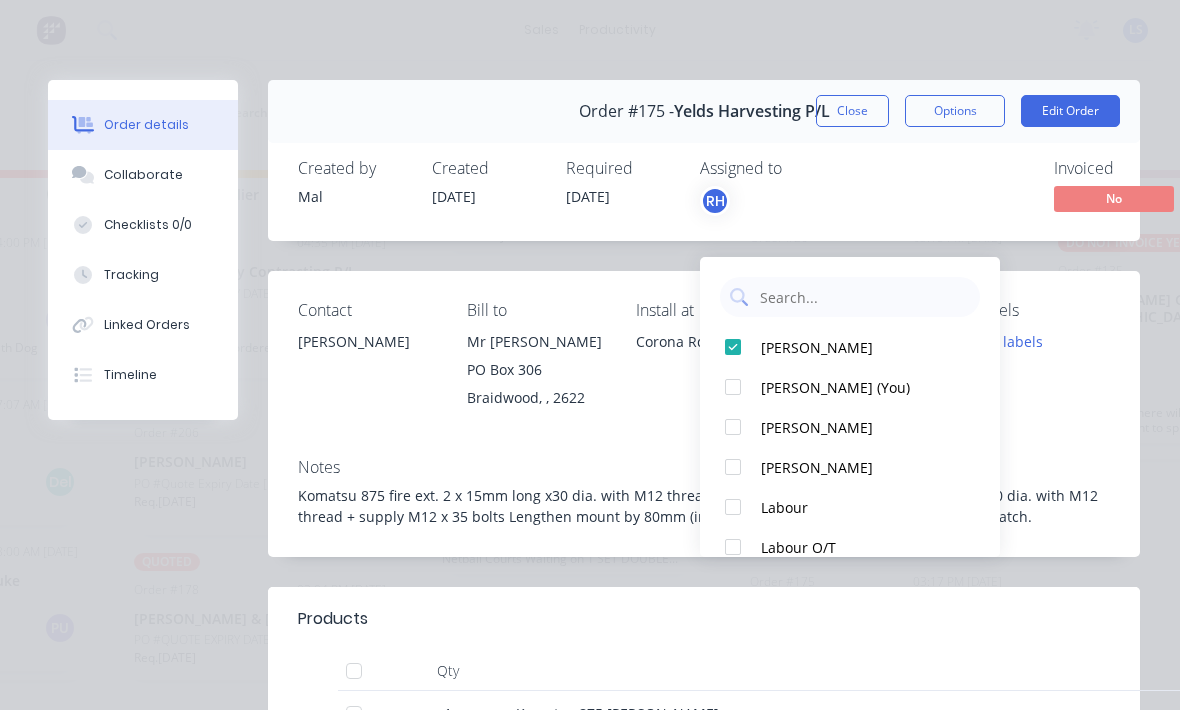 click at bounding box center [733, 387] 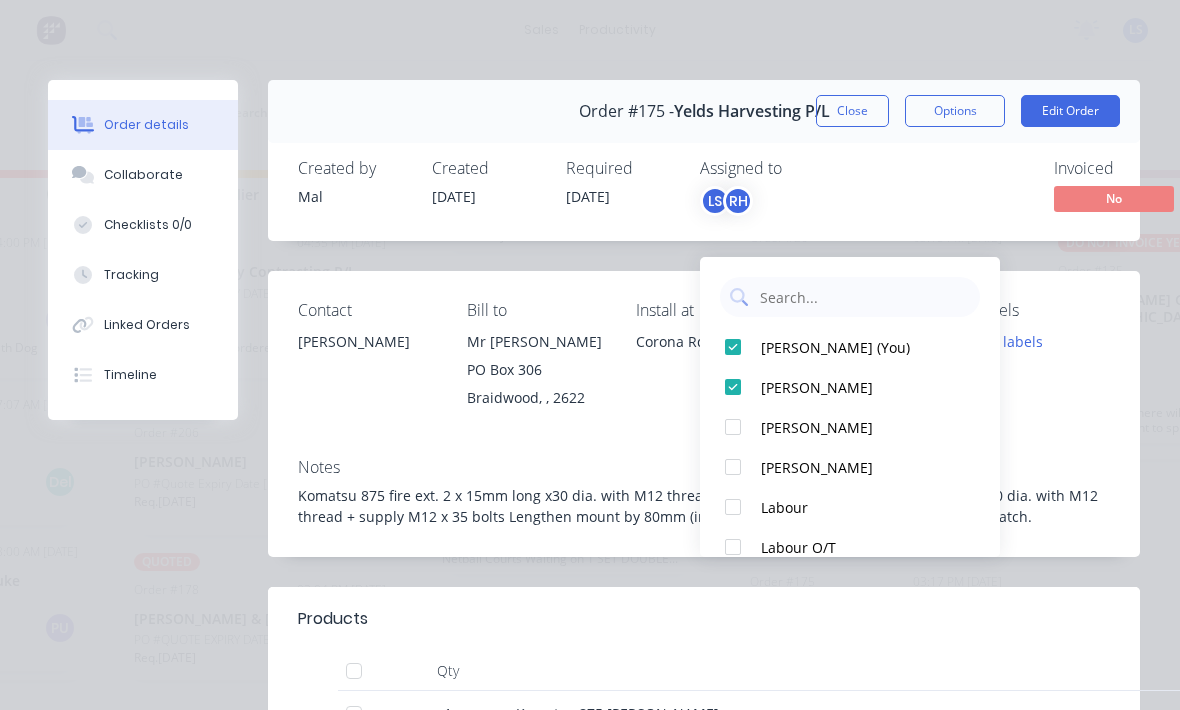 click at bounding box center (733, 387) 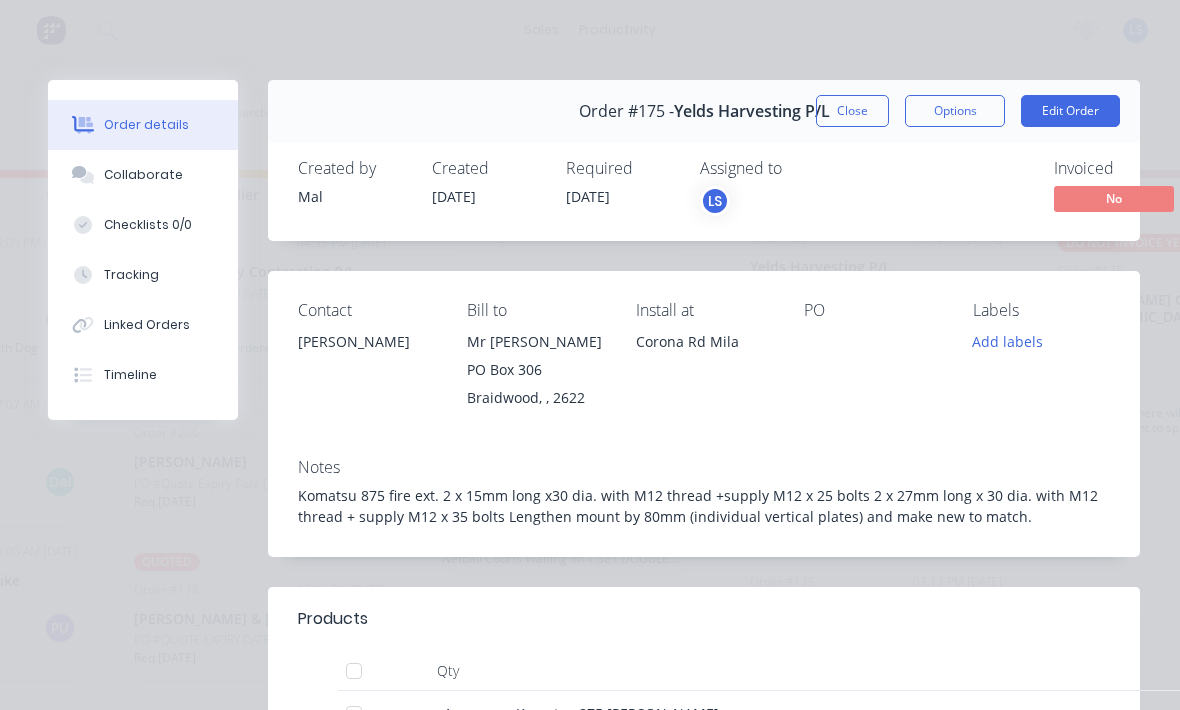 click at bounding box center [965, 188] 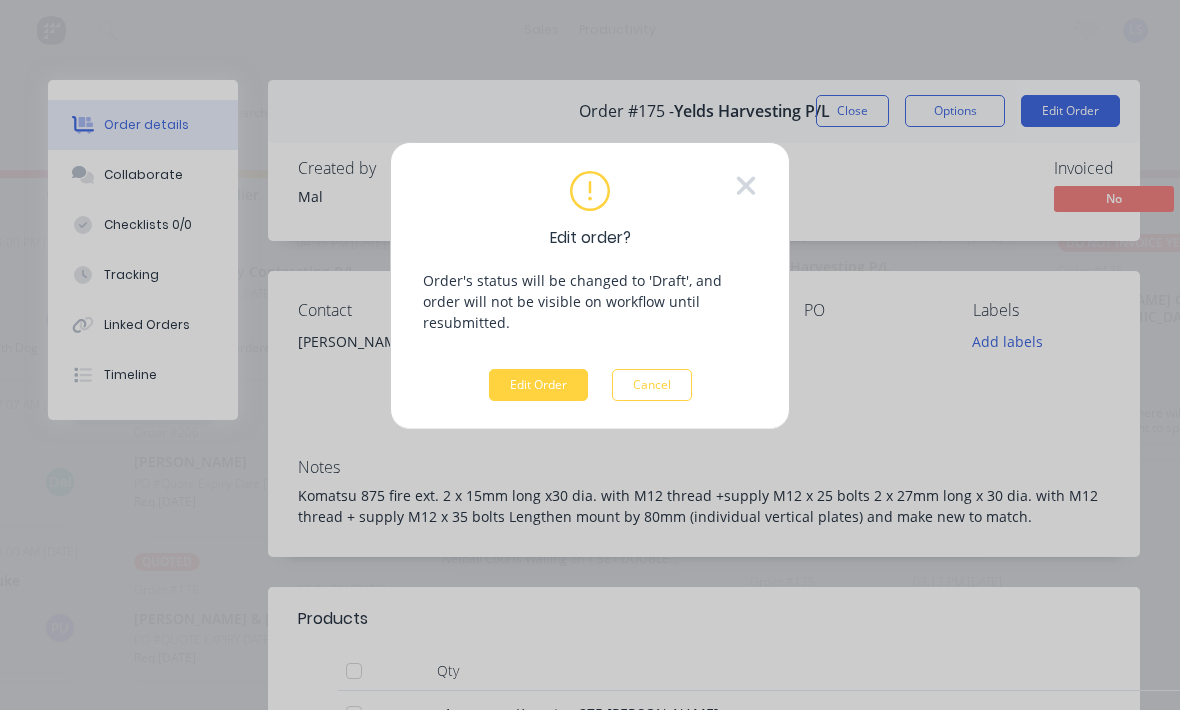 click on "Edit Order" at bounding box center [538, 385] 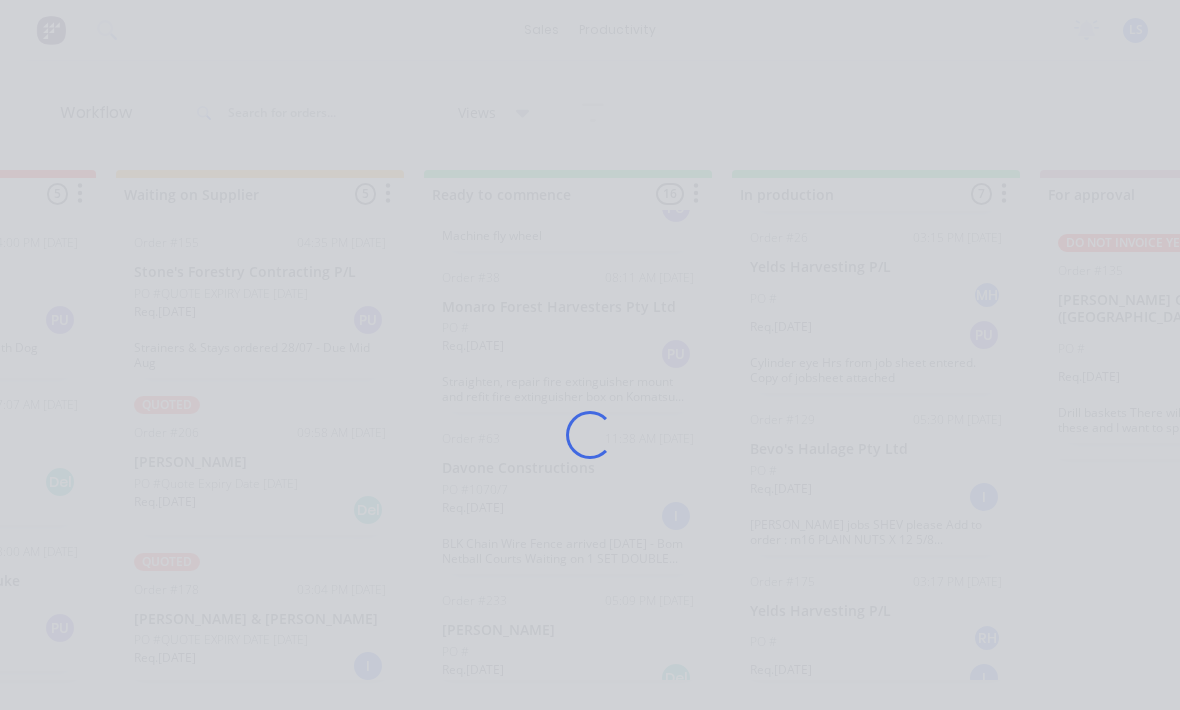 scroll, scrollTop: 36, scrollLeft: 0, axis: vertical 